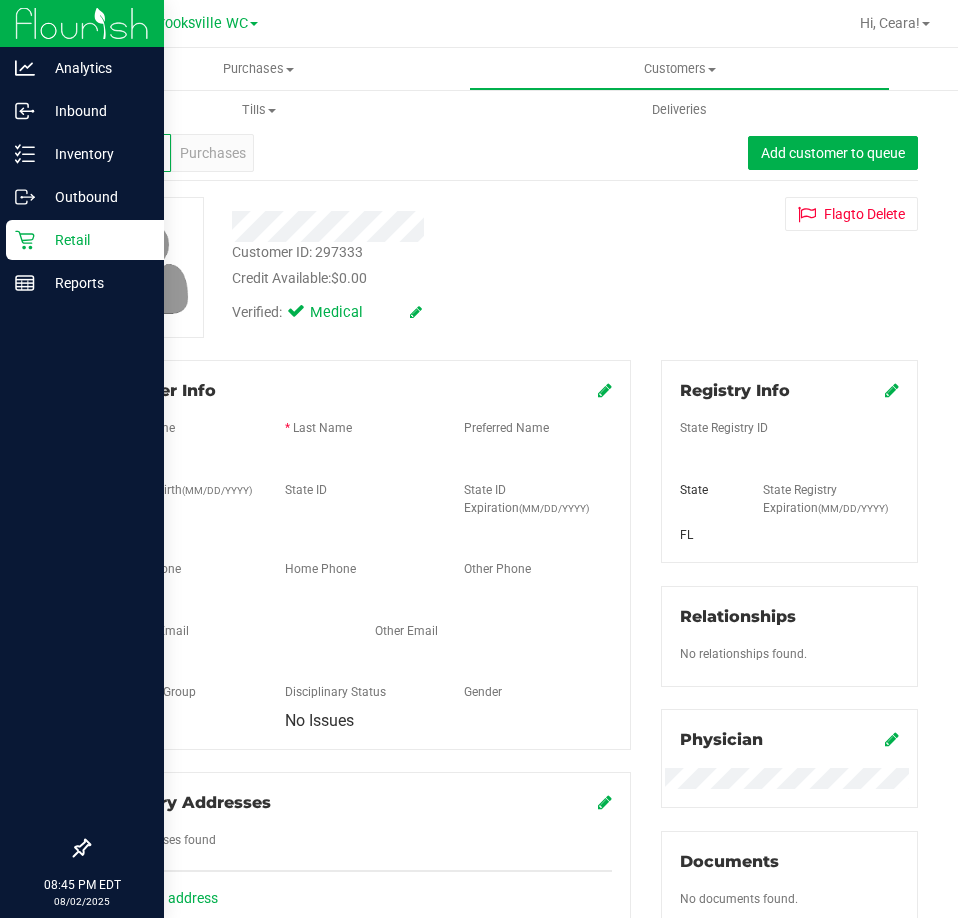 scroll, scrollTop: 0, scrollLeft: 0, axis: both 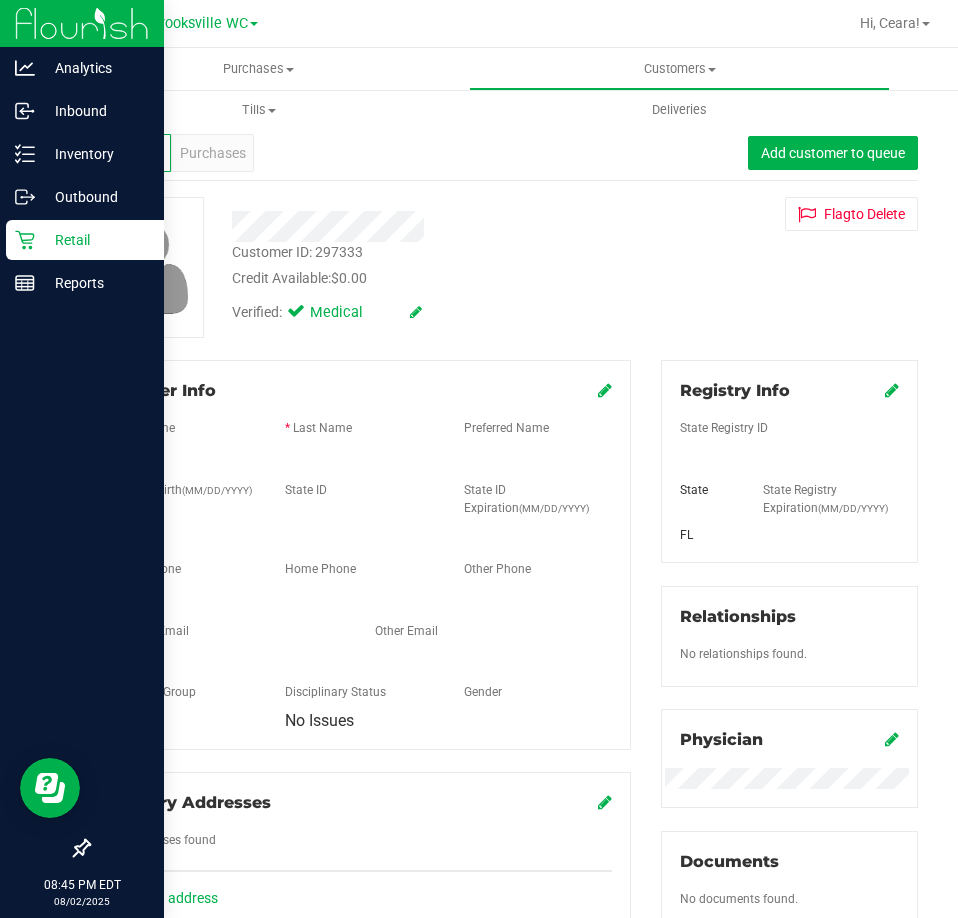 click on "Retail" at bounding box center [95, 240] 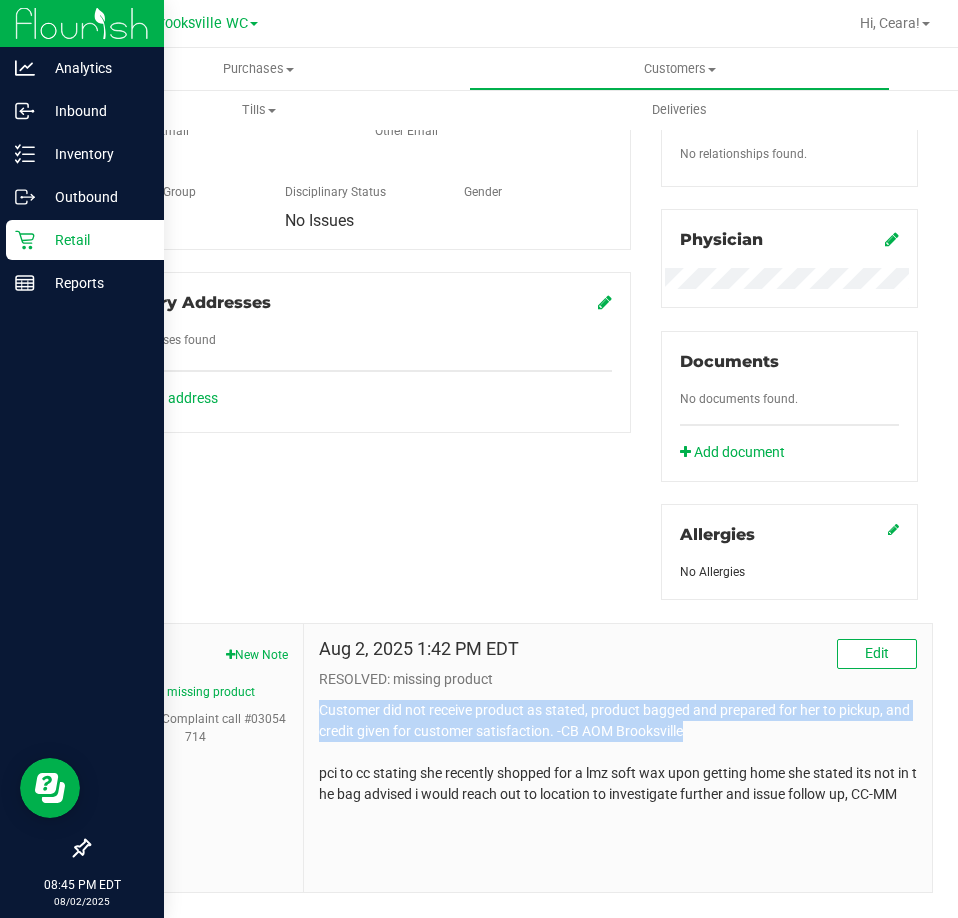 scroll, scrollTop: 0, scrollLeft: 0, axis: both 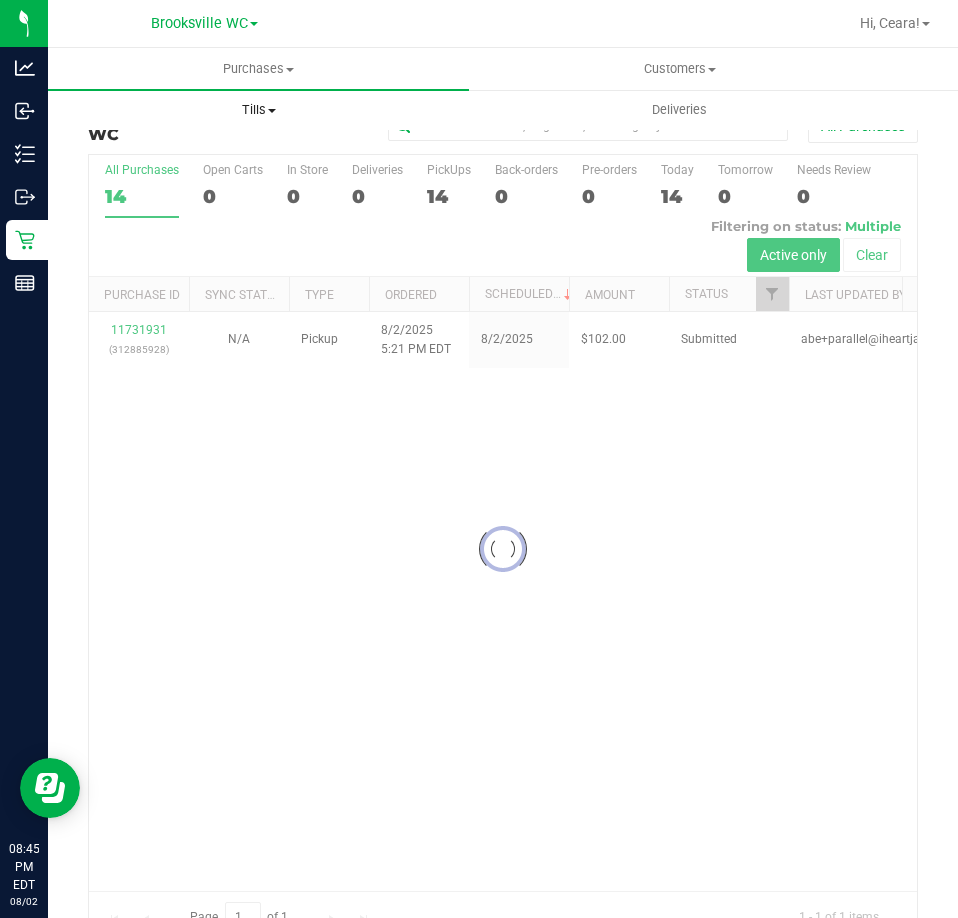 click on "Tills" at bounding box center (258, 110) 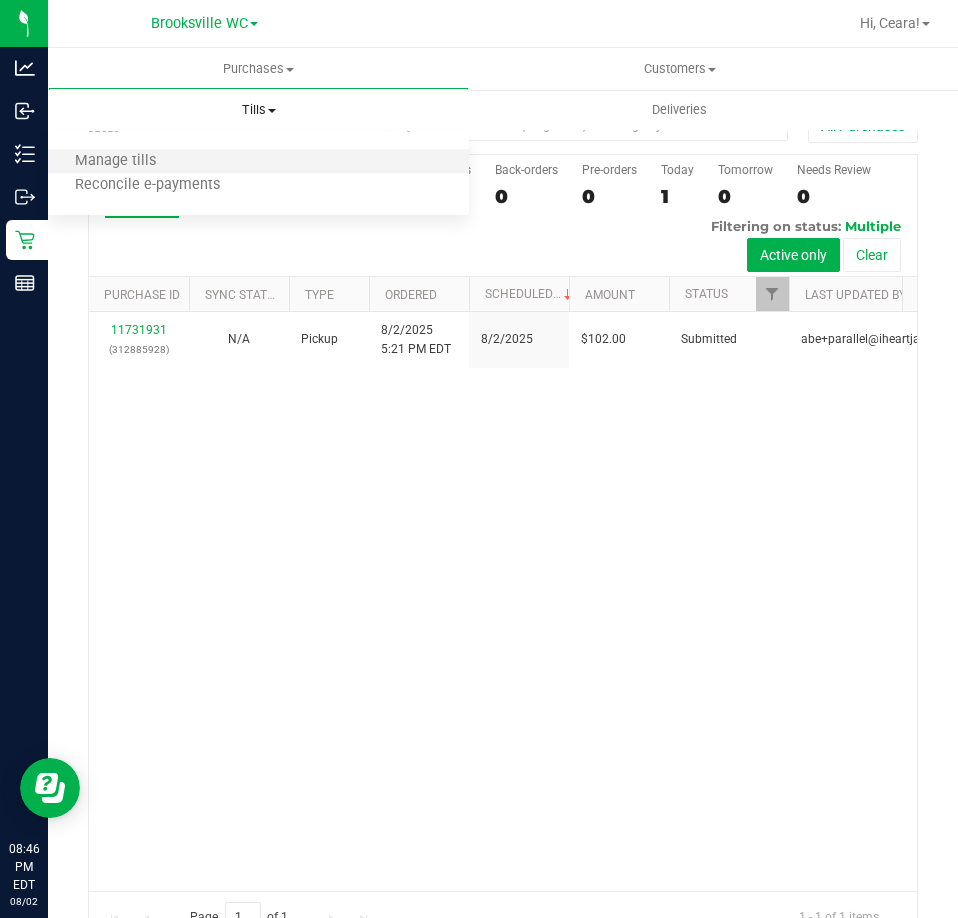 click on "Manage tills" at bounding box center [258, 162] 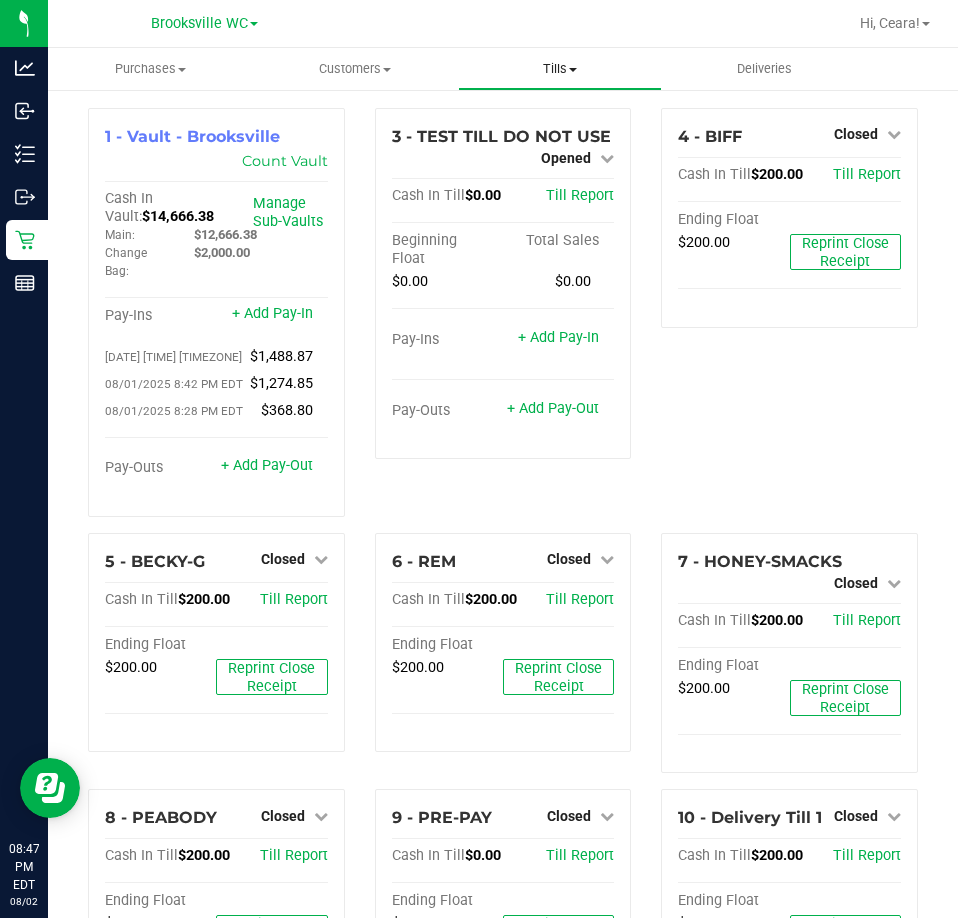 drag, startPoint x: 573, startPoint y: 50, endPoint x: 570, endPoint y: 67, distance: 17.262676 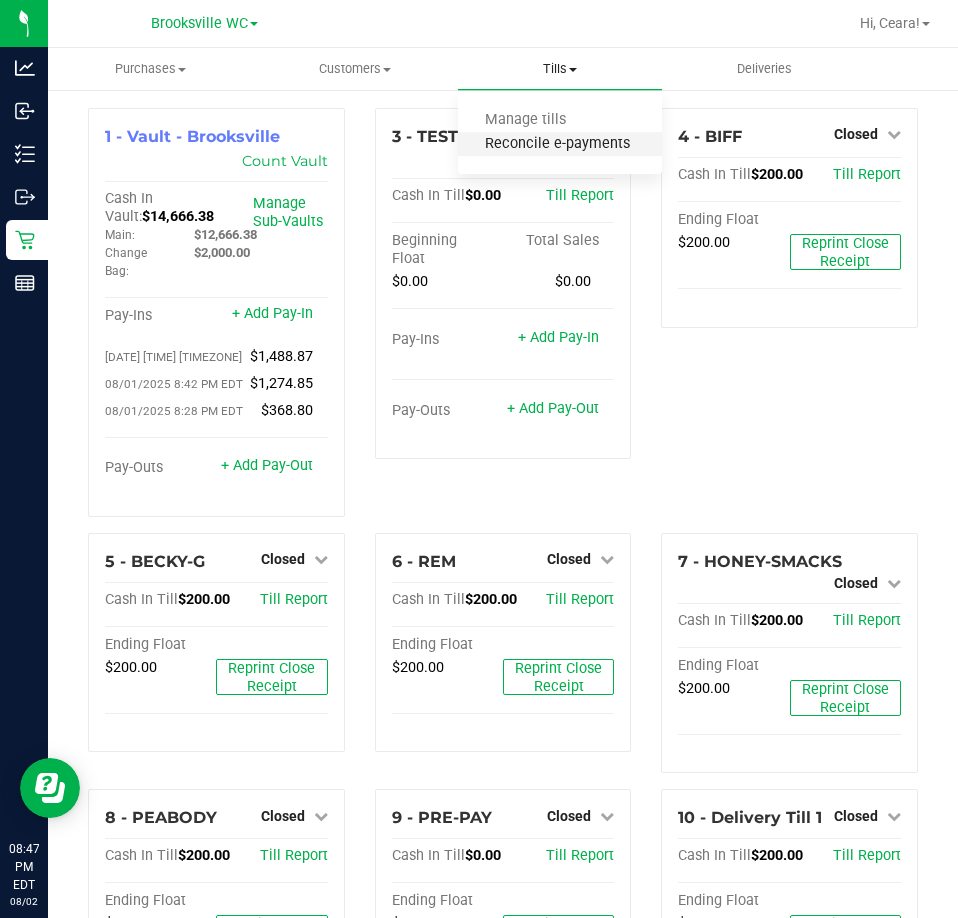 click on "Reconcile e-payments" at bounding box center [557, 144] 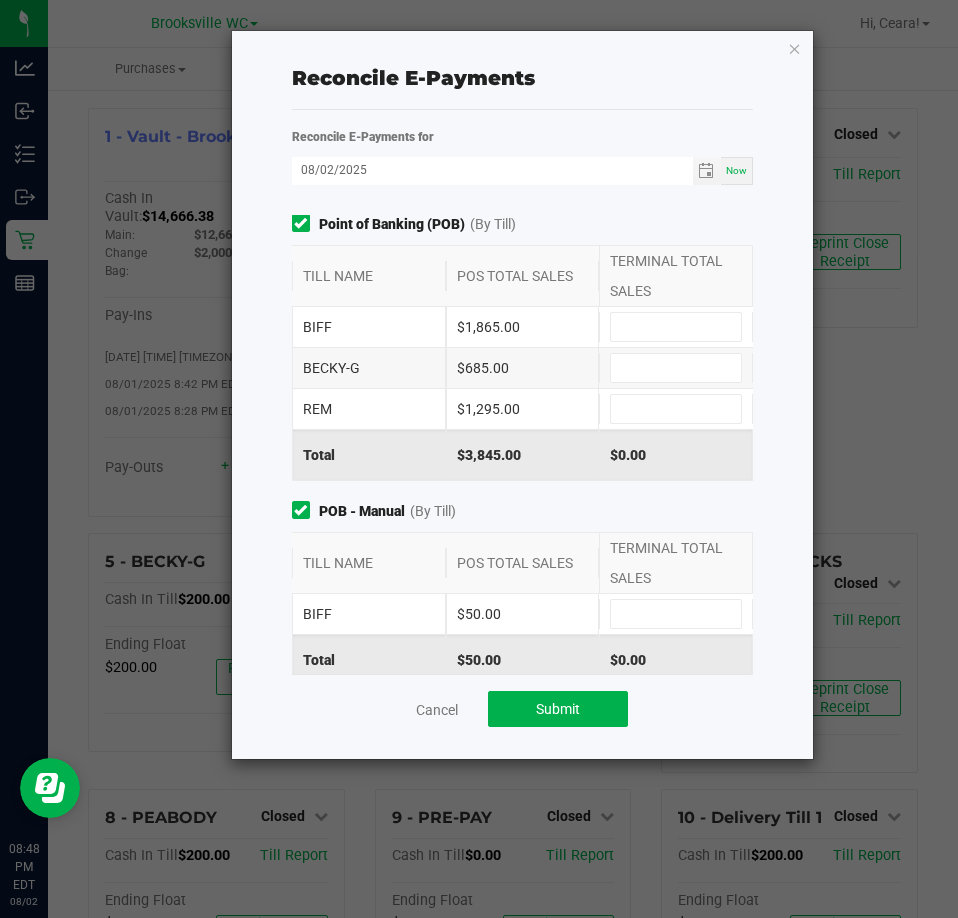 scroll, scrollTop: 0, scrollLeft: 0, axis: both 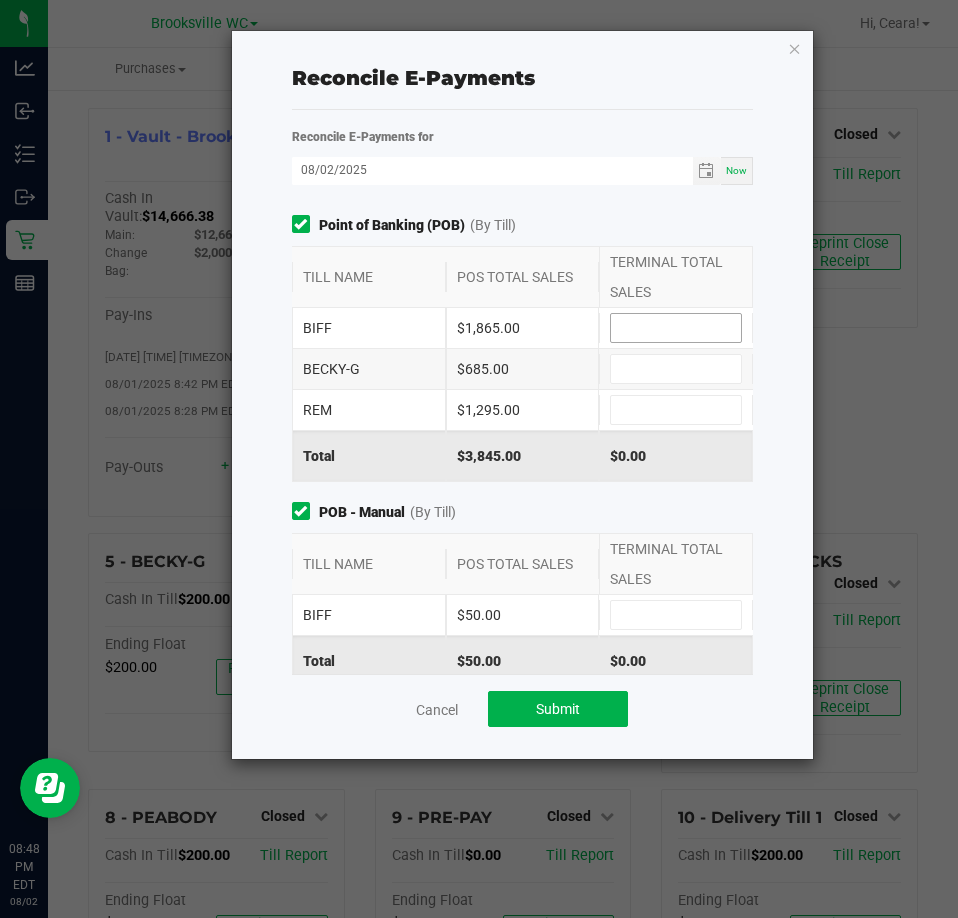 click at bounding box center [676, 328] 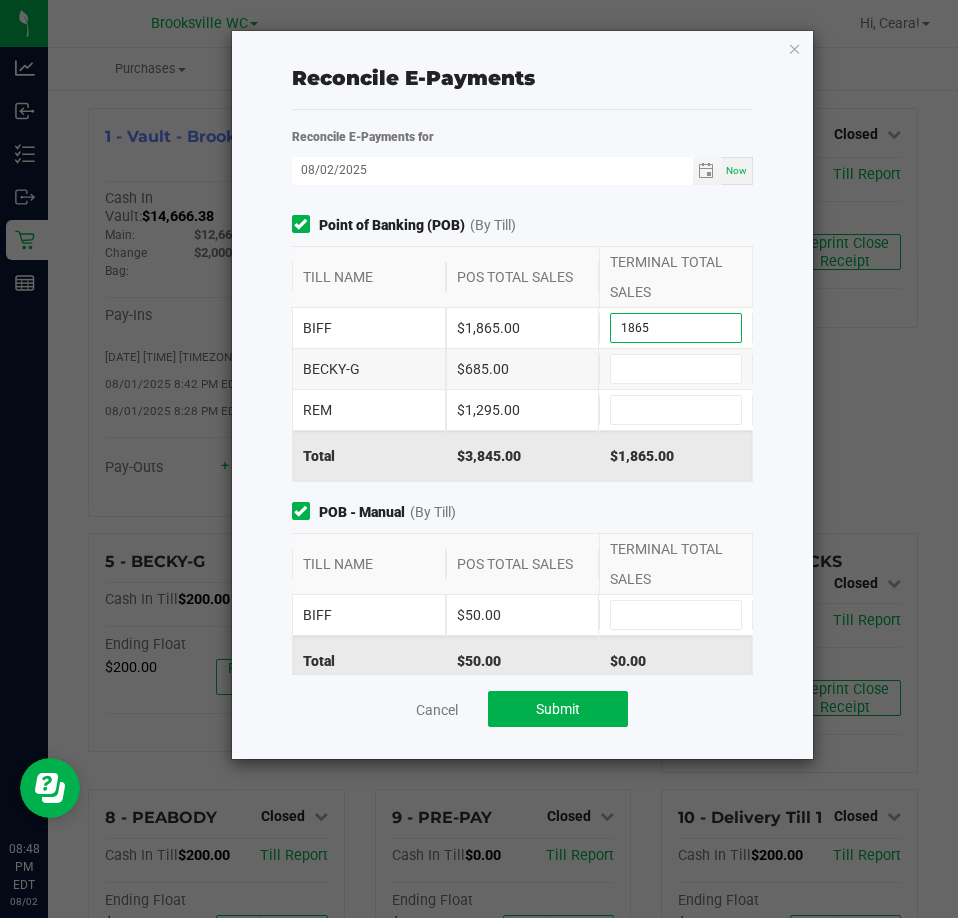 type on "$1,865.00" 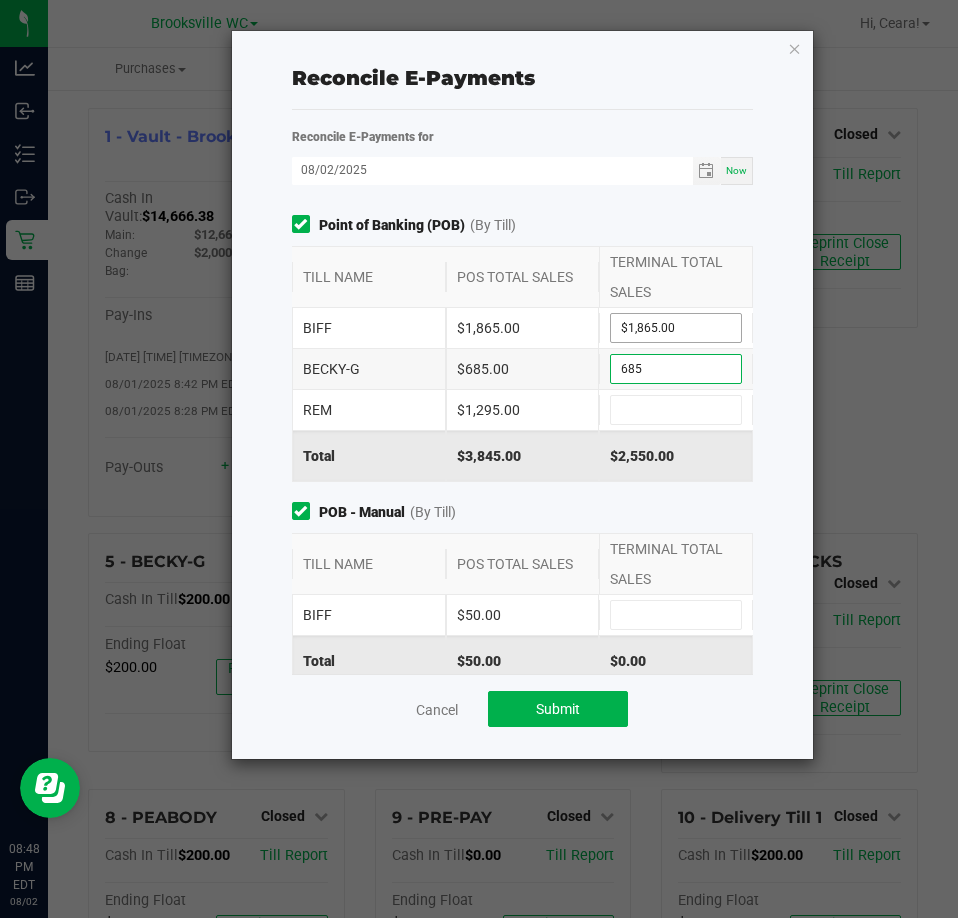 type on "$685.00" 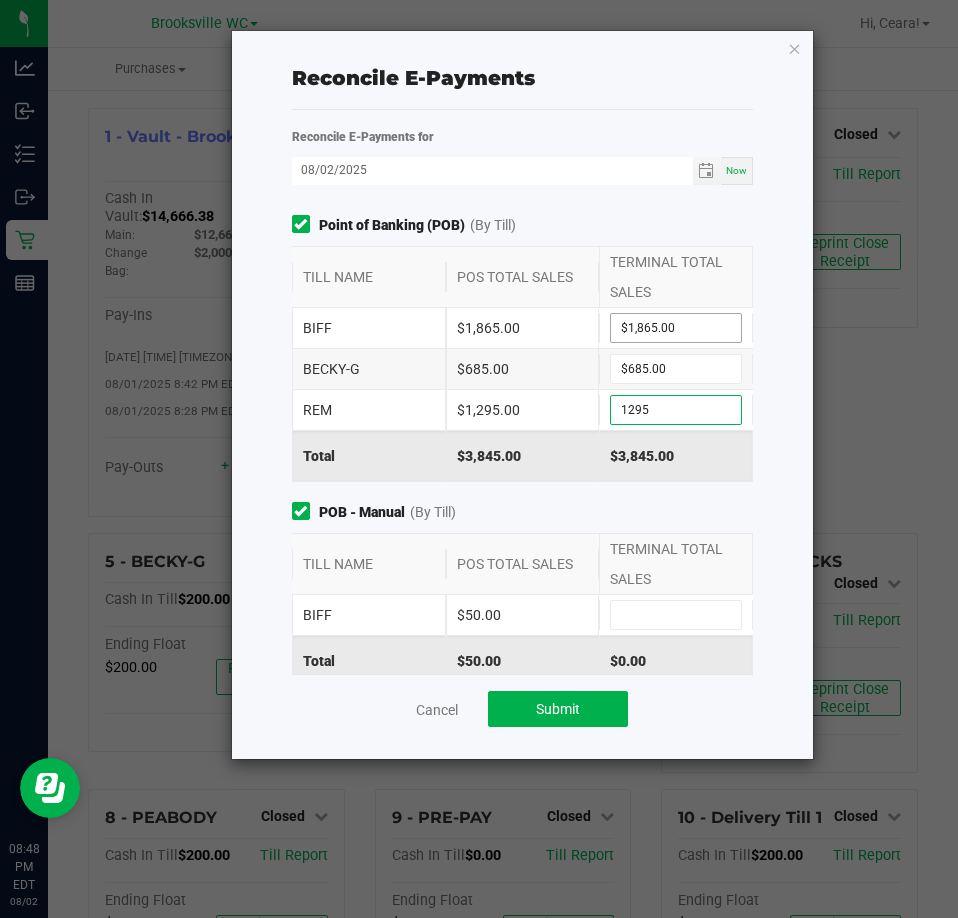 type on "$1,295.00" 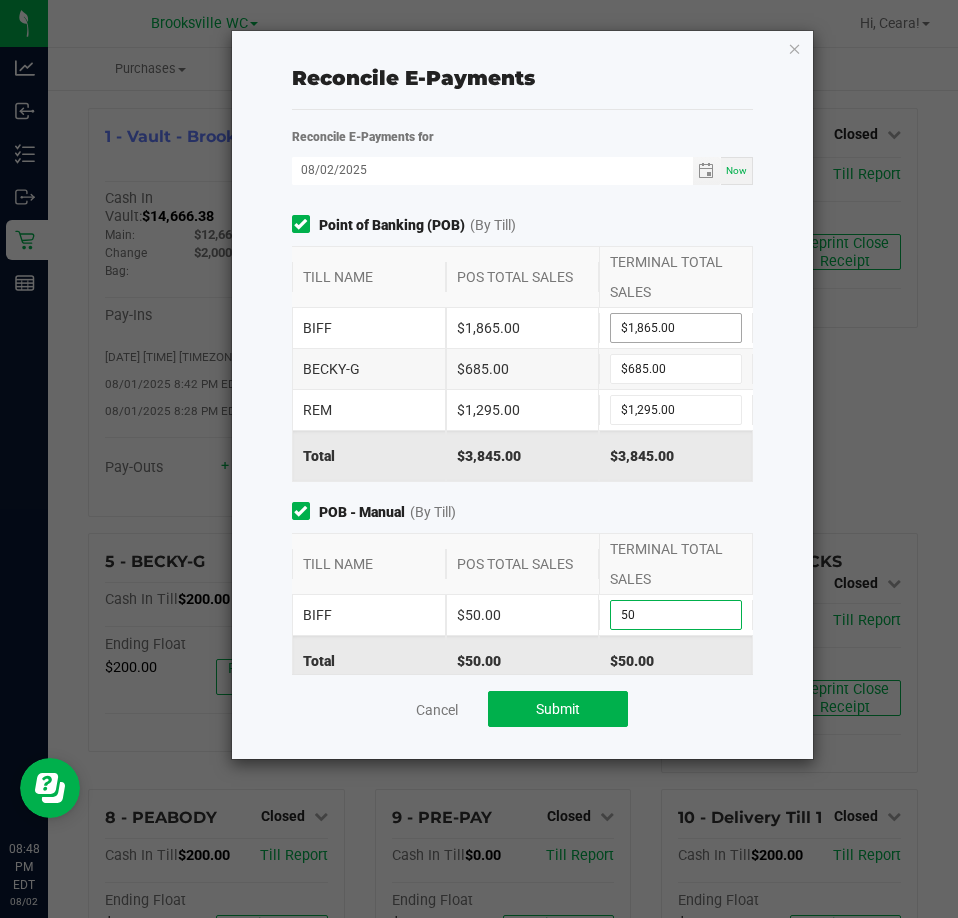 type on "$50.00" 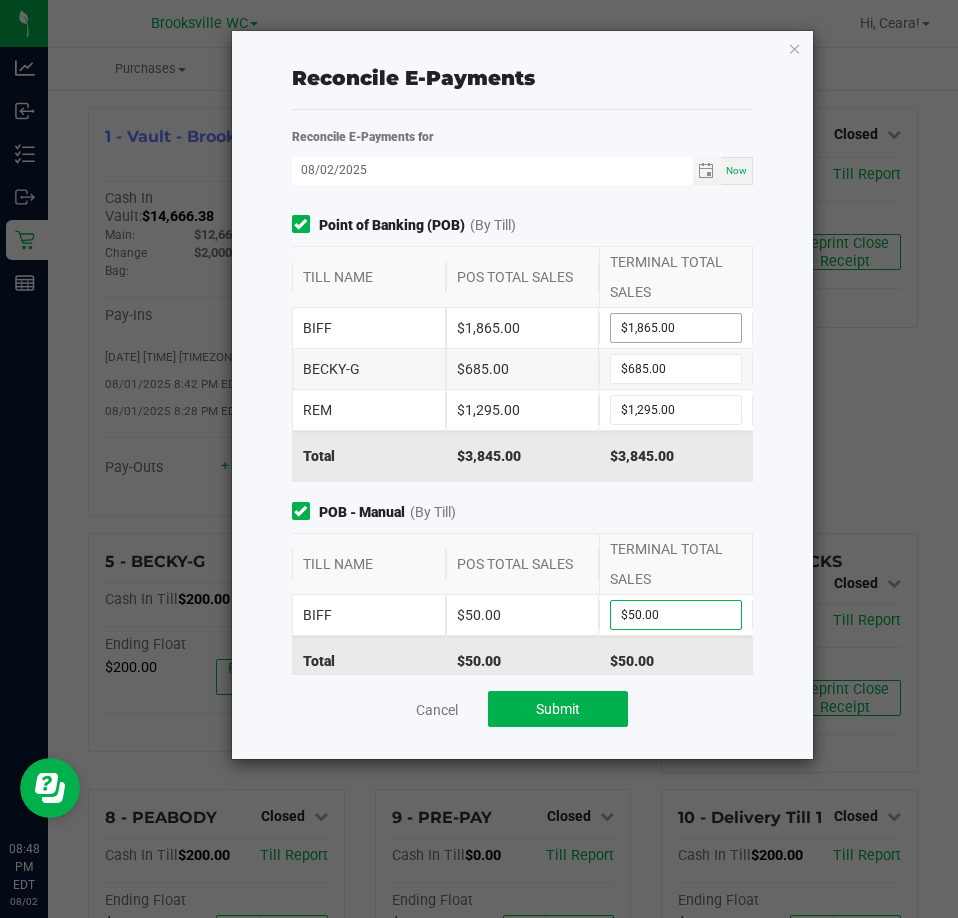 scroll, scrollTop: 317, scrollLeft: 0, axis: vertical 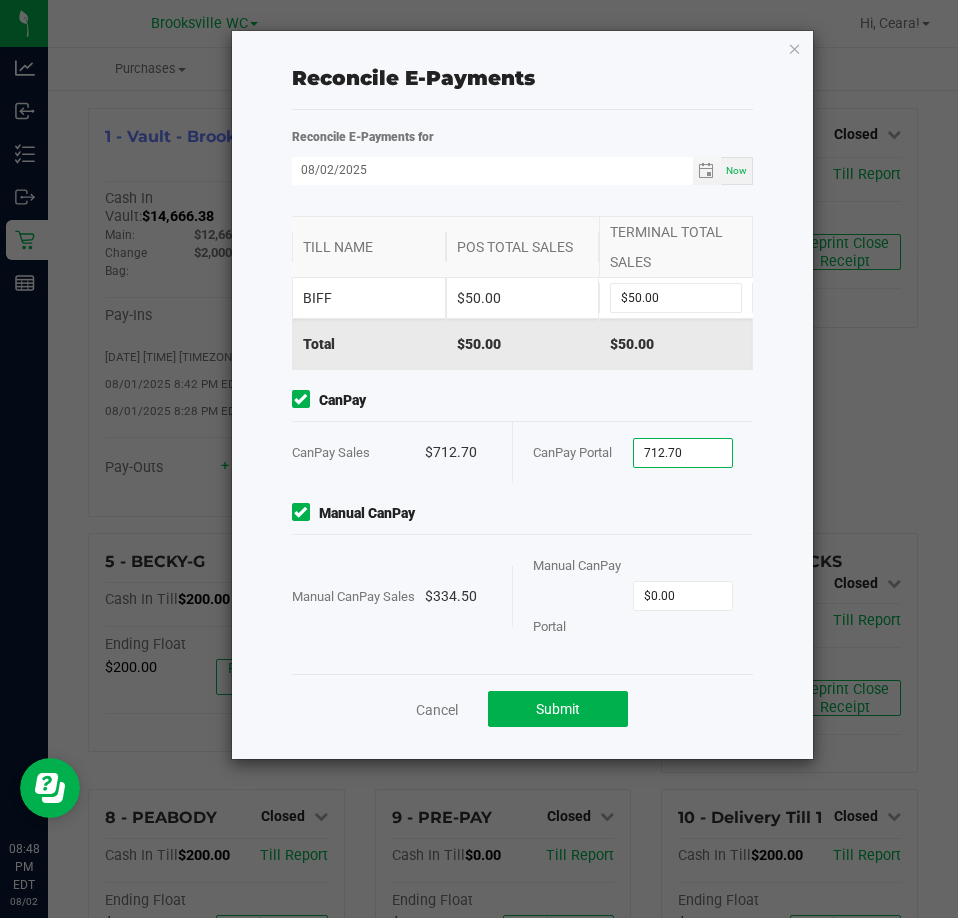 type on "$712.70" 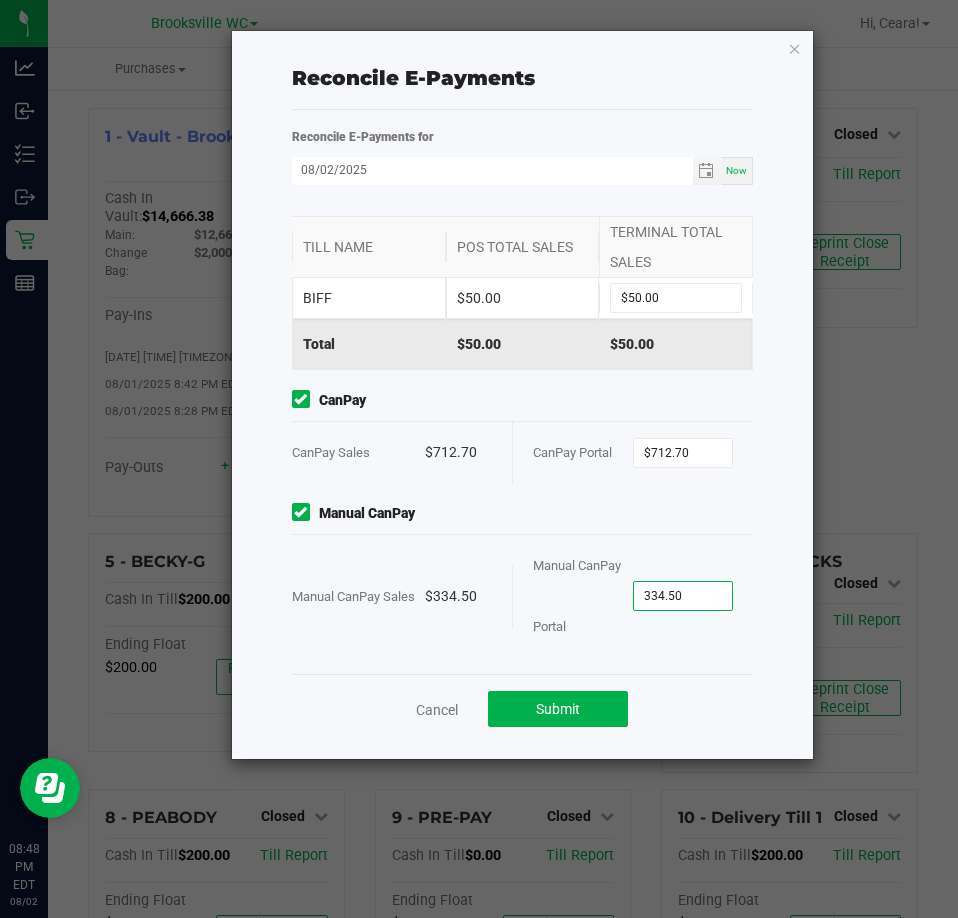 type on "$334.50" 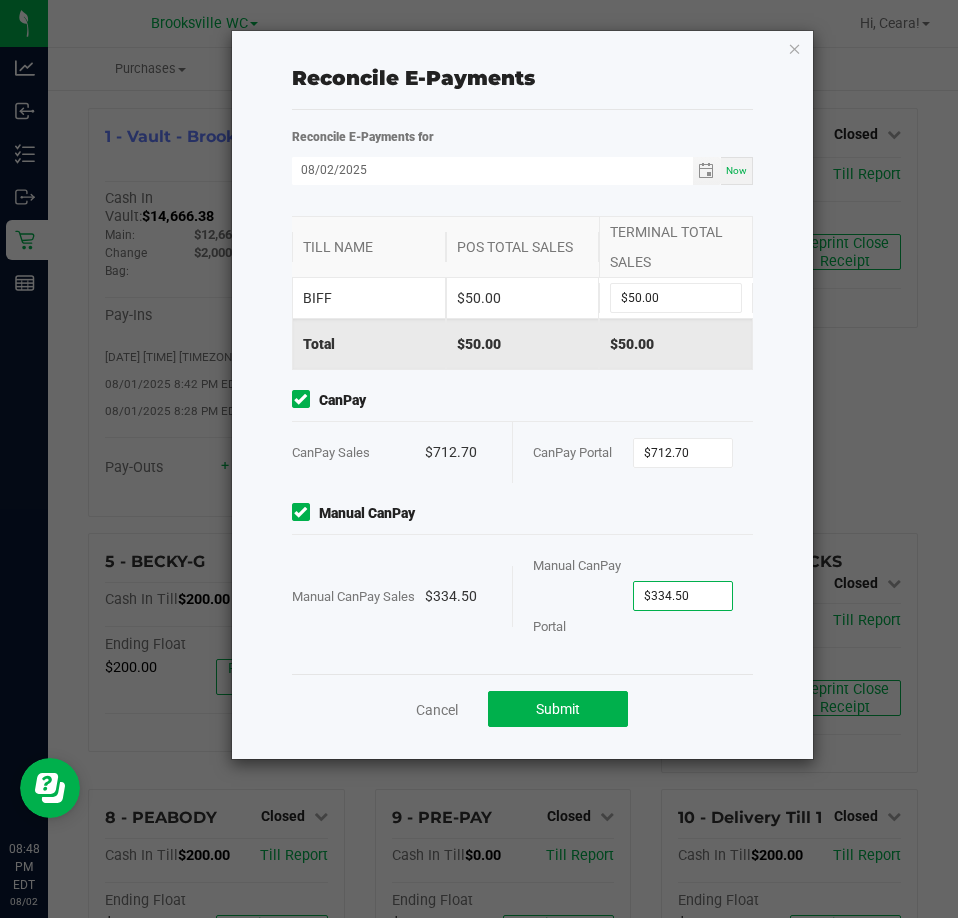 click on "Manual CanPay  Manual CanPay Sales   $[CURRENCY]   Manual CanPay Portal  $[CURRENCY]" 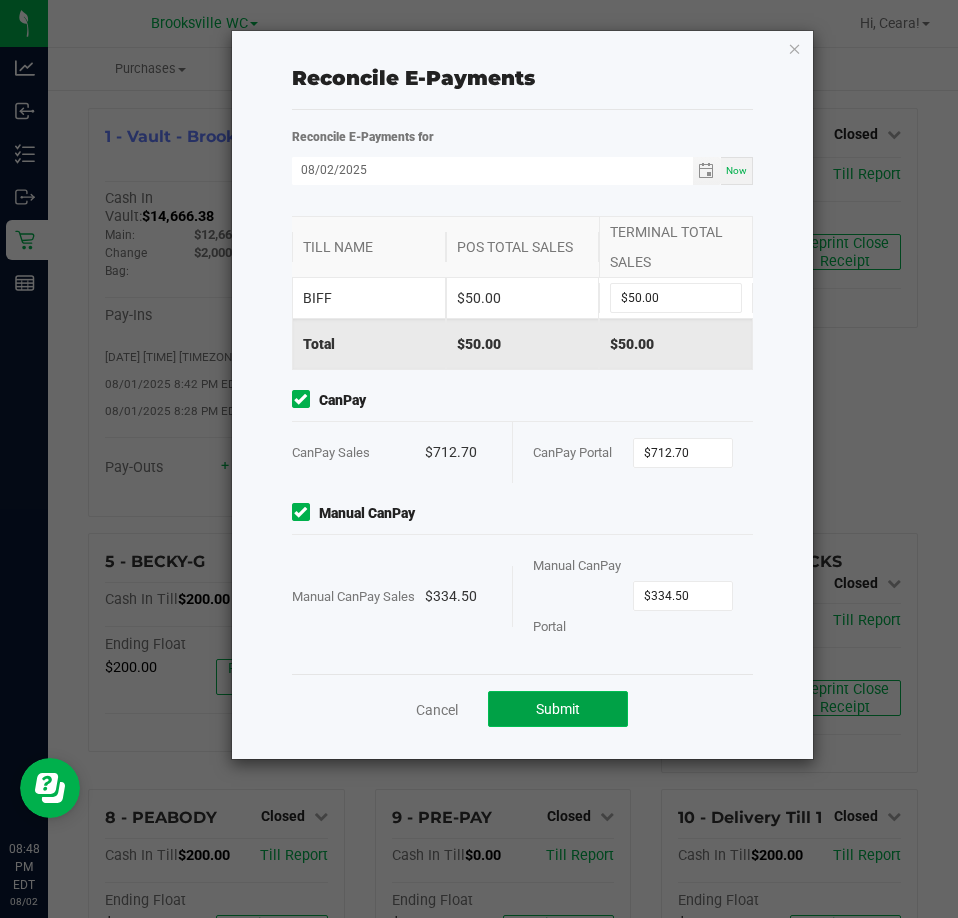 click on "Submit" 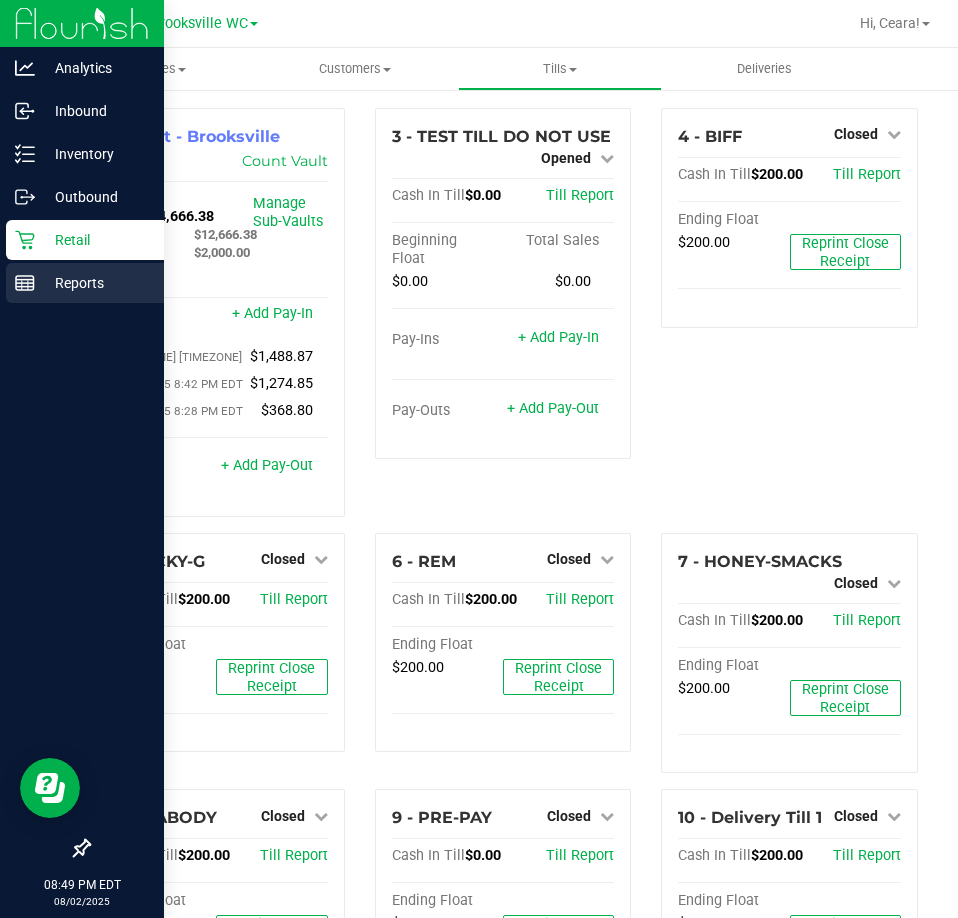 drag, startPoint x: 38, startPoint y: 273, endPoint x: 14, endPoint y: 285, distance: 26.832815 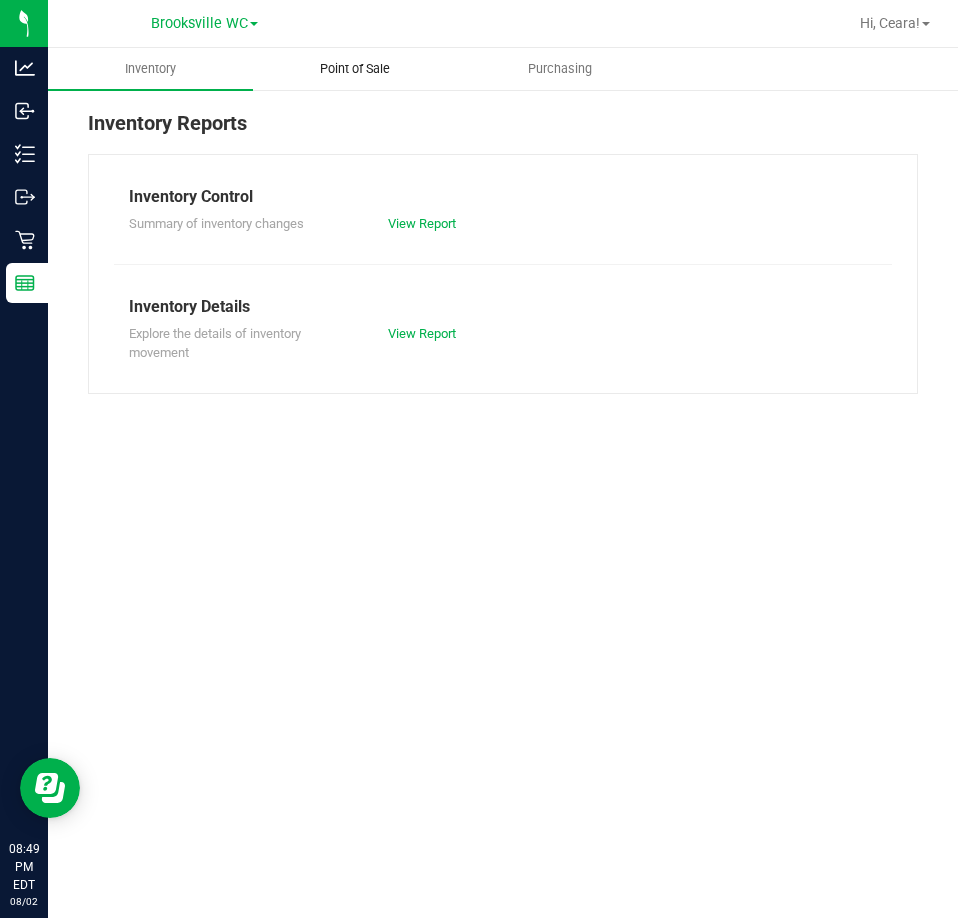click on "Point of Sale" at bounding box center [355, 69] 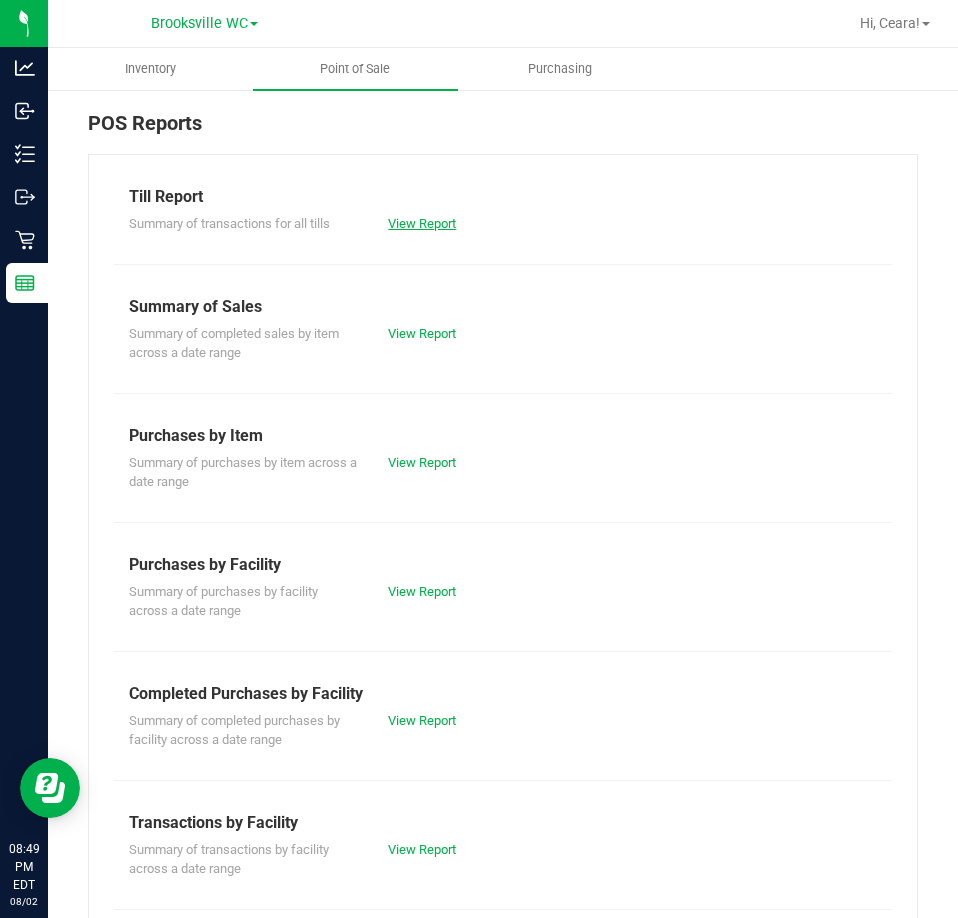 click on "View Report" at bounding box center (422, 223) 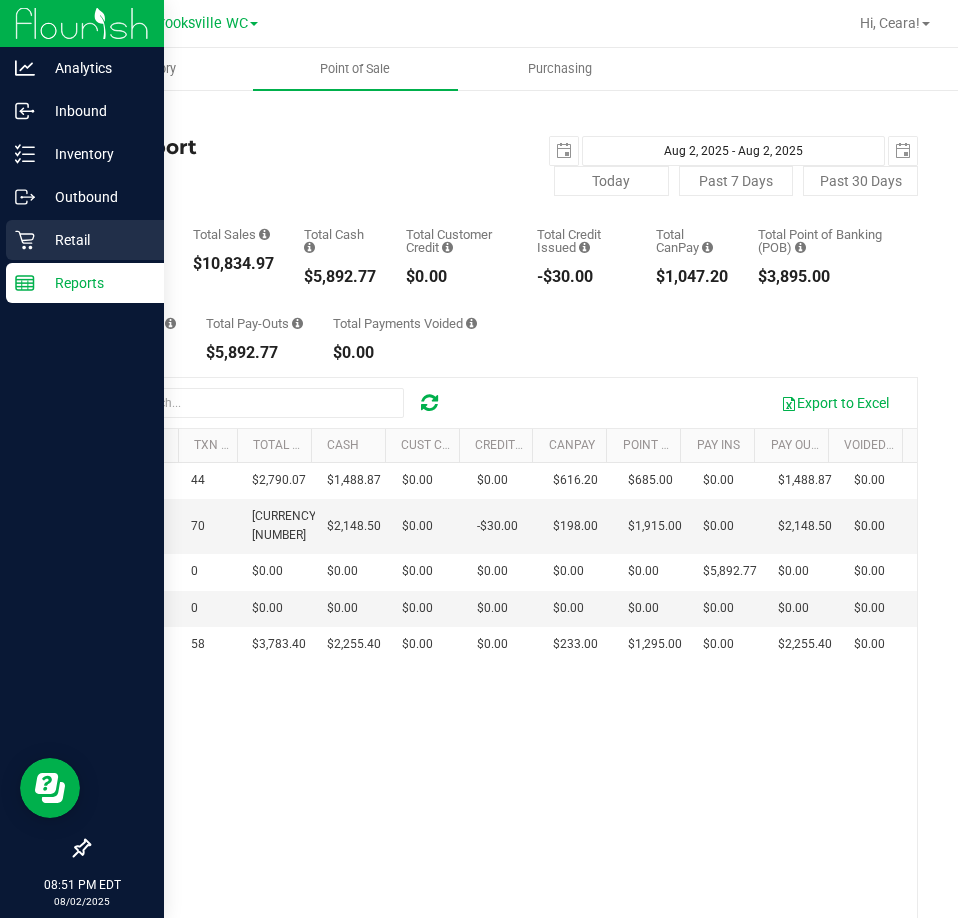 click 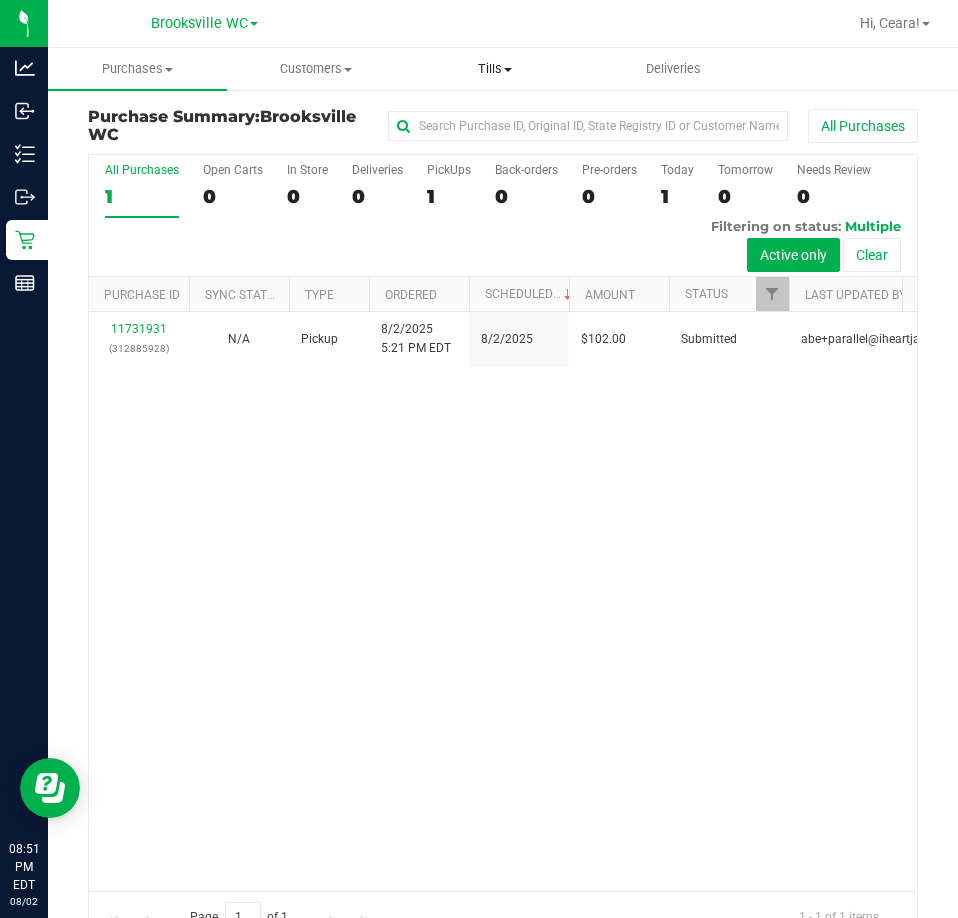 click on "Tills" at bounding box center (494, 69) 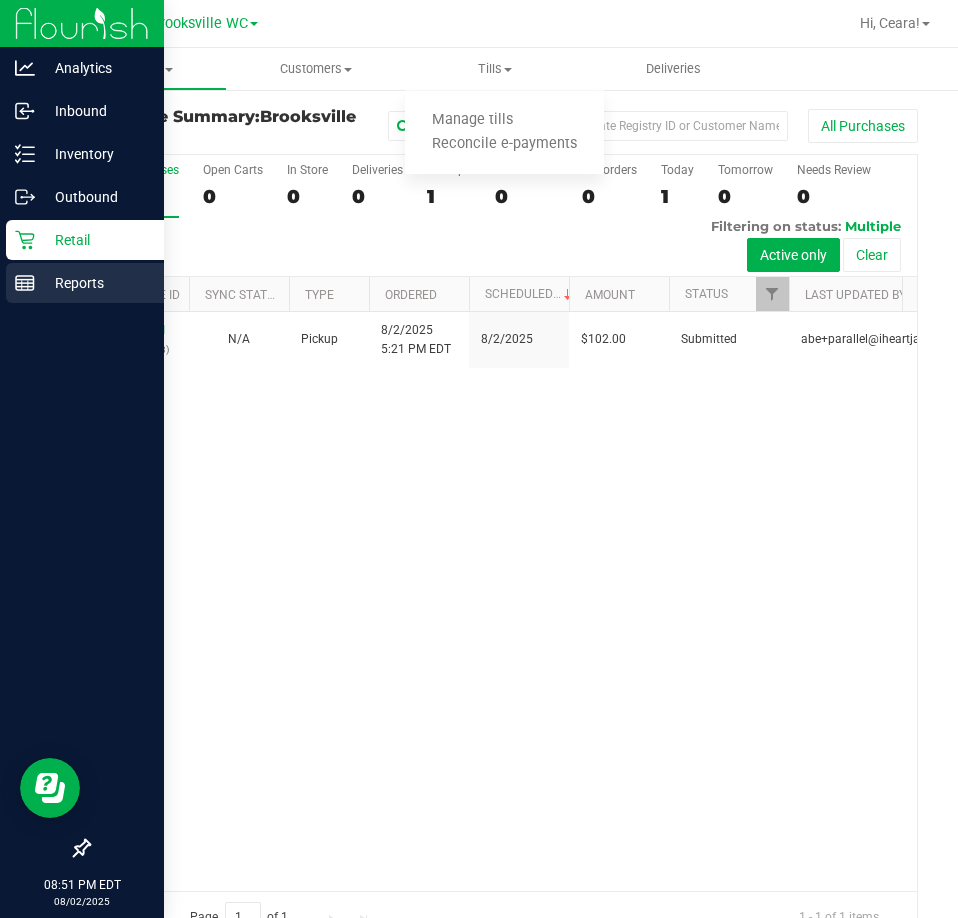 click on "Reports" at bounding box center (95, 283) 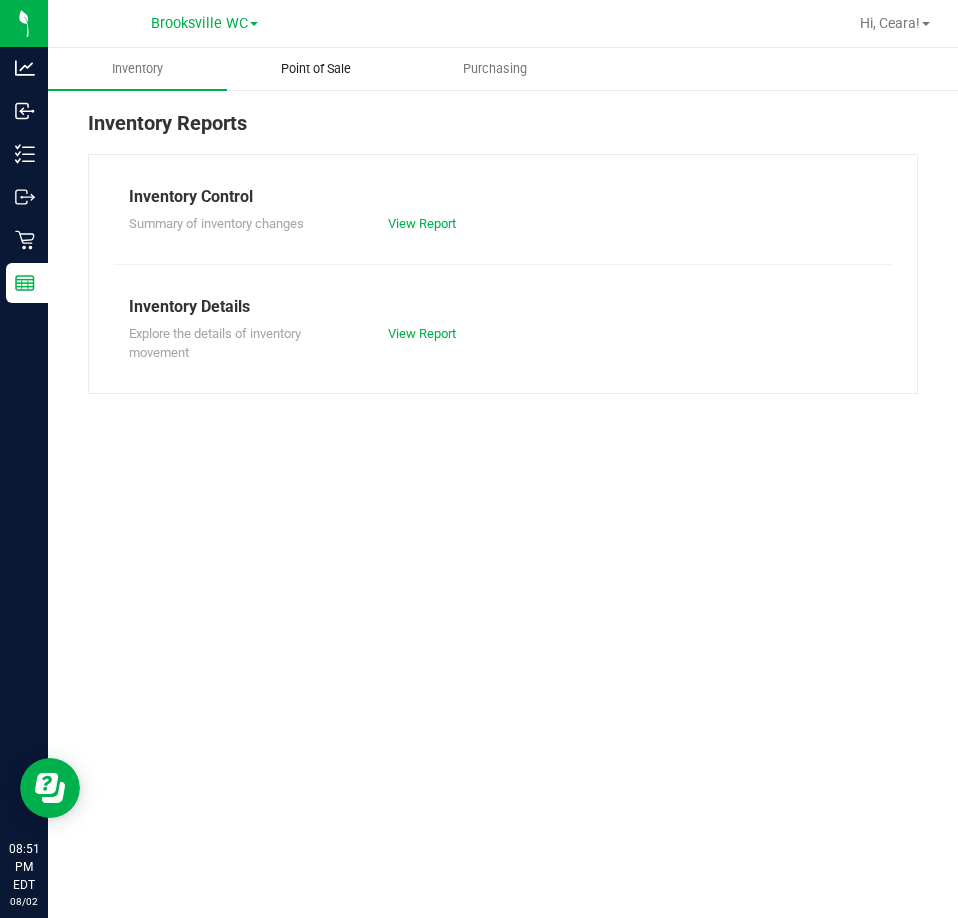 click on "Point of Sale" at bounding box center (316, 69) 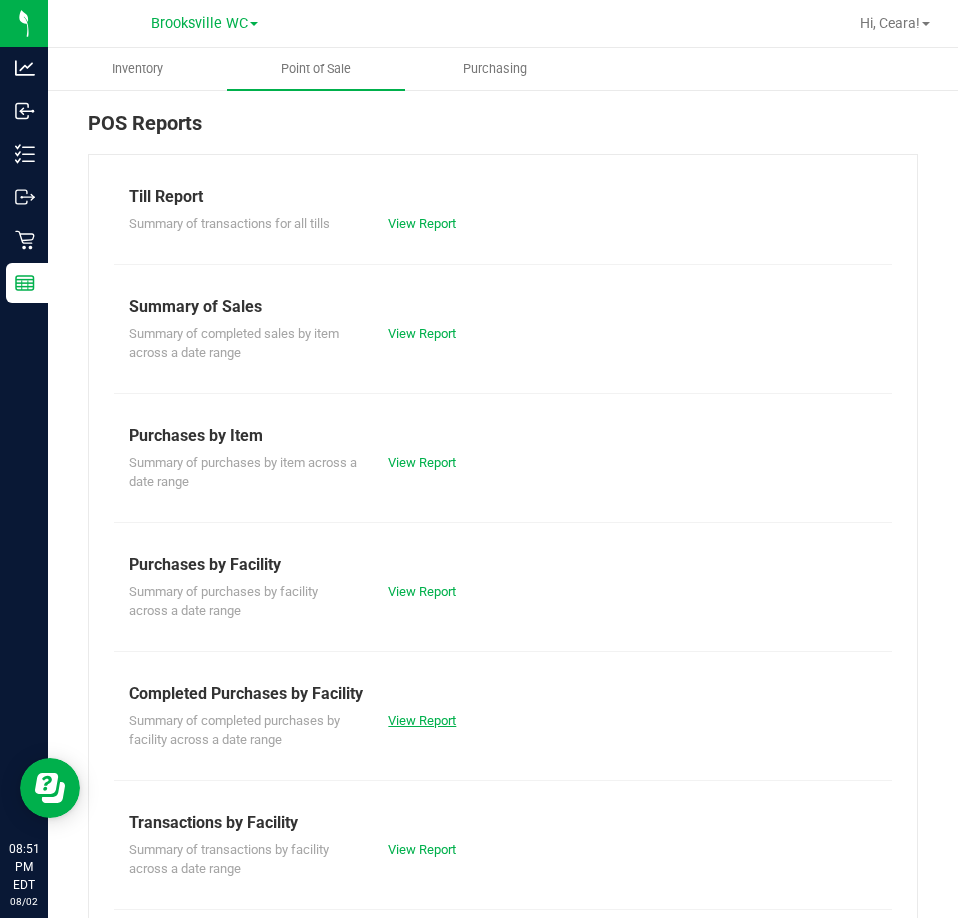 click on "View Report" at bounding box center (422, 720) 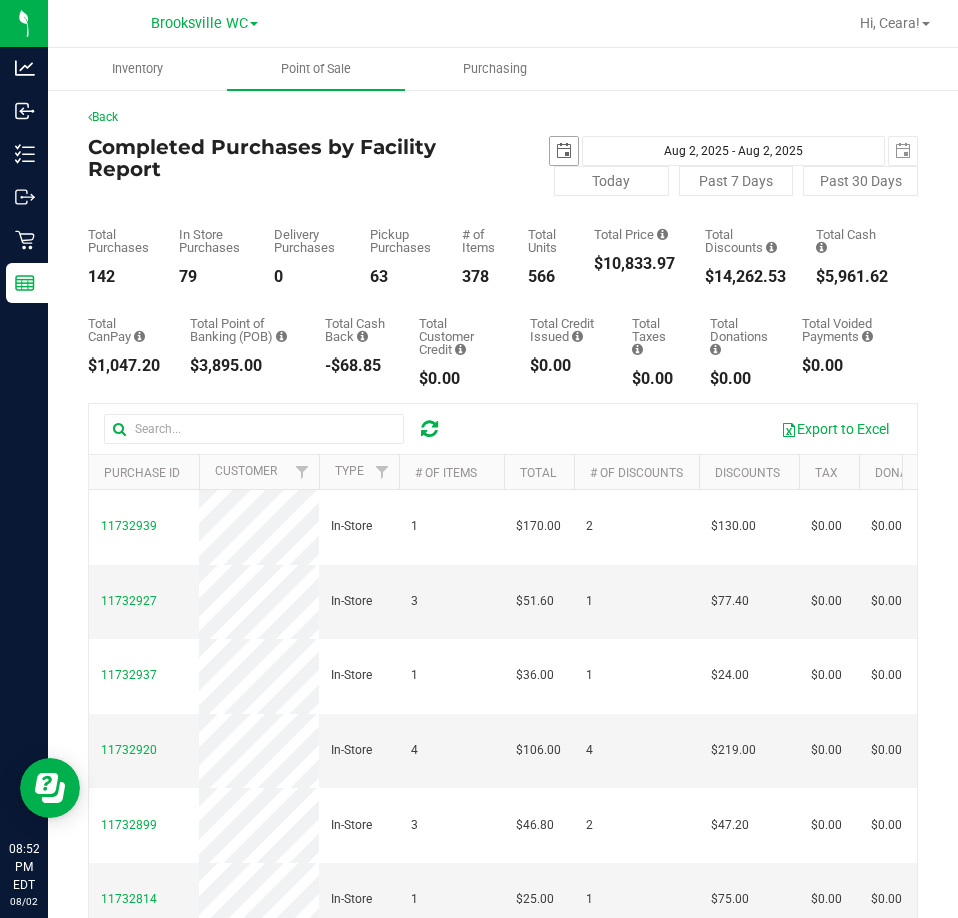 click at bounding box center [564, 151] 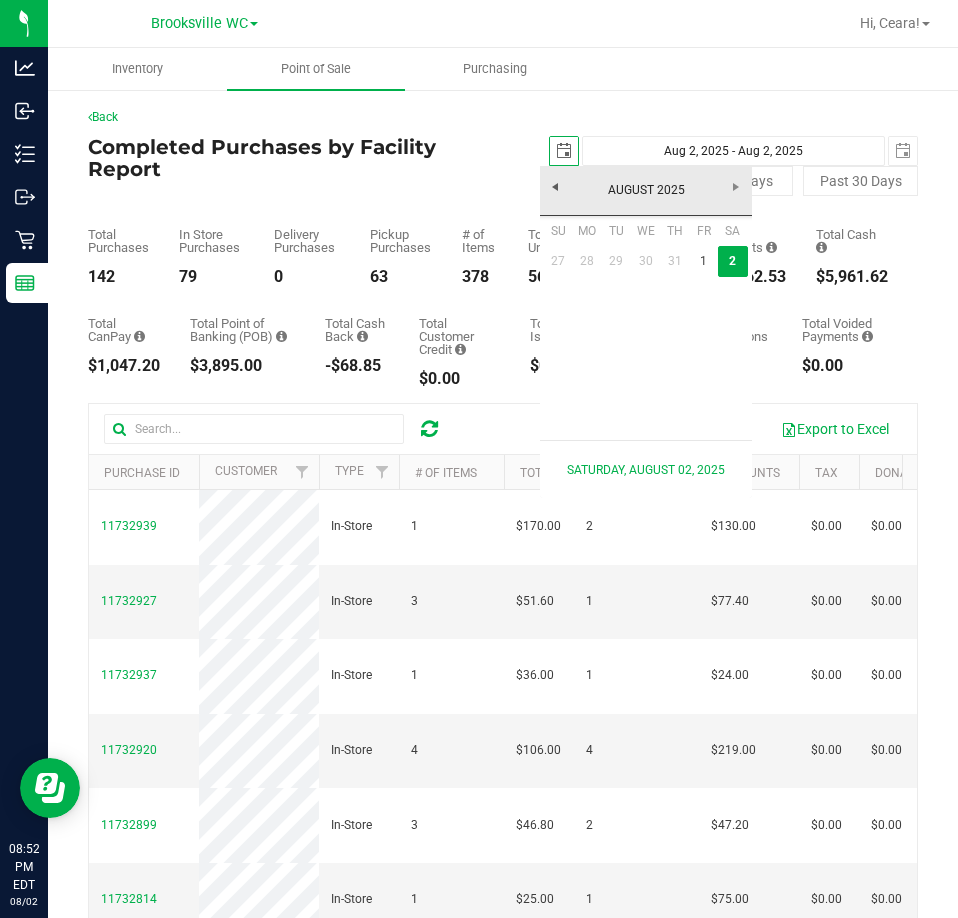 scroll, scrollTop: 0, scrollLeft: 50, axis: horizontal 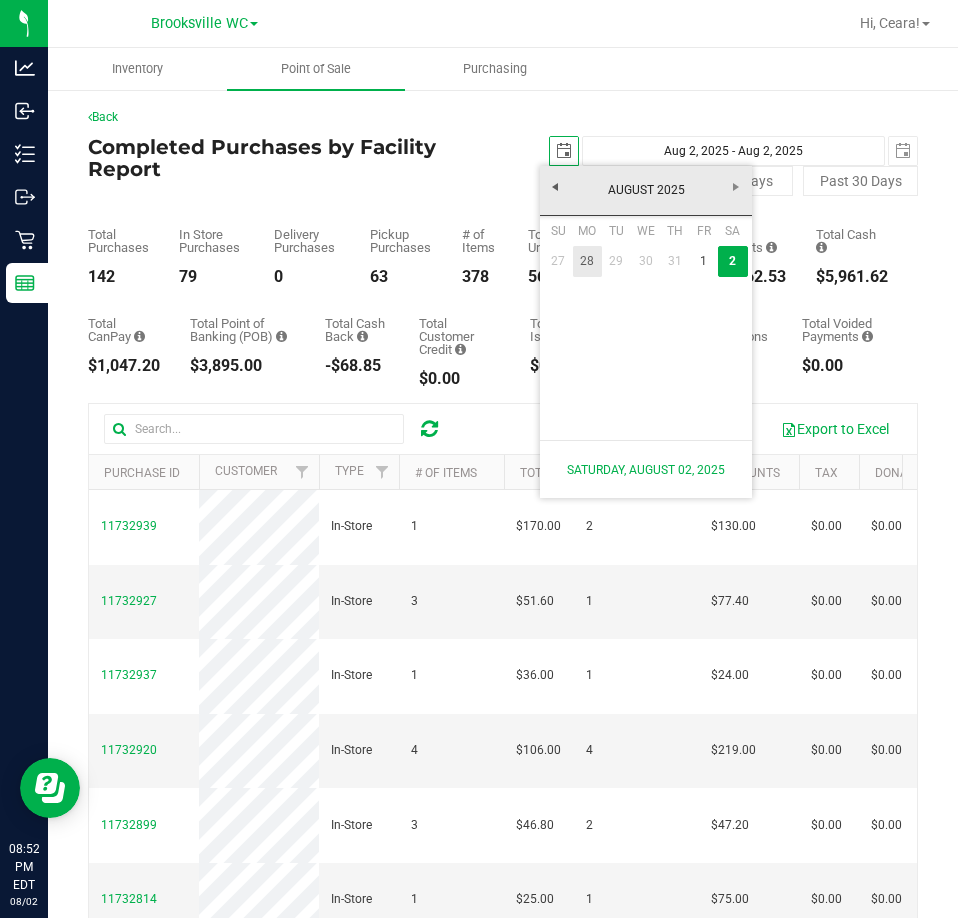 click on "28" at bounding box center [587, 261] 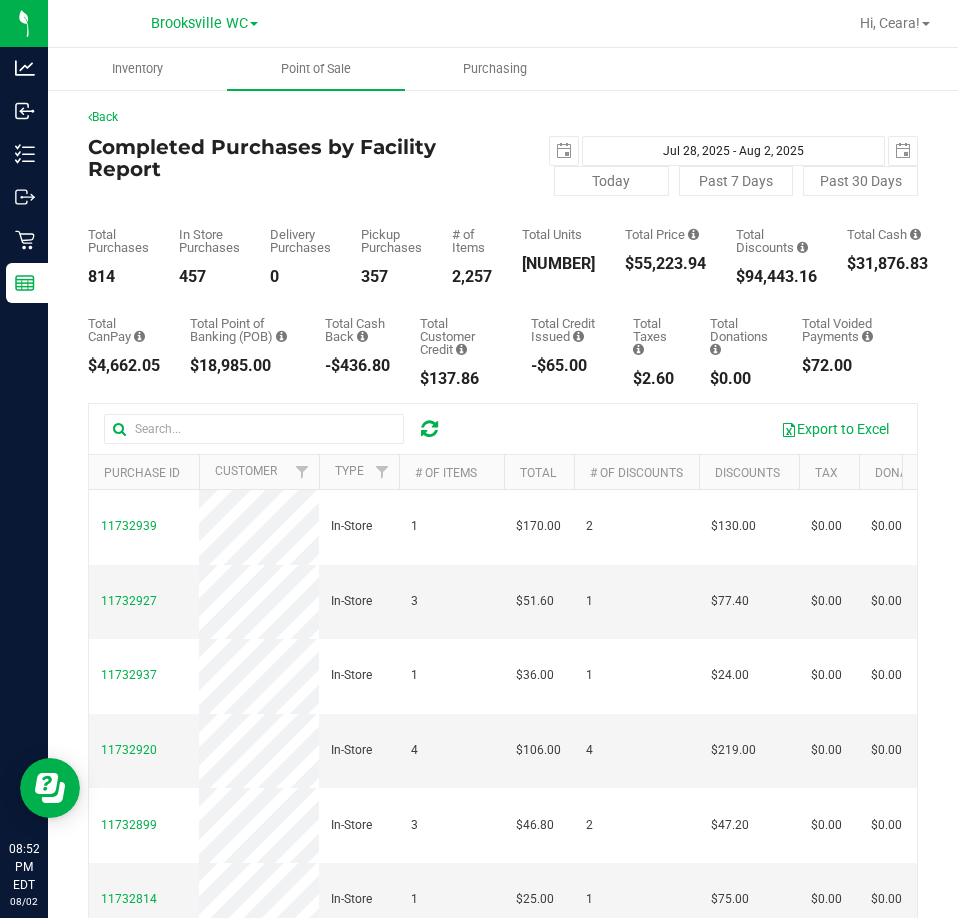 scroll, scrollTop: 0, scrollLeft: 0, axis: both 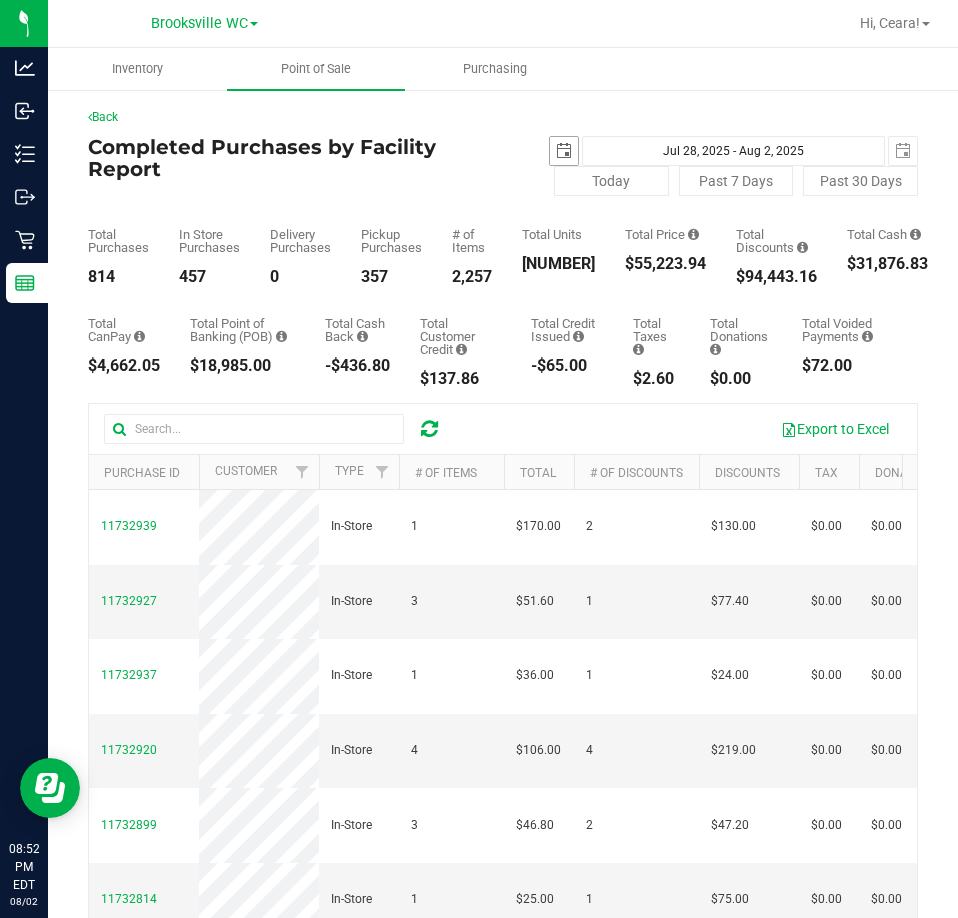 click at bounding box center [564, 151] 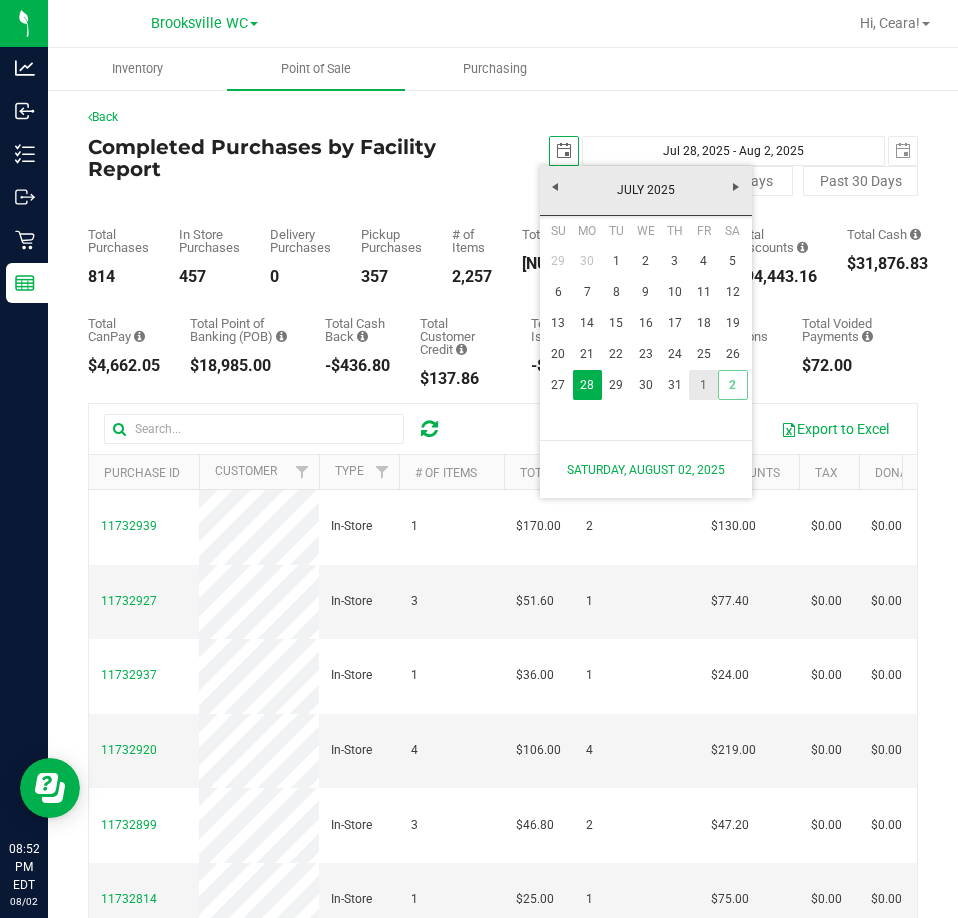 click on "1" at bounding box center [703, 385] 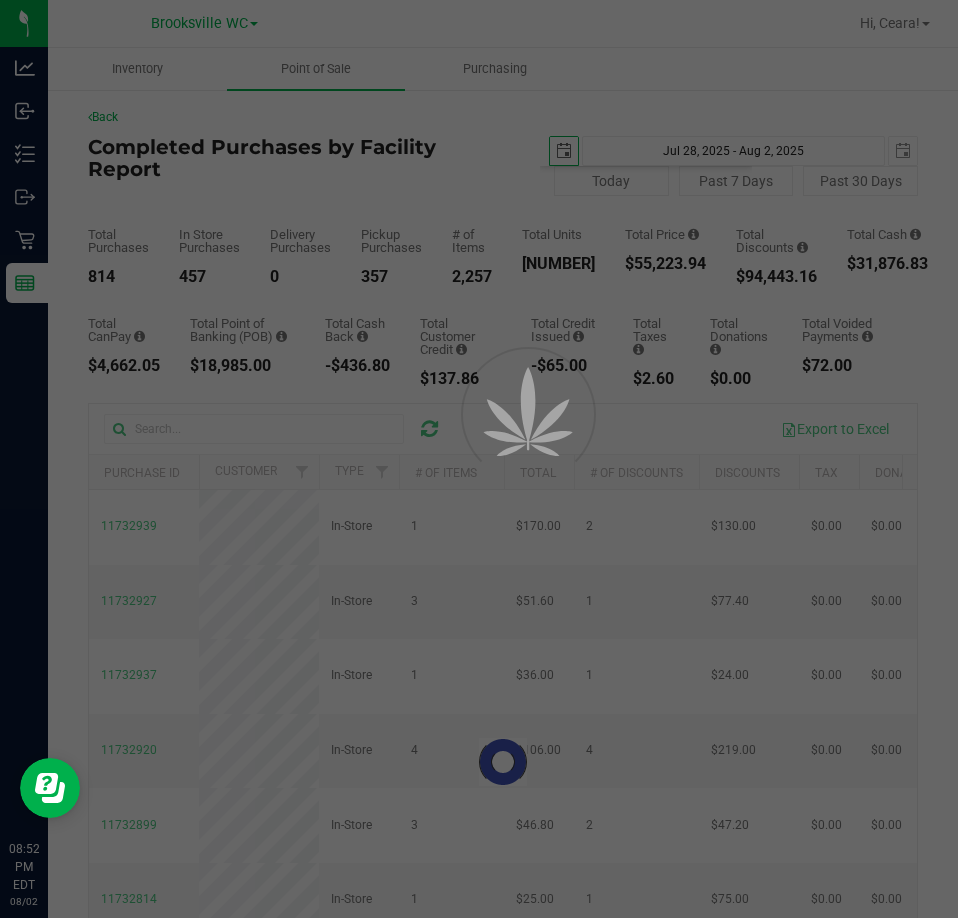 type on "2025-08-01" 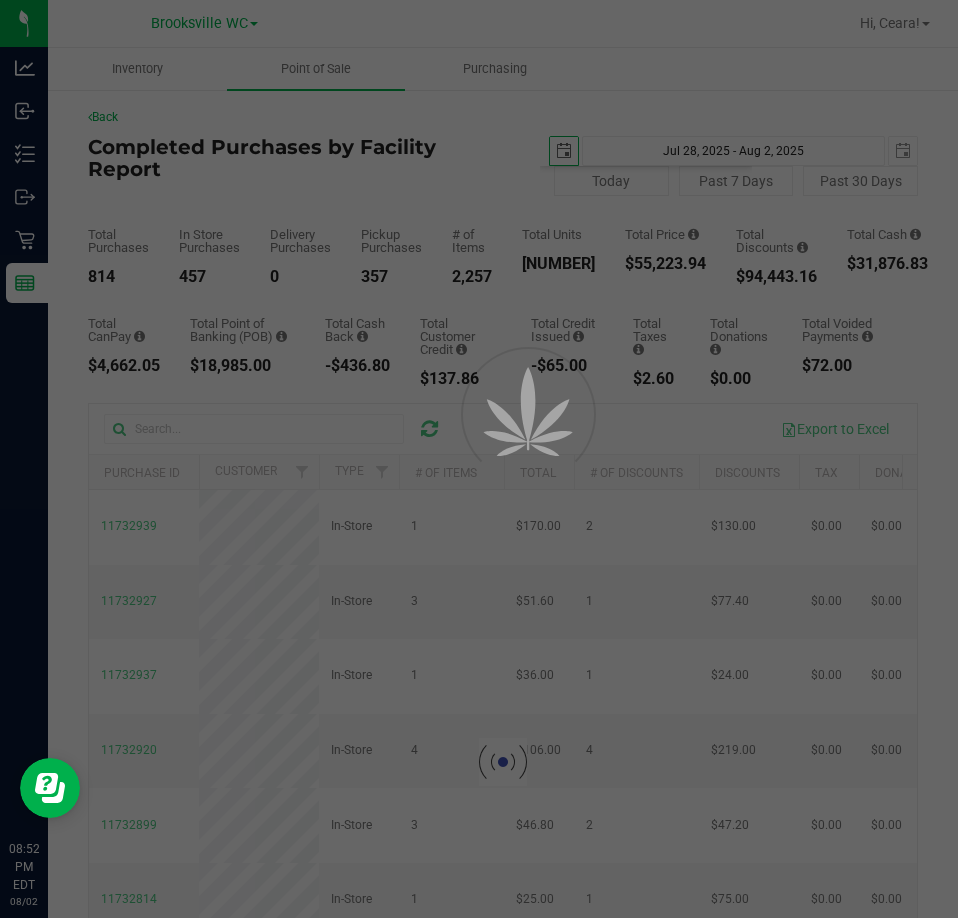 type on "Aug 1, 2025 - Aug 2, 2025" 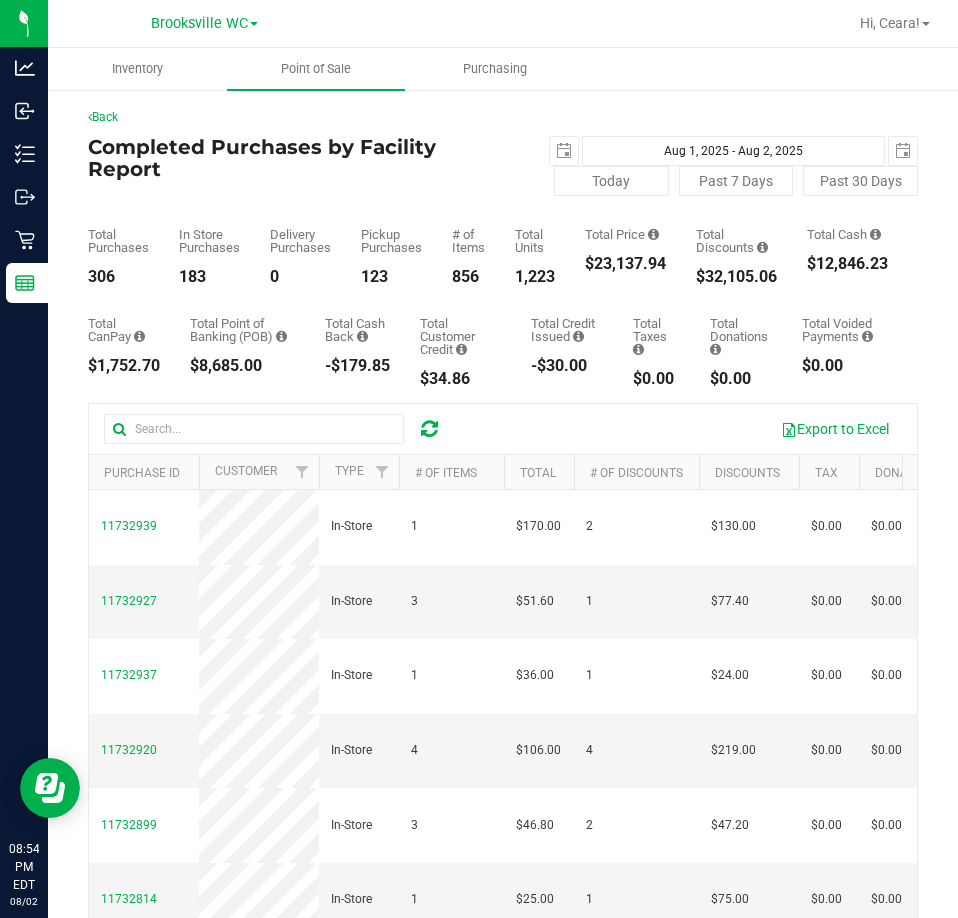 click on "Back
Completed Purchases by Facility Report
2025-08-01
Aug 1, 2025 - Aug 2, 2025
2025-08-02
Today
Past 7 Days
Past 30 Days
Total Purchases
306
In Store Purchases
183
Delivery Purchases
0
Pickup Purchases
123" at bounding box center (503, 614) 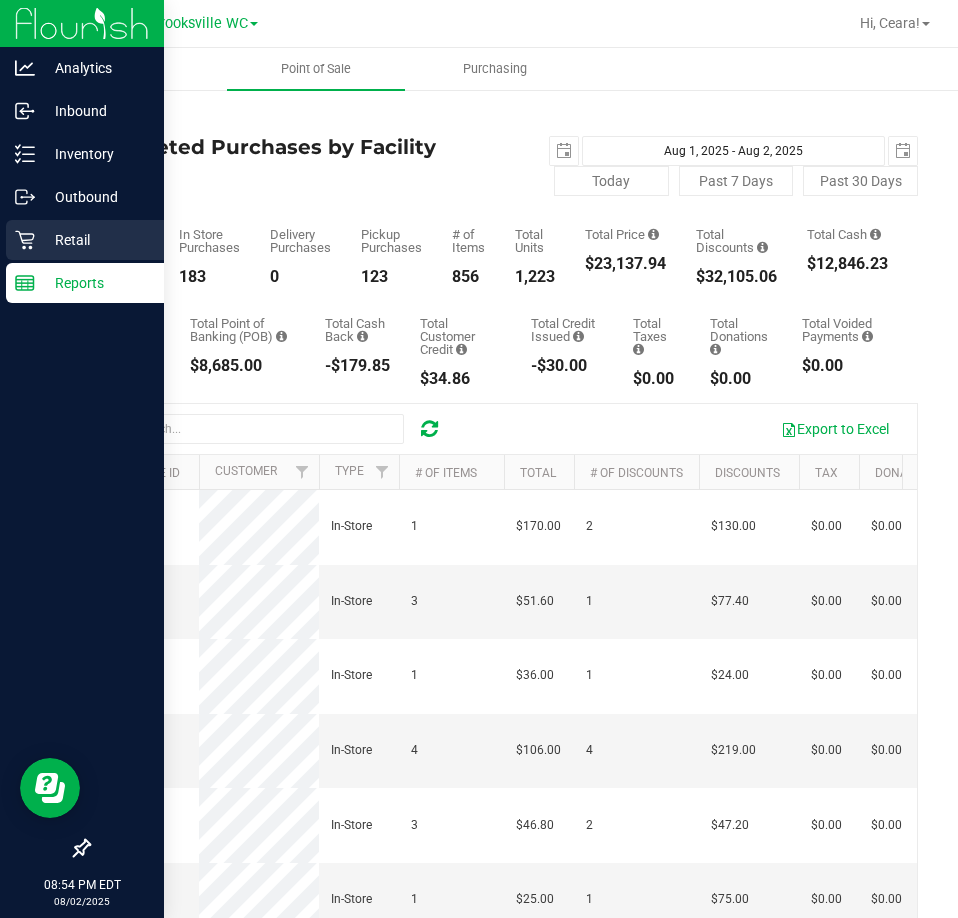 click on "Retail" at bounding box center (85, 240) 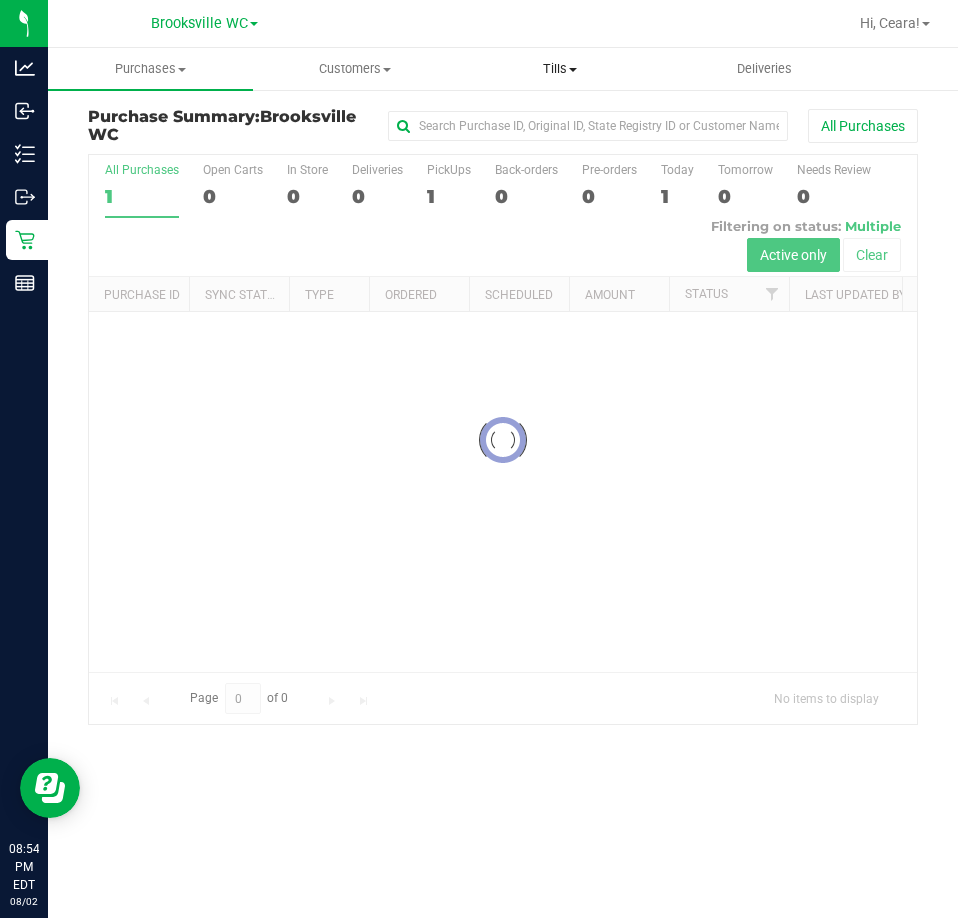 click on "Tills" at bounding box center [560, 69] 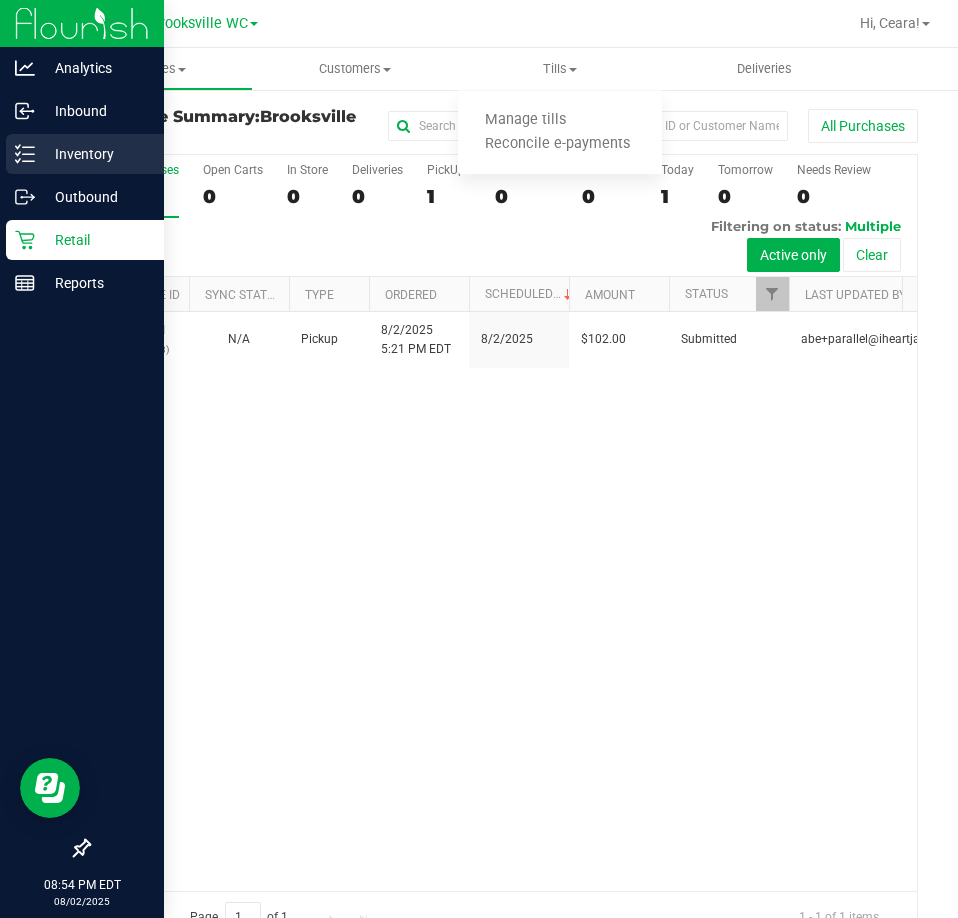 click 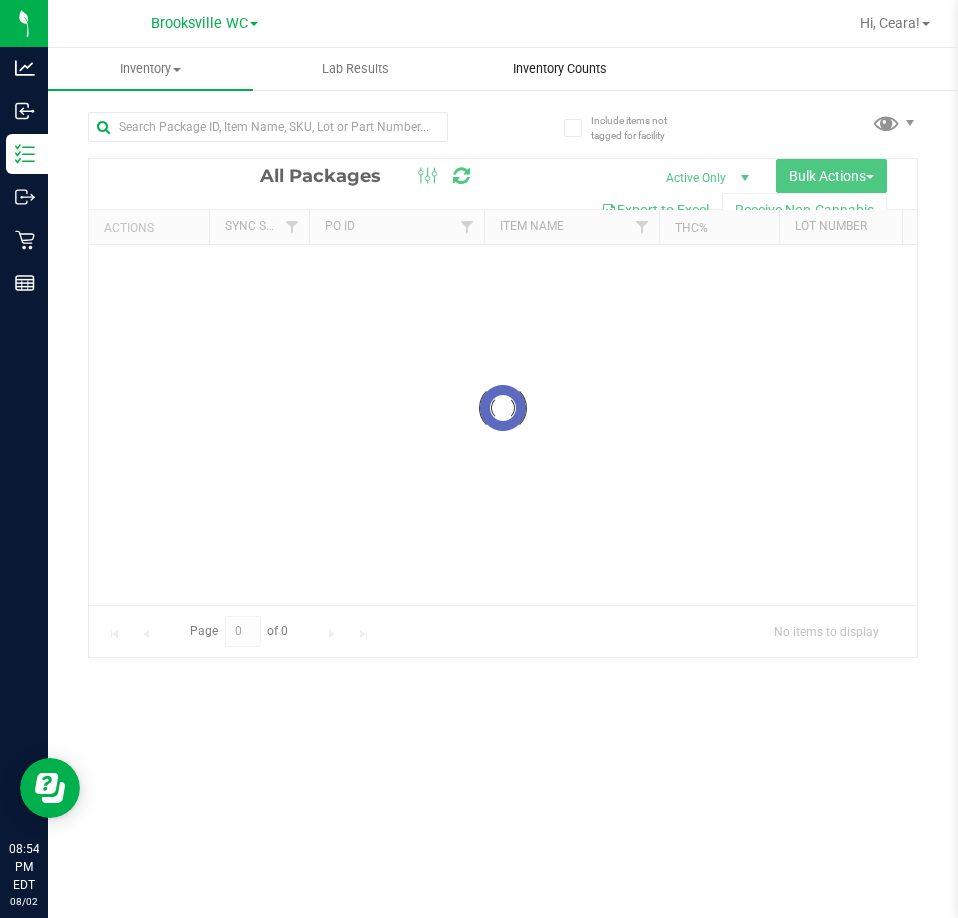 click on "Inventory
All packages
All inventory
Waste log
Create inventory
Lab Results
Inventory Counts" at bounding box center [503, 483] 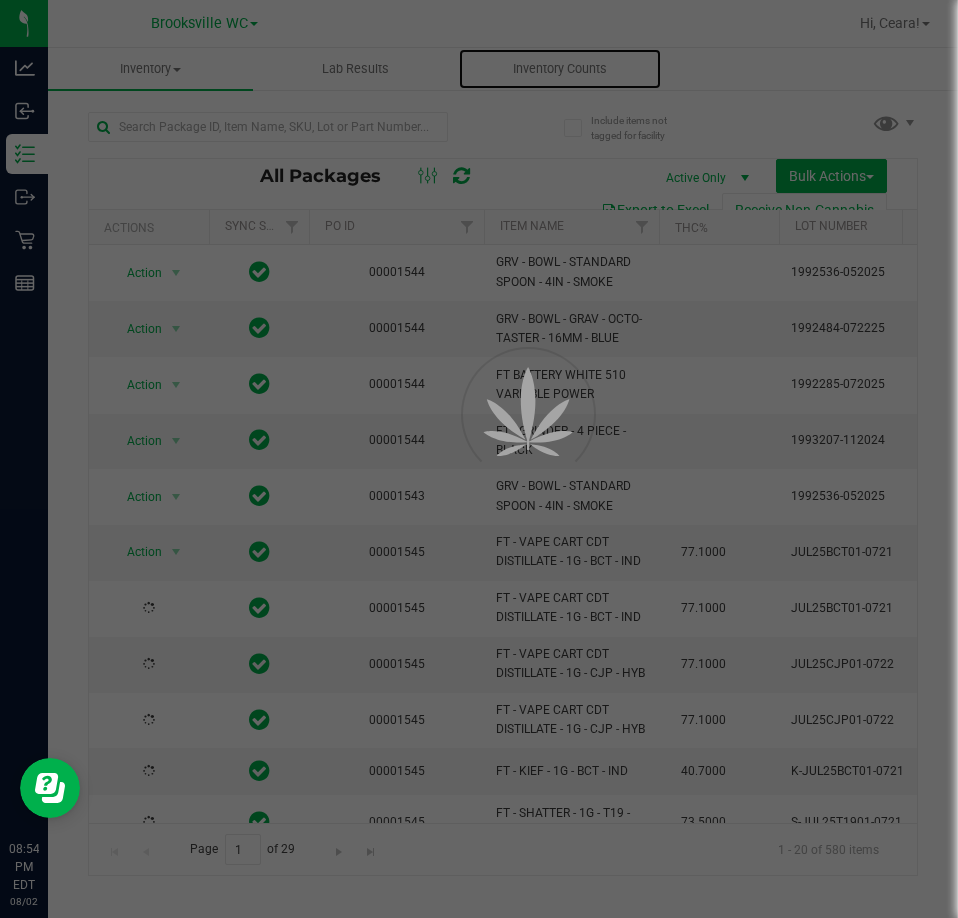 click on "Inventory Counts" at bounding box center [560, 69] 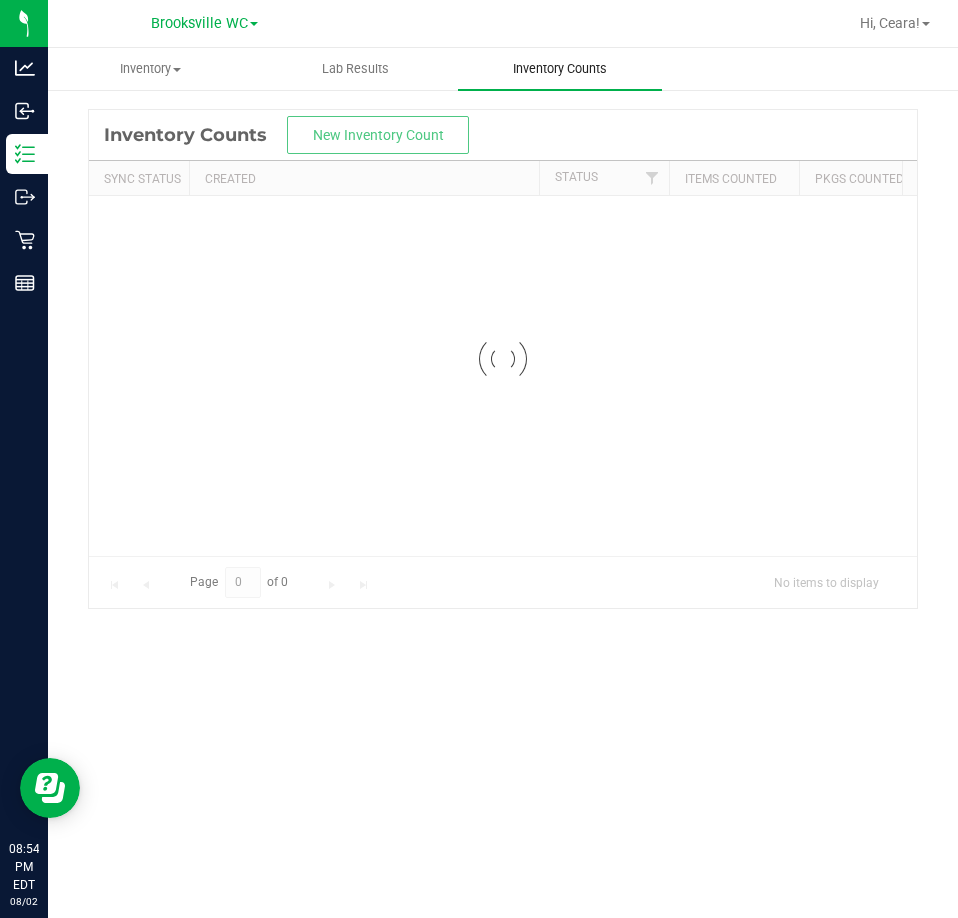 click on "Inventory Counts" at bounding box center [560, 69] 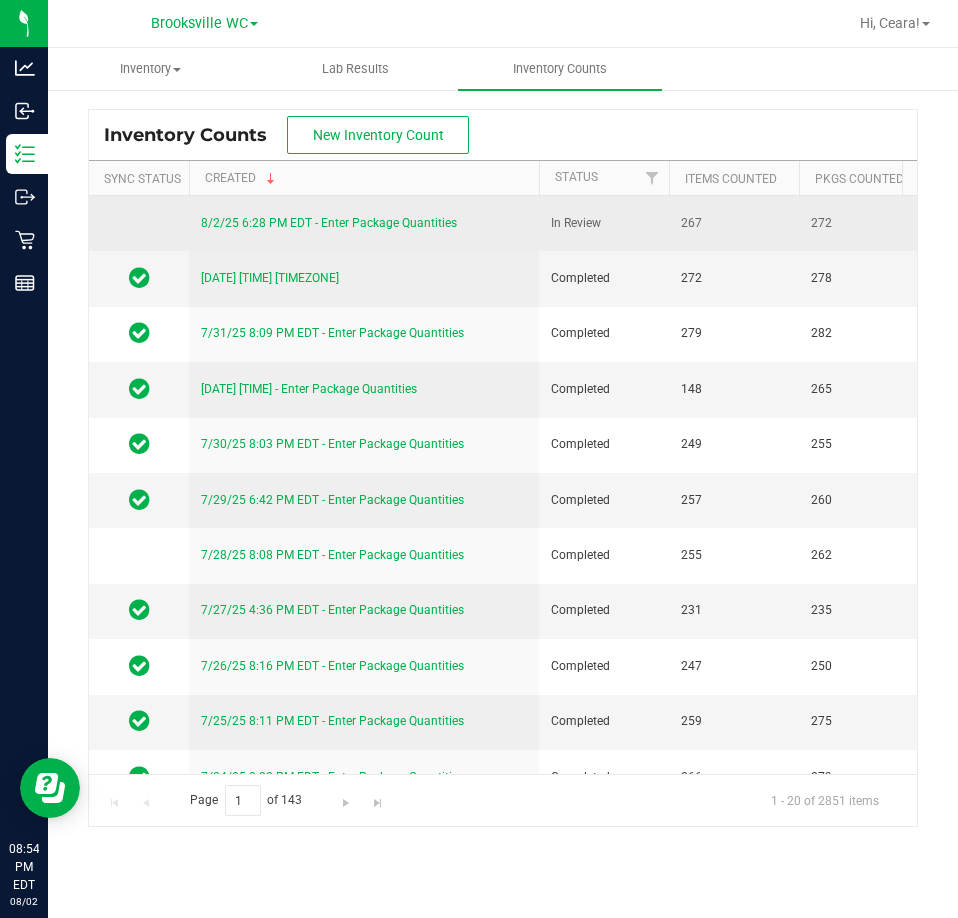 click on "8/2/25 6:28 PM EDT - Enter Package Quantities" at bounding box center [364, 223] 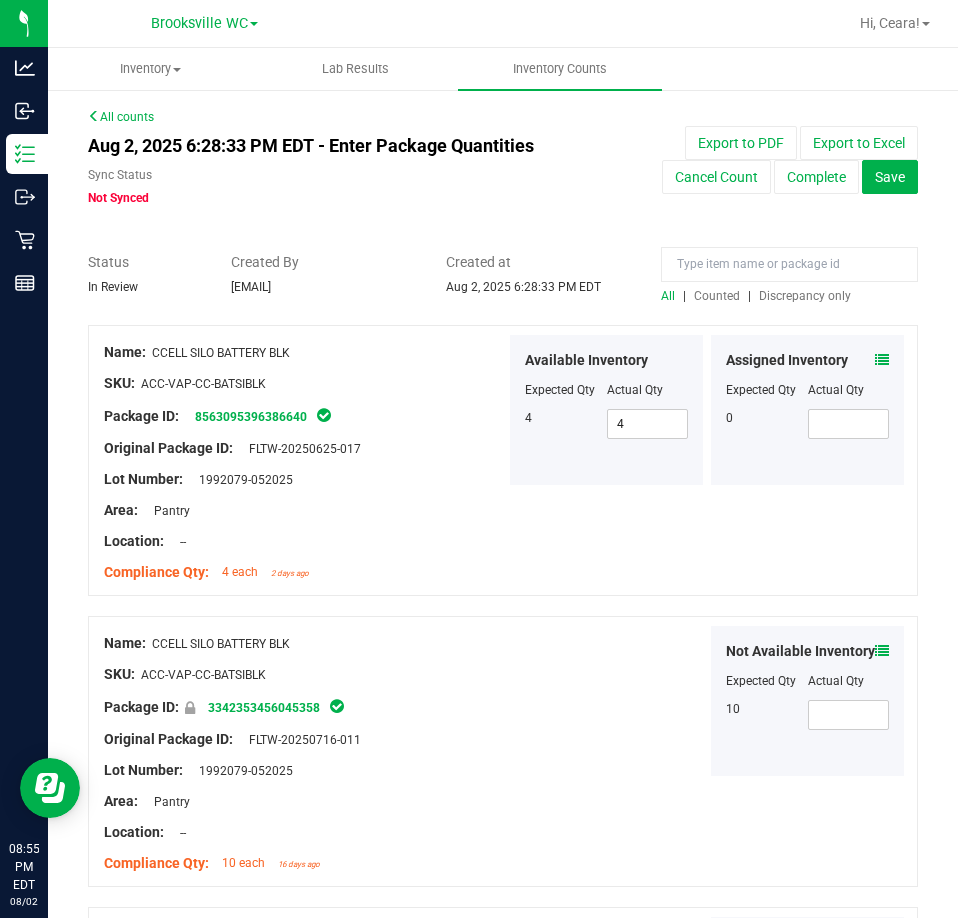 click on "Discrepancy only" at bounding box center [805, 296] 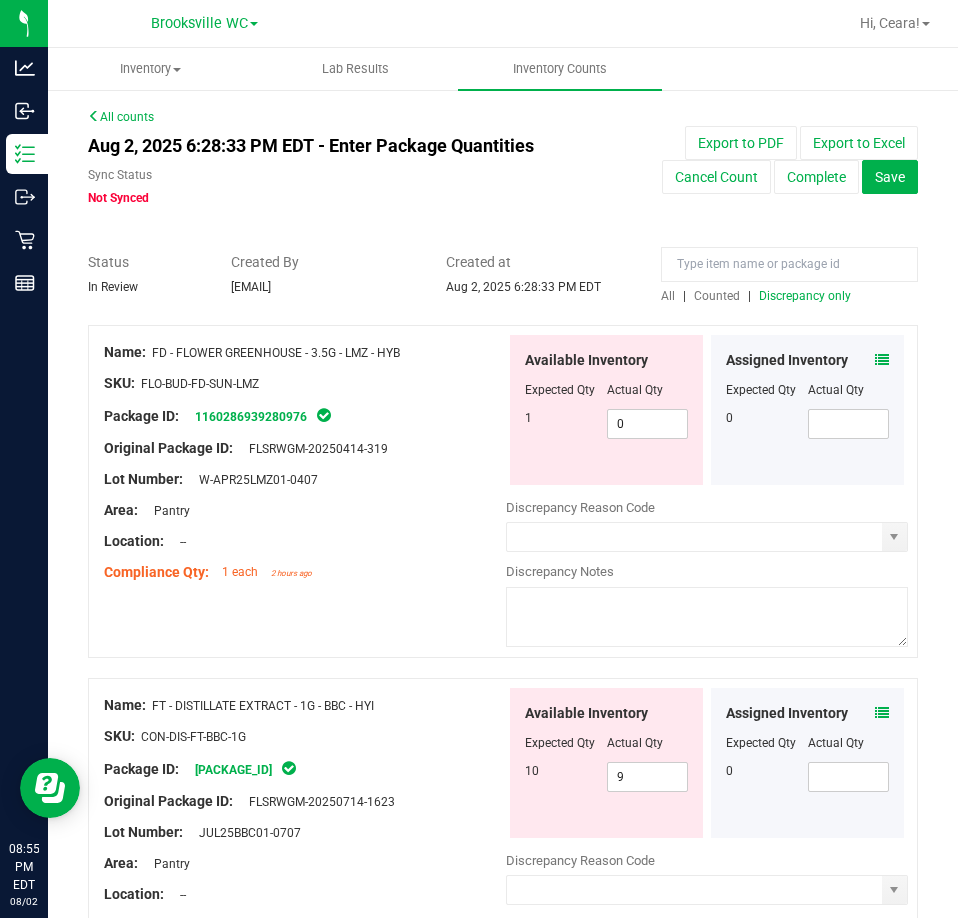 click on "Discrepancy only" at bounding box center (805, 296) 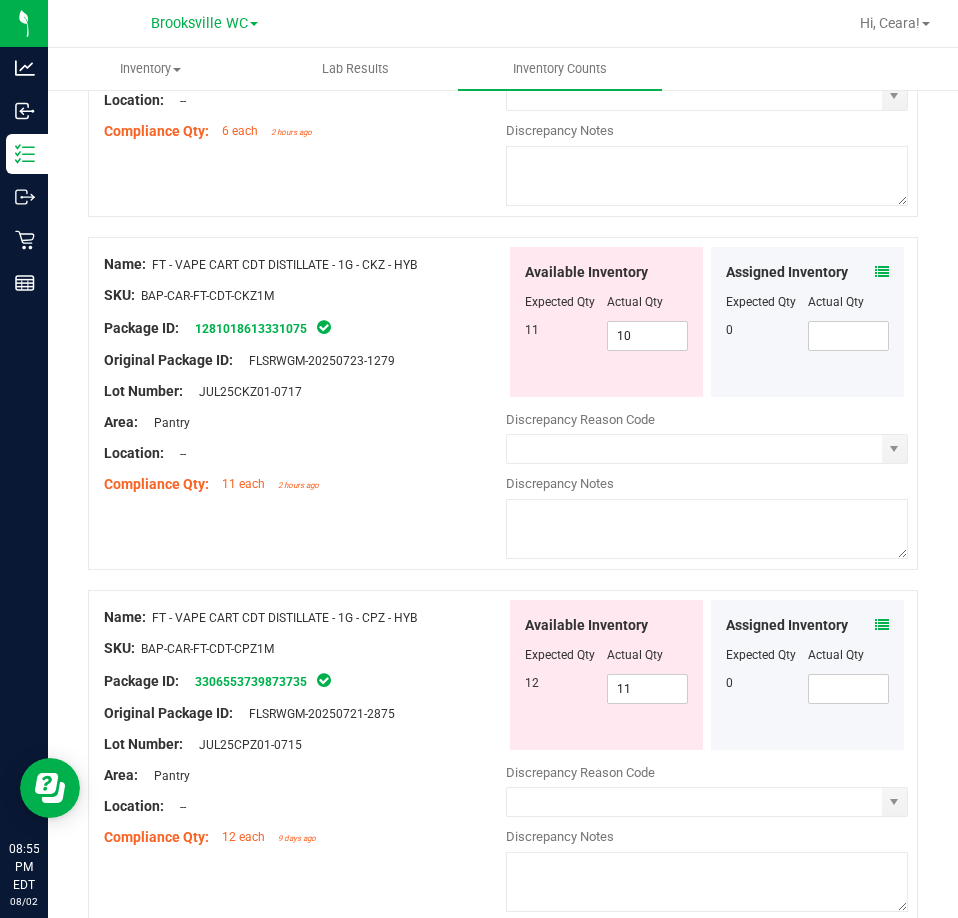 scroll, scrollTop: 2100, scrollLeft: 0, axis: vertical 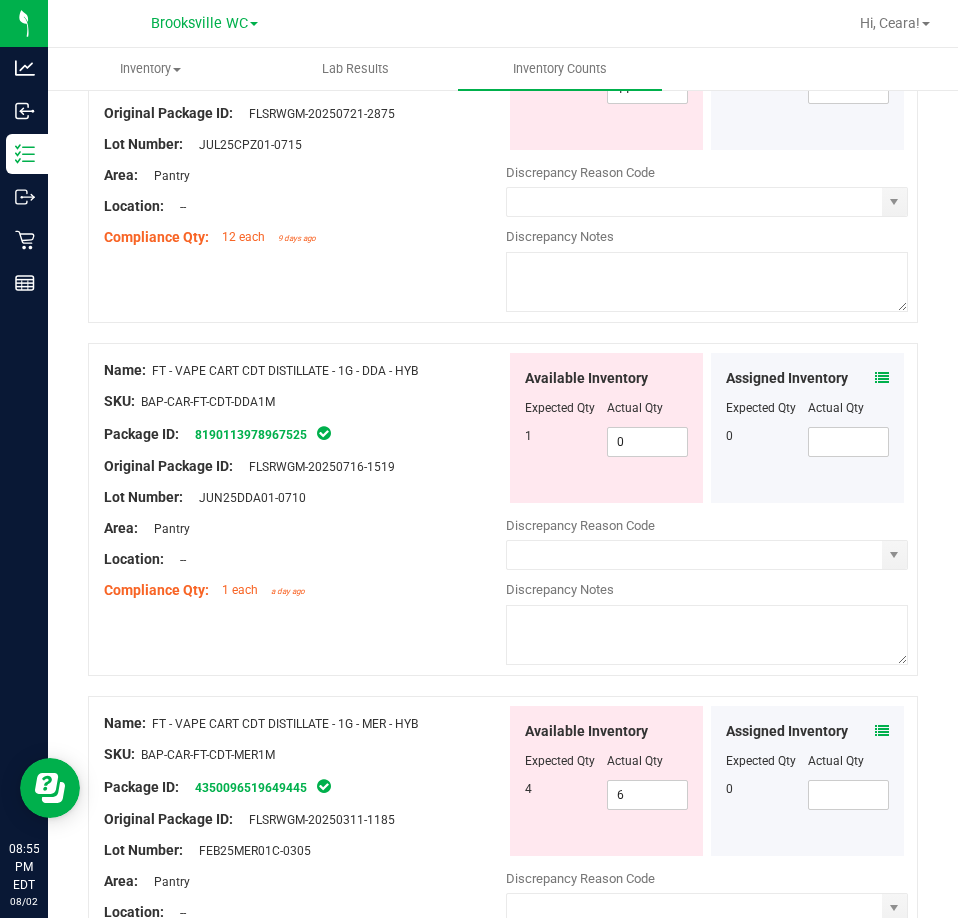 click at bounding box center (882, 378) 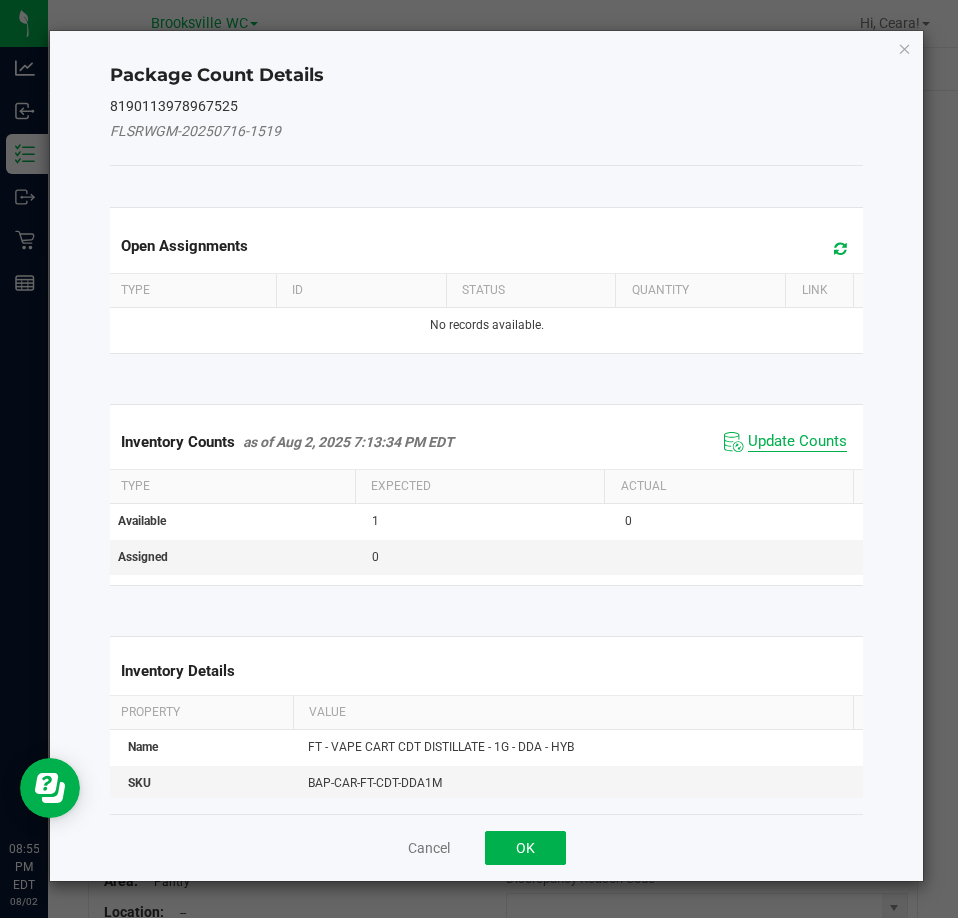 click on "Update Counts" 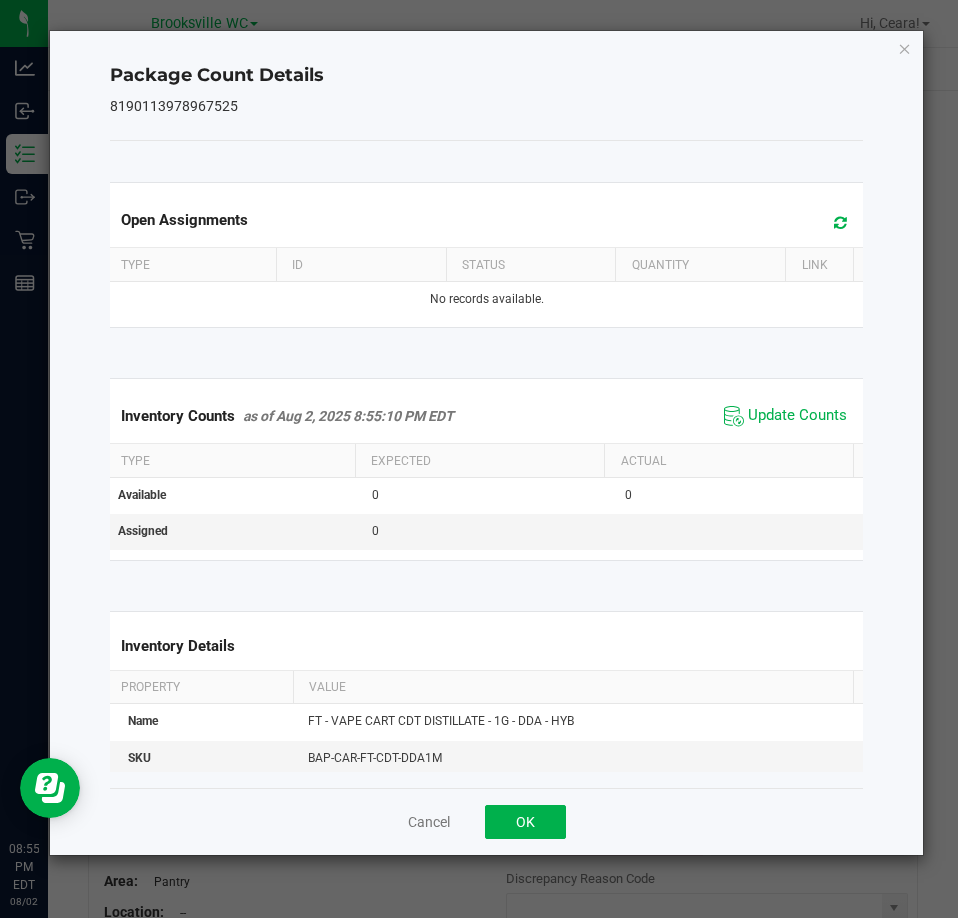 click 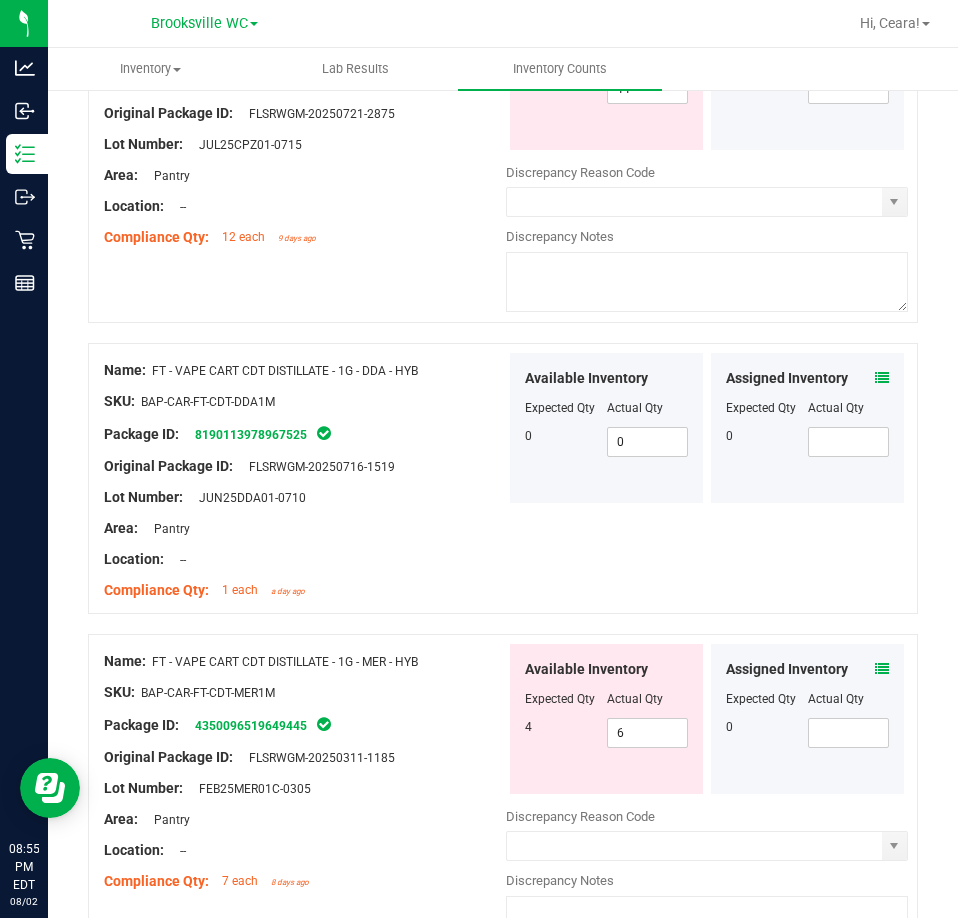 click at bounding box center (882, 669) 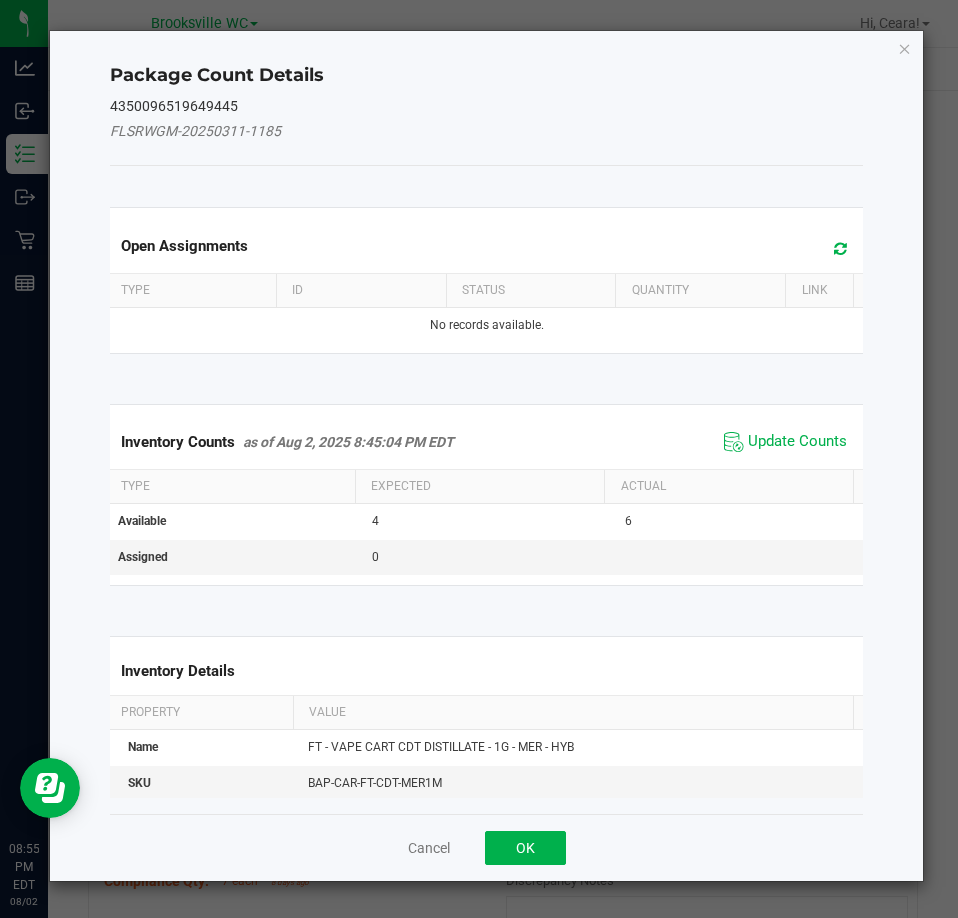 click on "Update Counts" 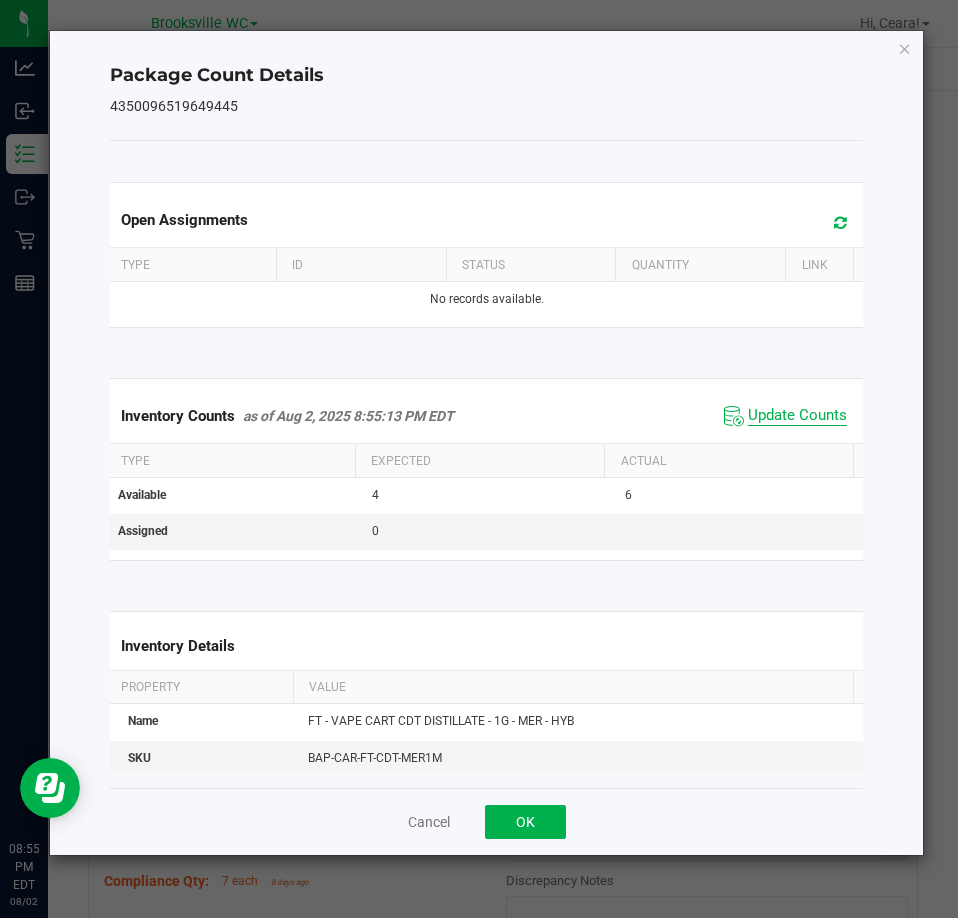 click on "Update Counts" 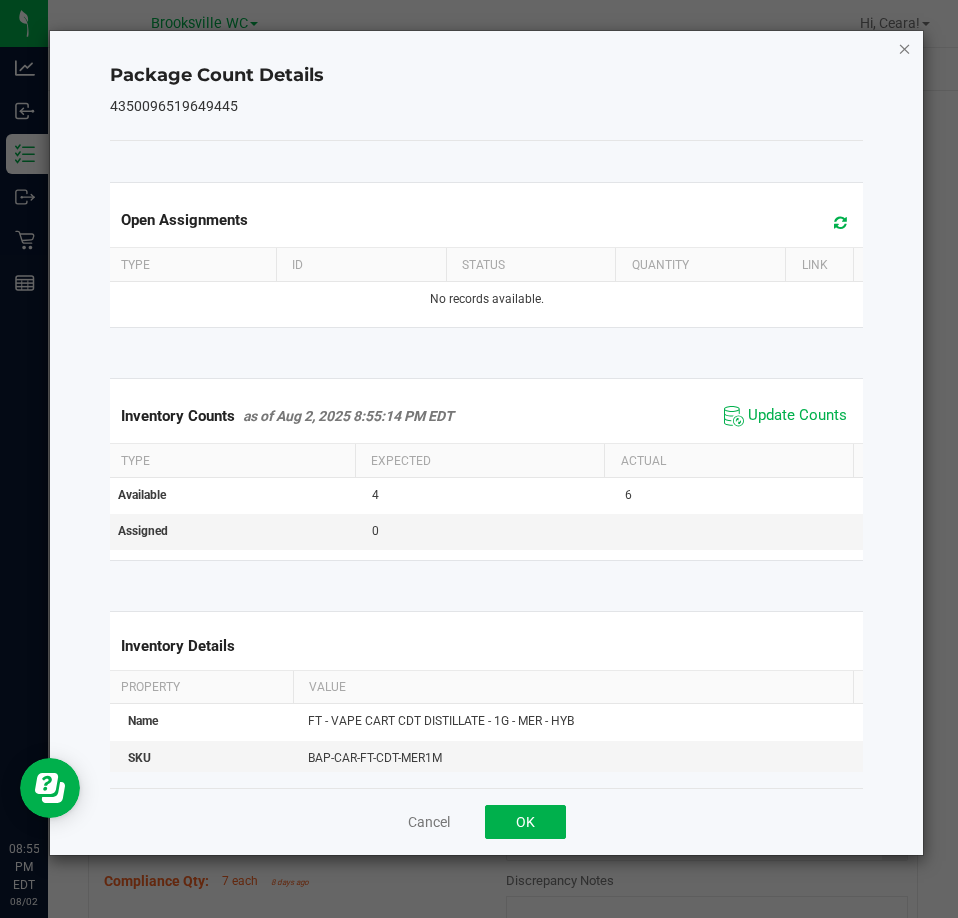click 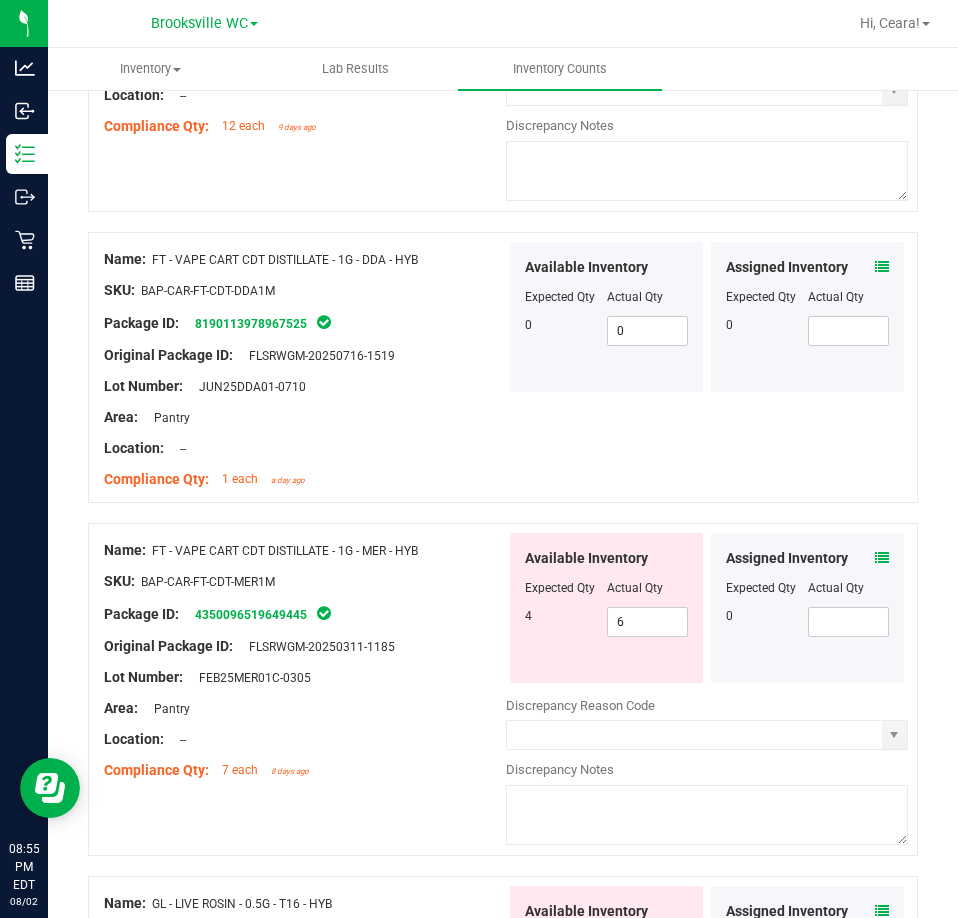 scroll, scrollTop: 2400, scrollLeft: 0, axis: vertical 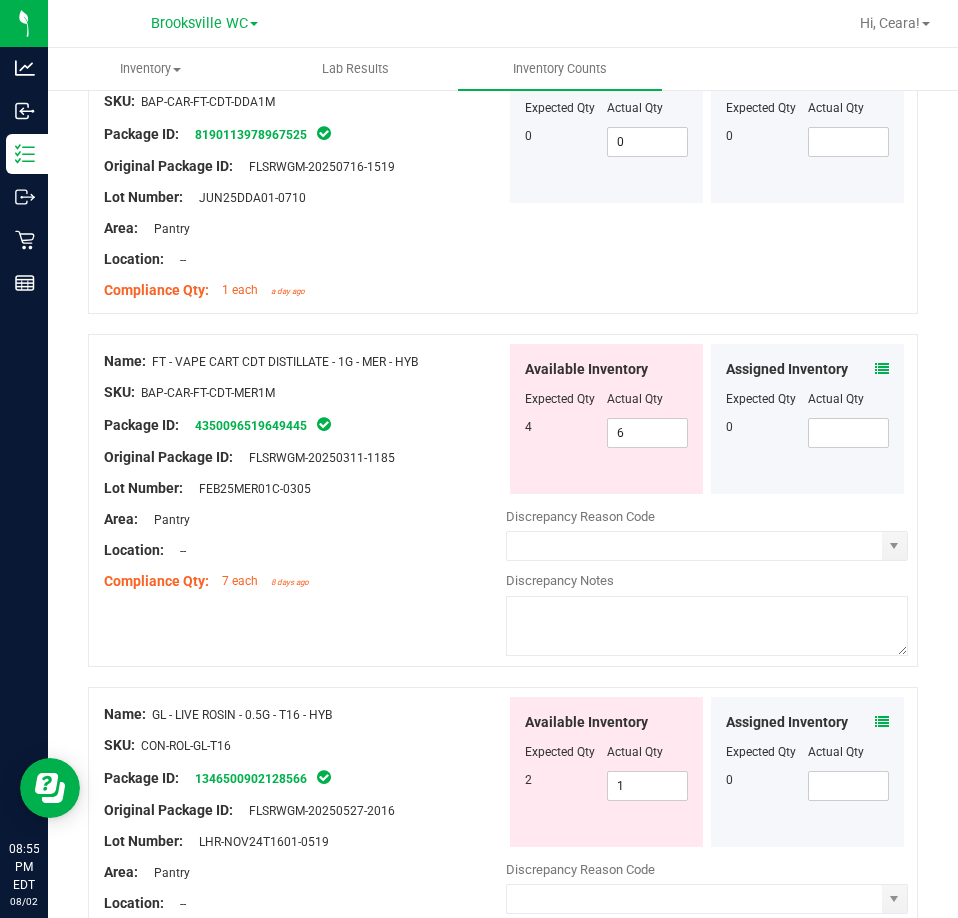 click at bounding box center [882, 722] 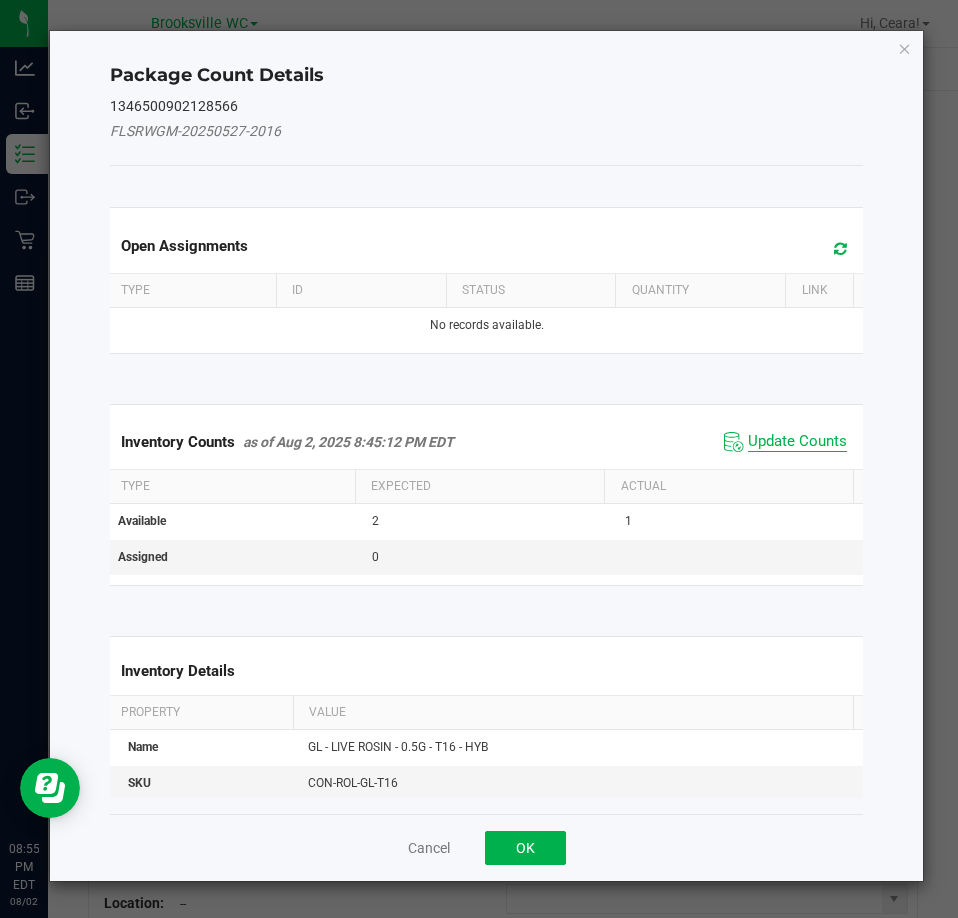 click on "Update Counts" 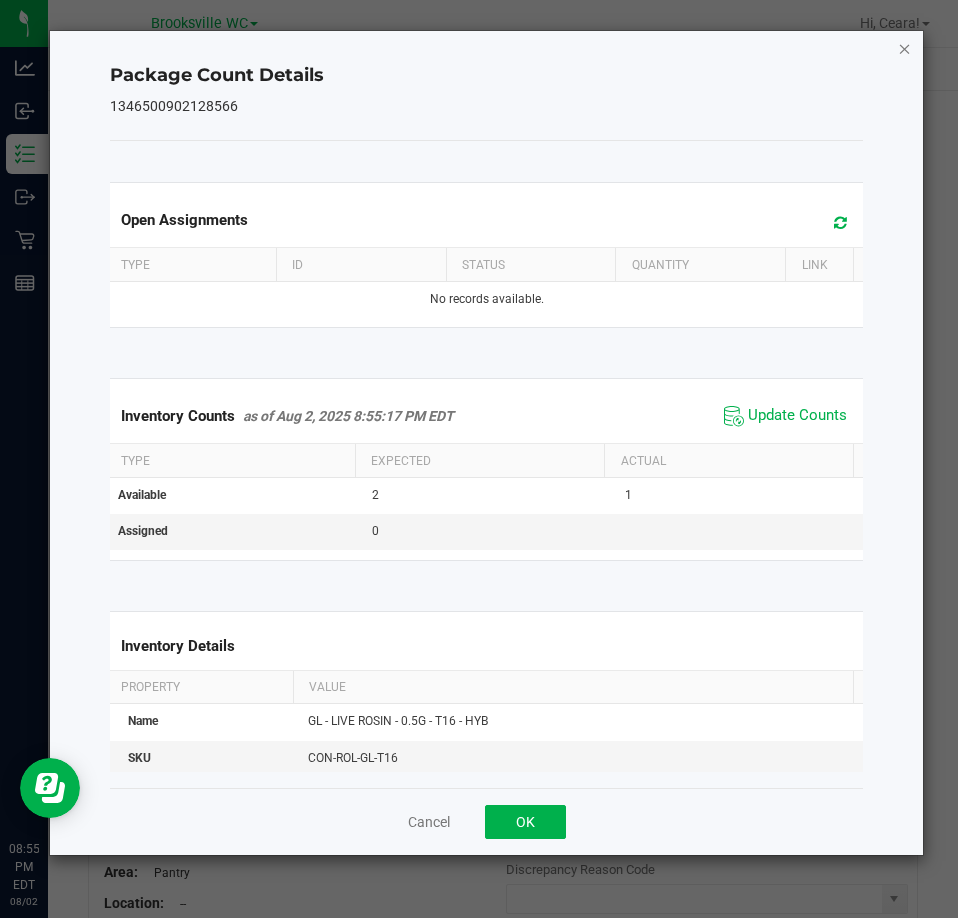 click 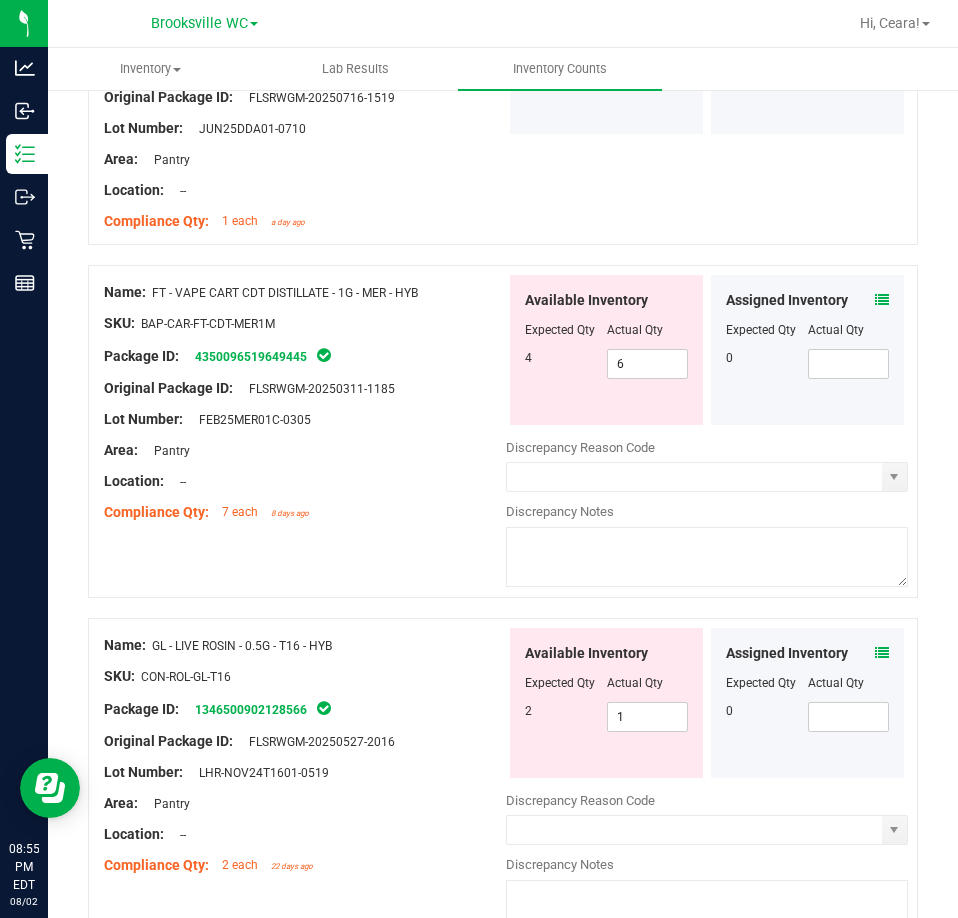 scroll, scrollTop: 2500, scrollLeft: 0, axis: vertical 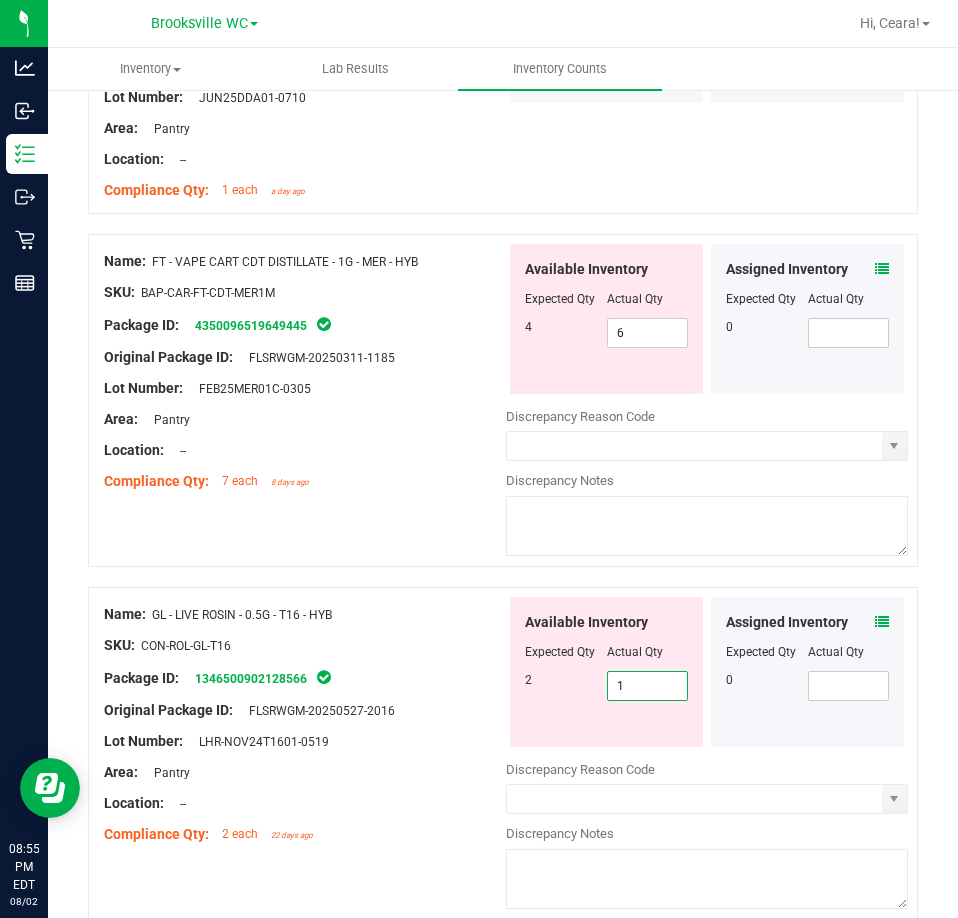 drag, startPoint x: 653, startPoint y: 696, endPoint x: 514, endPoint y: 693, distance: 139.03236 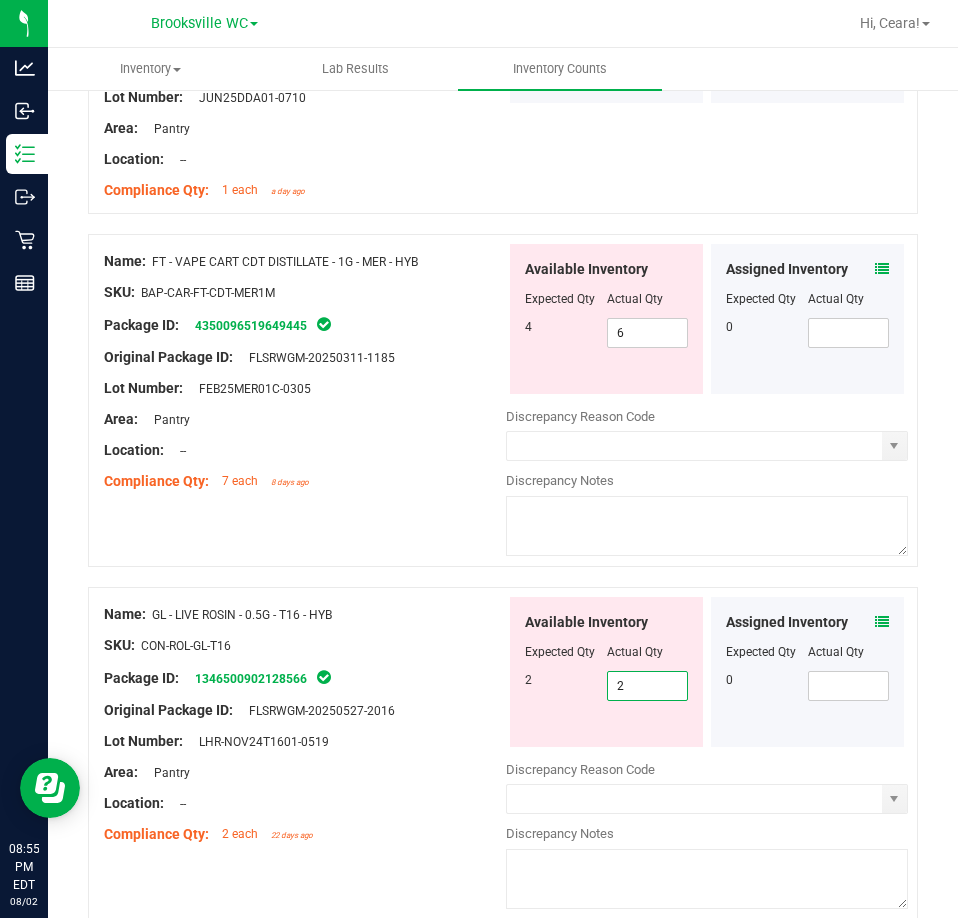 type on "2" 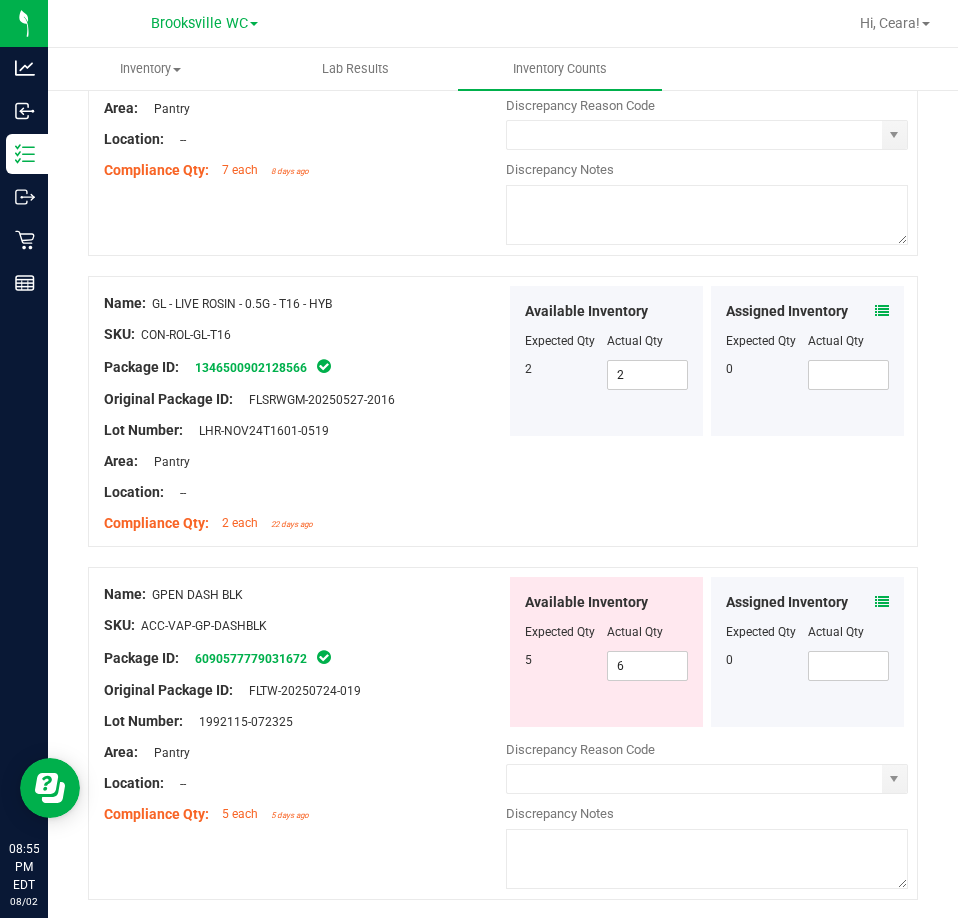 scroll, scrollTop: 2900, scrollLeft: 0, axis: vertical 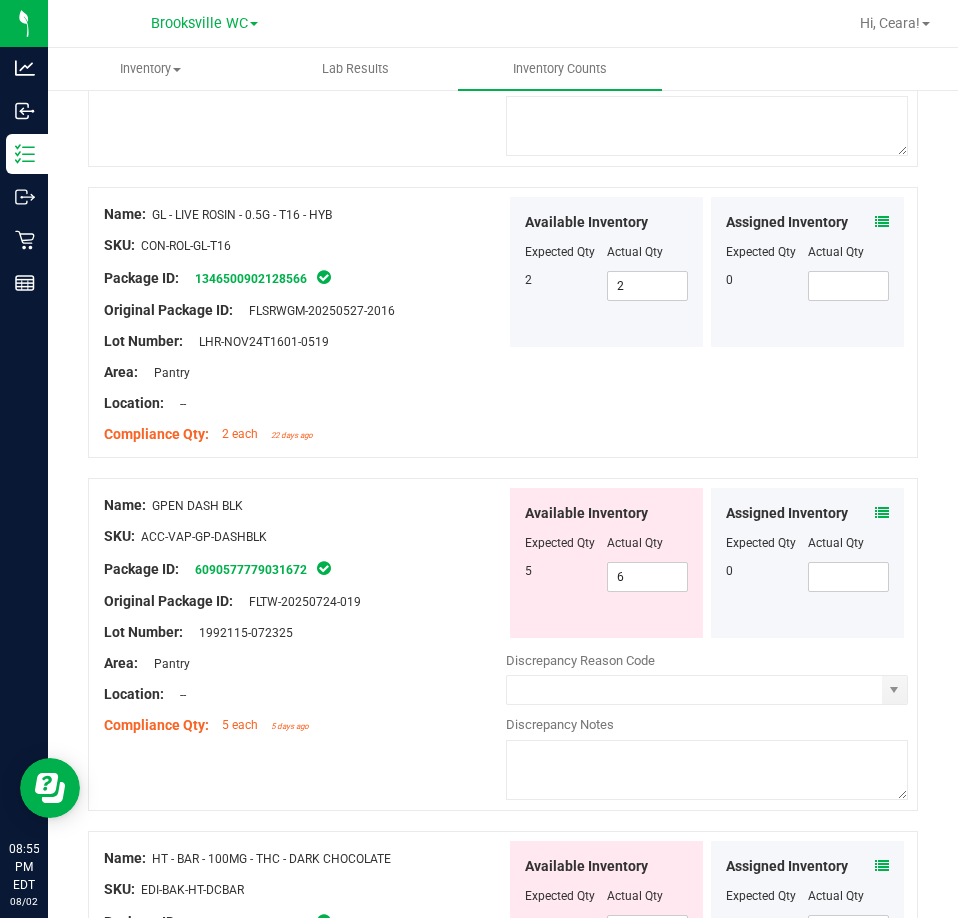 click at bounding box center (882, 513) 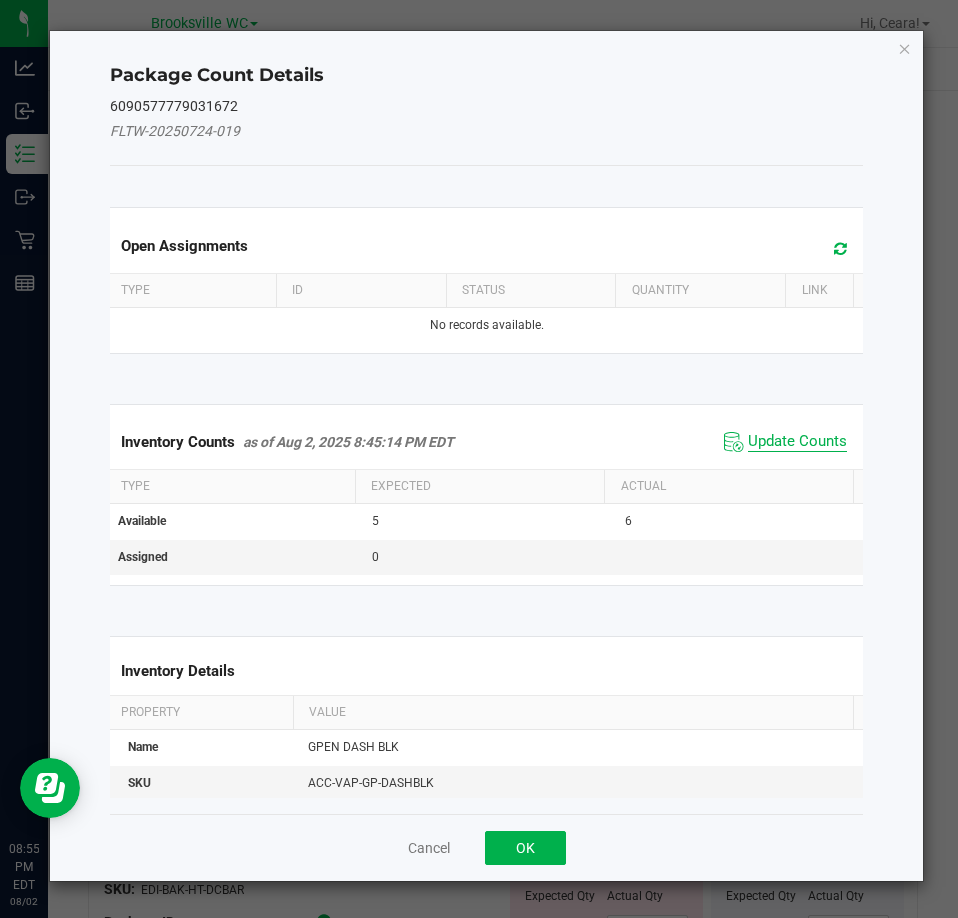 click on "Update Counts" 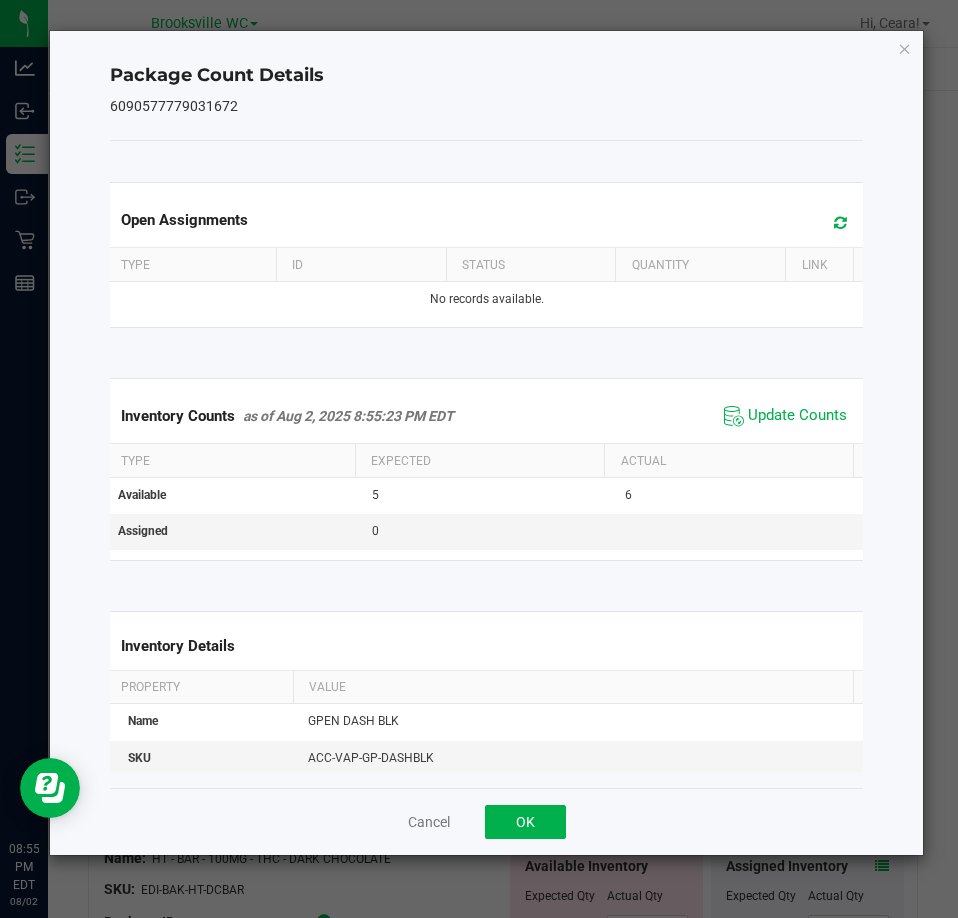 click 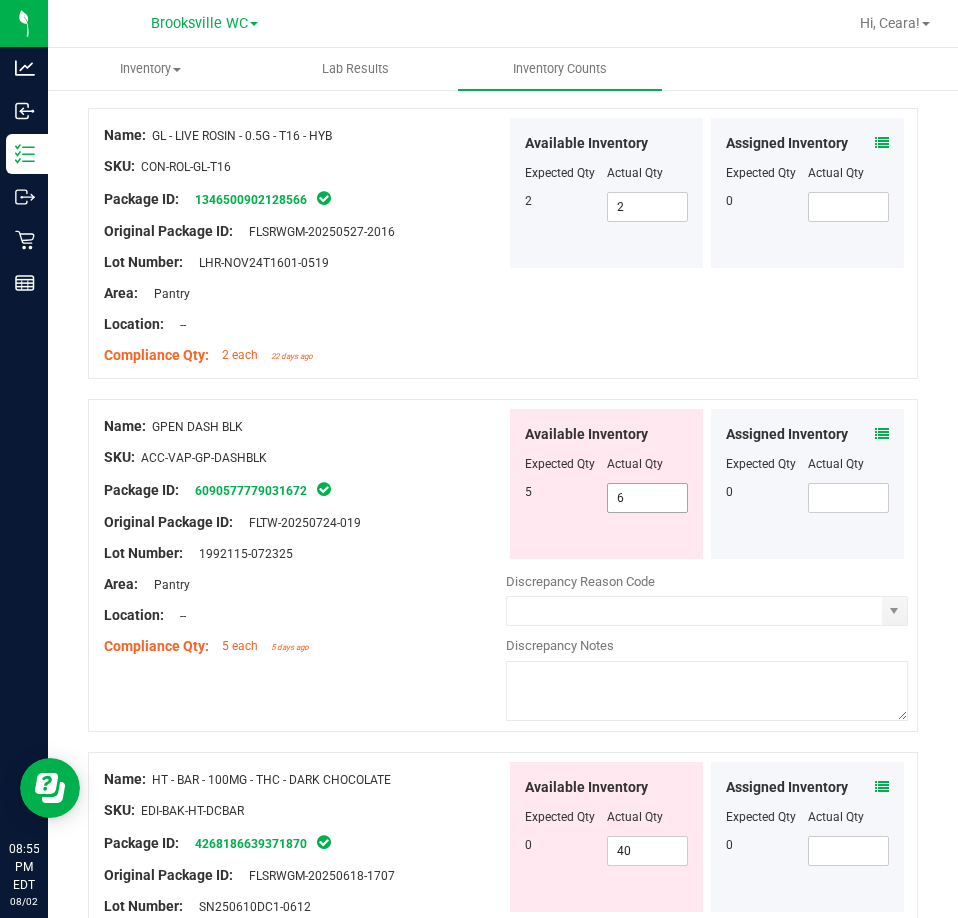 scroll, scrollTop: 3200, scrollLeft: 0, axis: vertical 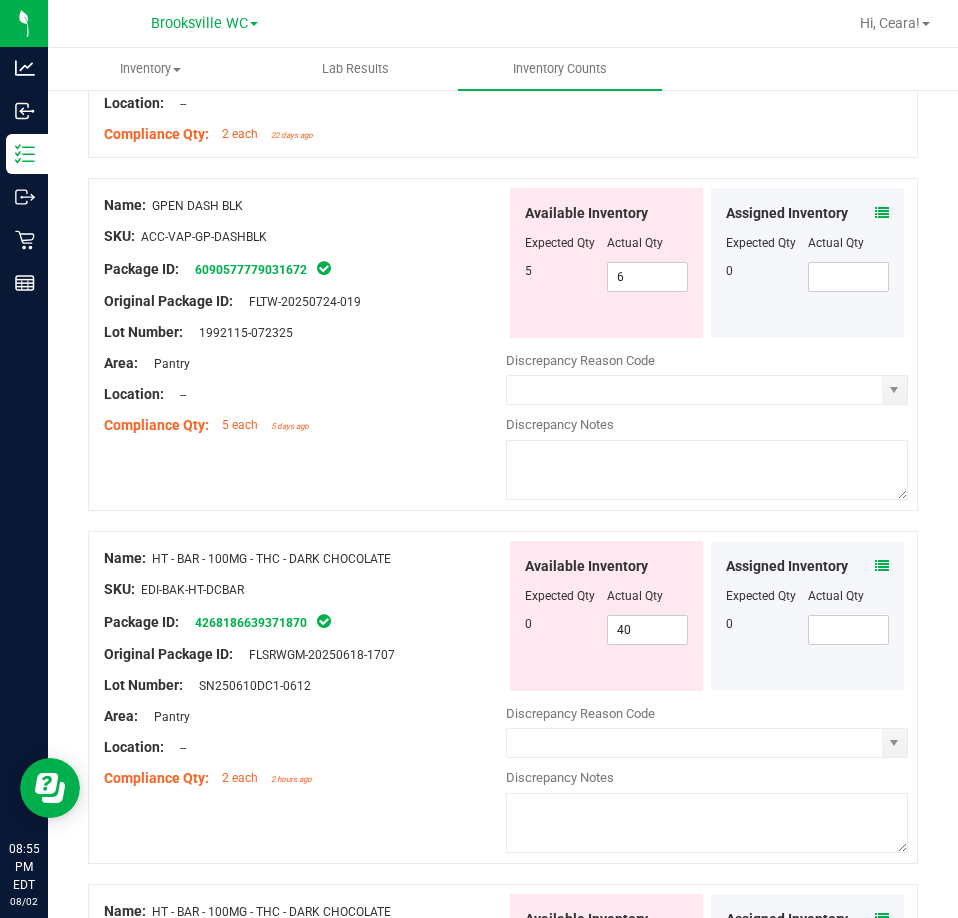 click at bounding box center [882, 566] 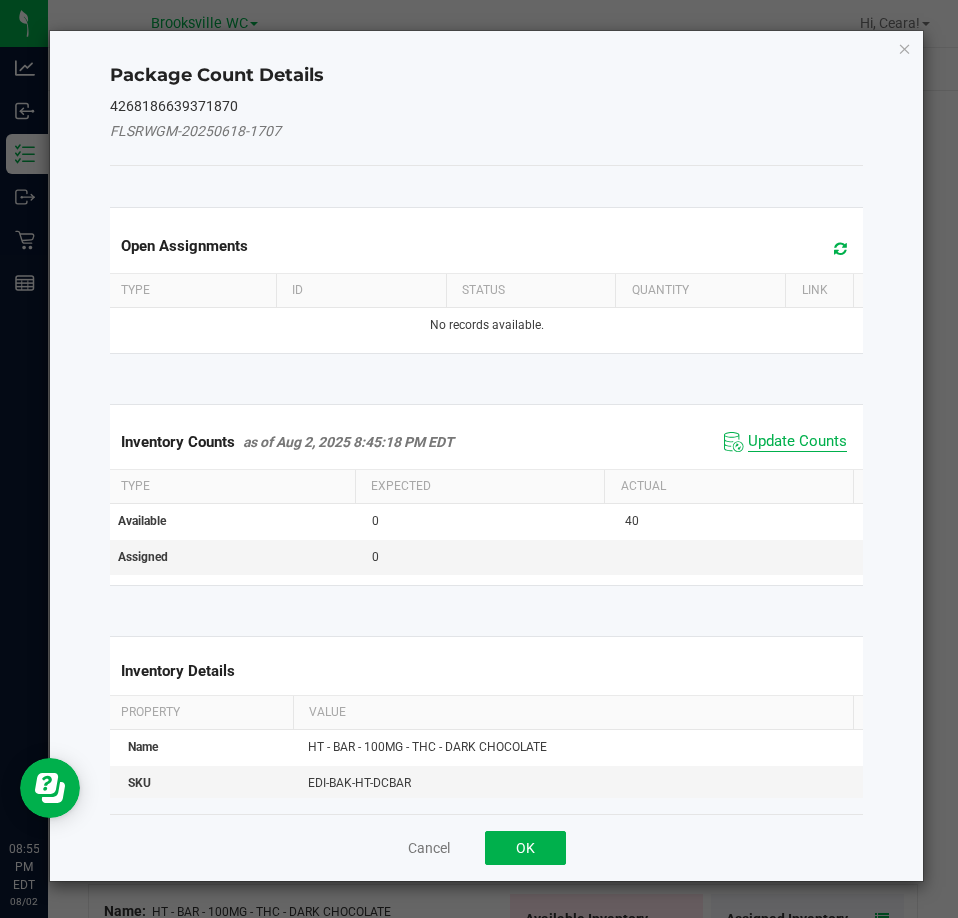 click on "Update Counts" 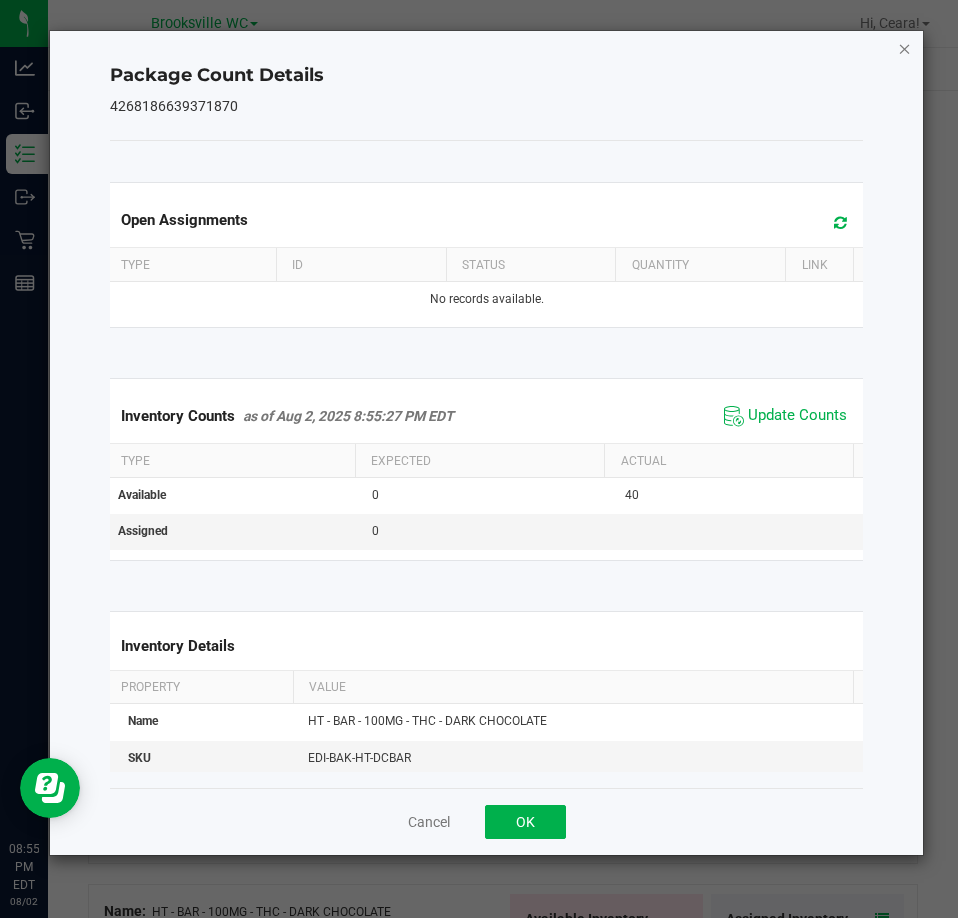 click 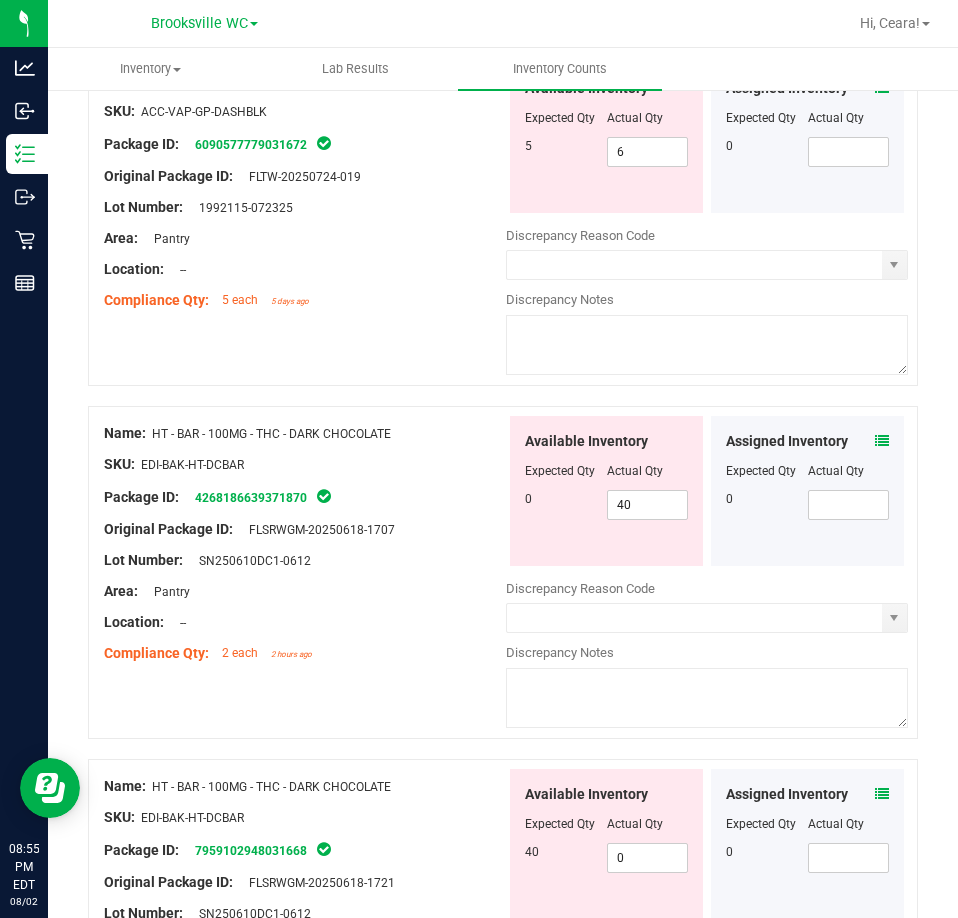 scroll, scrollTop: 3600, scrollLeft: 0, axis: vertical 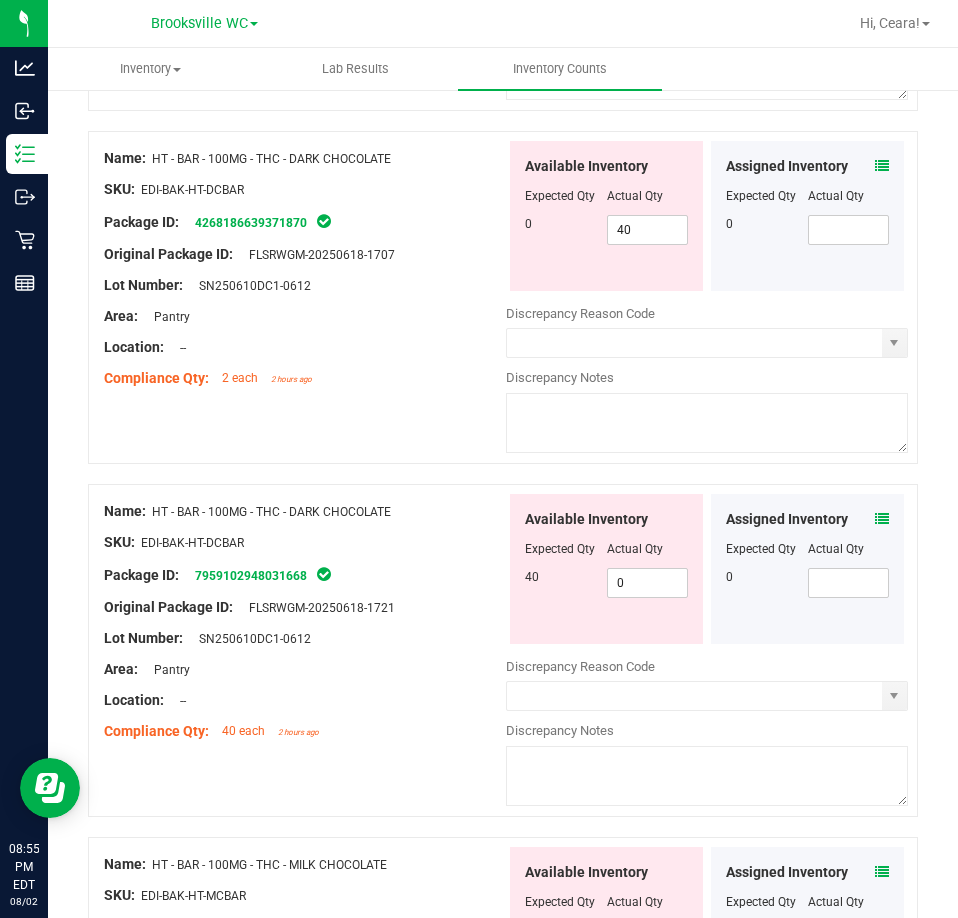 click at bounding box center [882, 519] 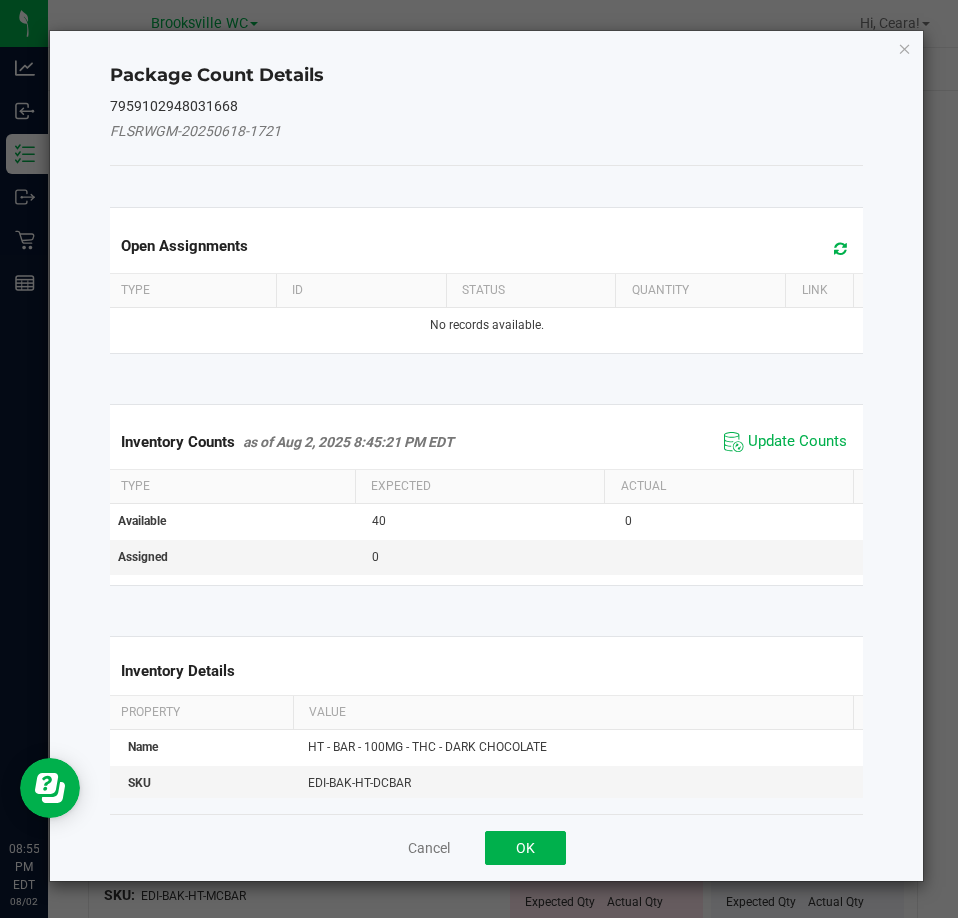 click on "Inventory Counts     as of Aug 2, 2025 8:45:21 PM EDT
Update Counts" 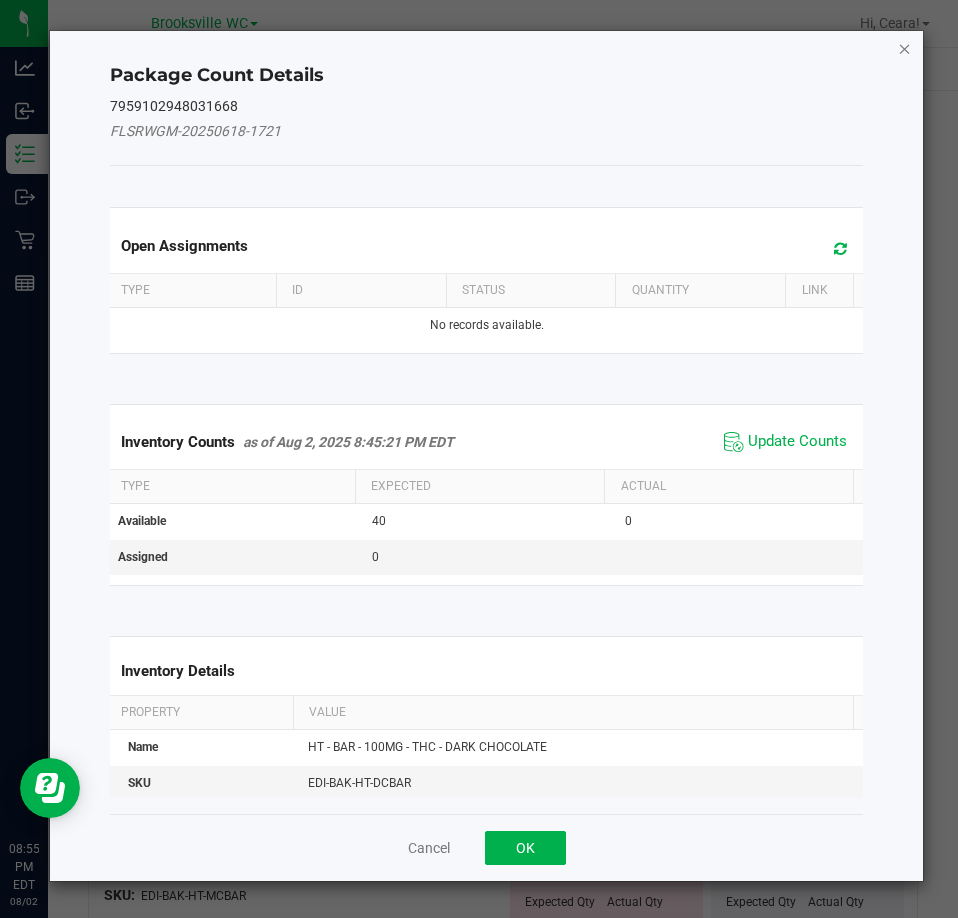 click 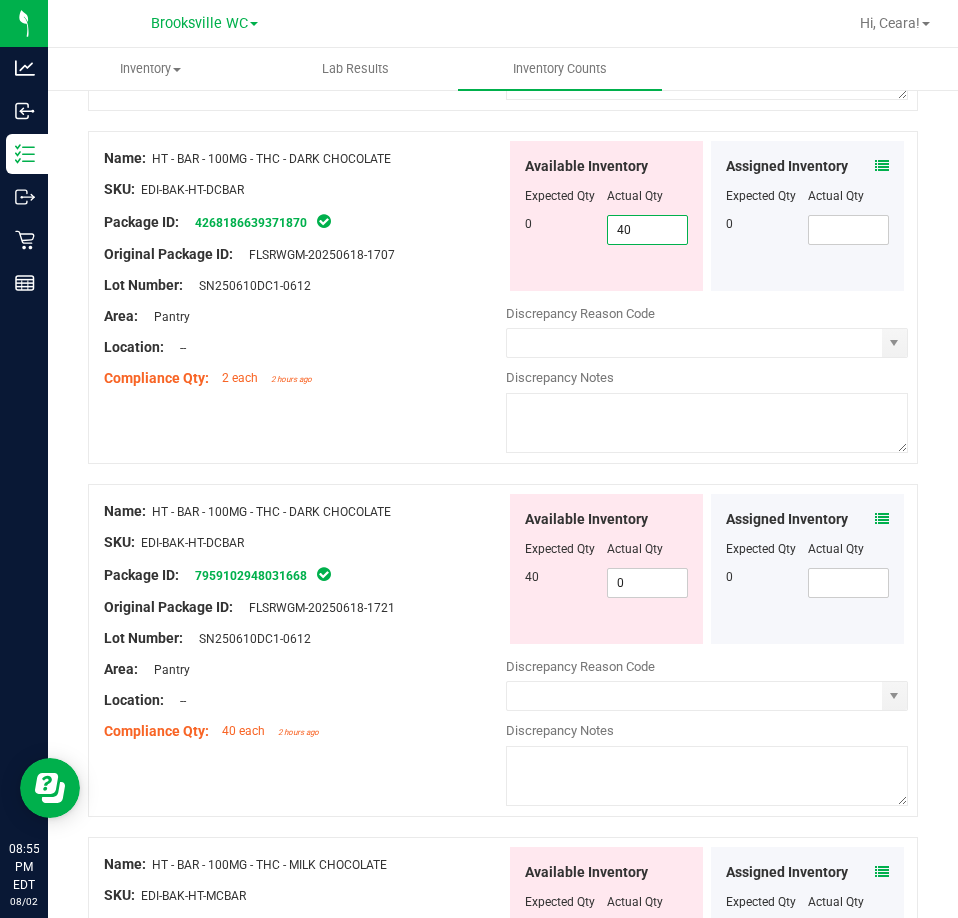 drag, startPoint x: 569, startPoint y: 223, endPoint x: 518, endPoint y: 243, distance: 54.781384 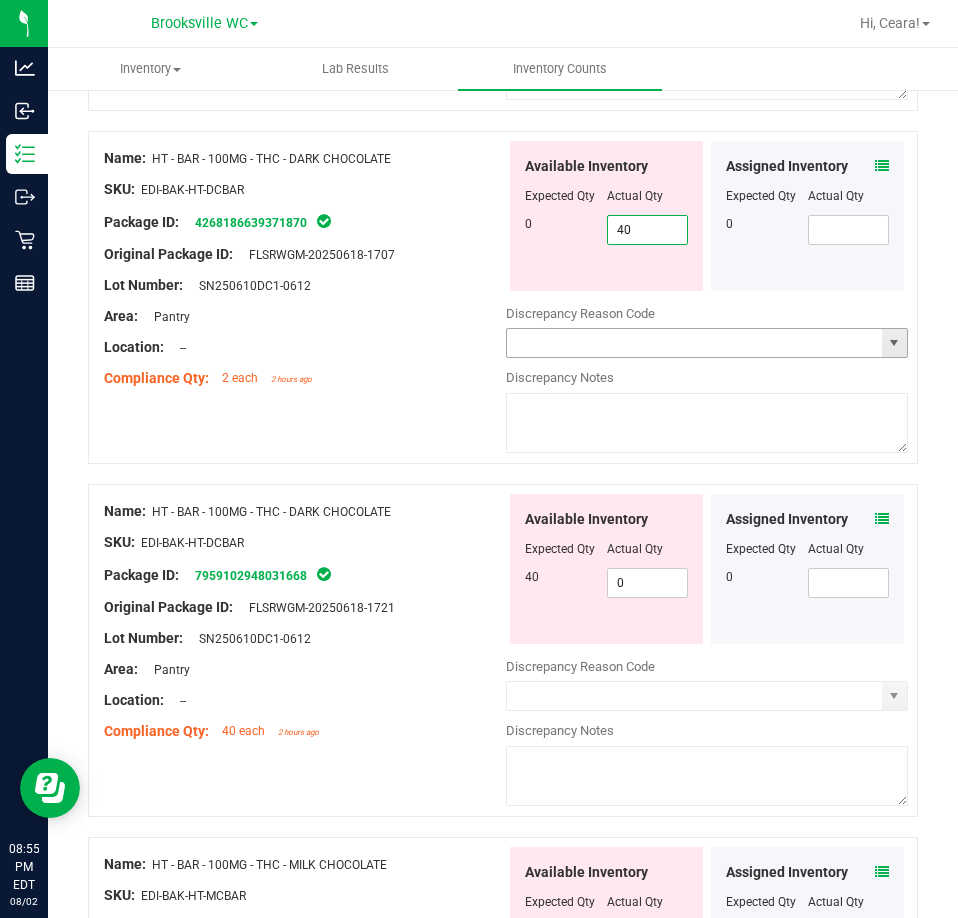 type on "0" 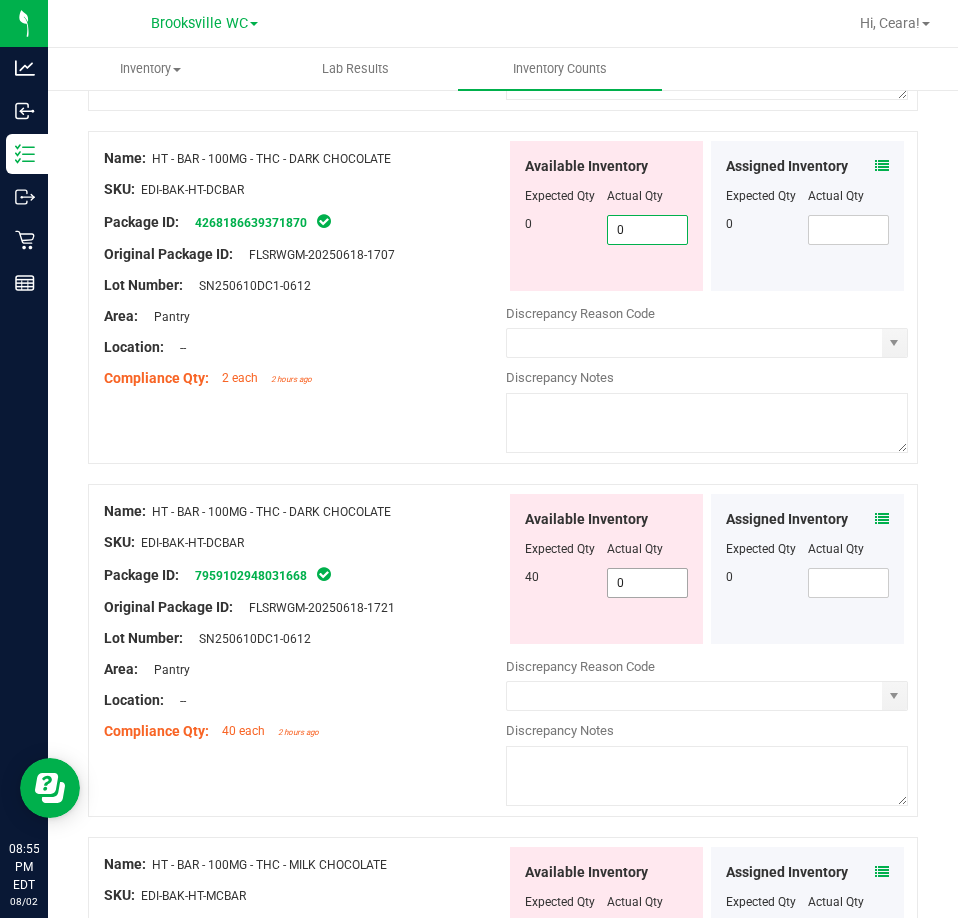 type on "0" 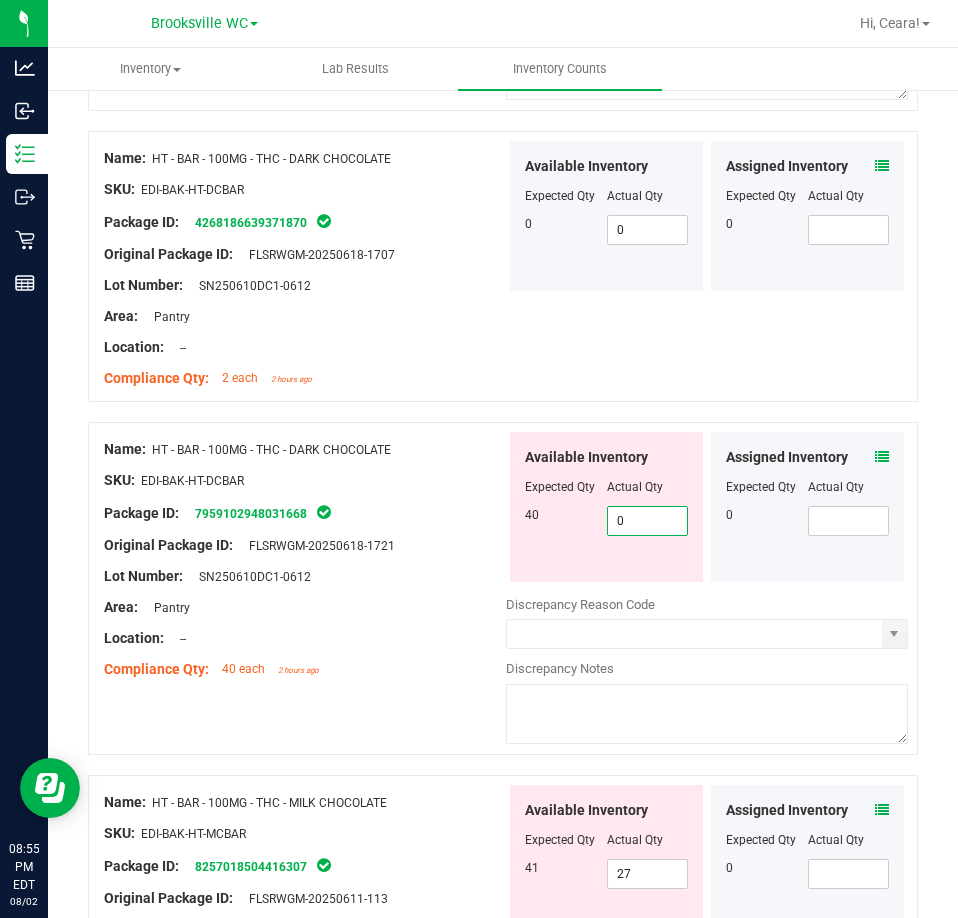 drag, startPoint x: 645, startPoint y: 579, endPoint x: 518, endPoint y: 580, distance: 127.00394 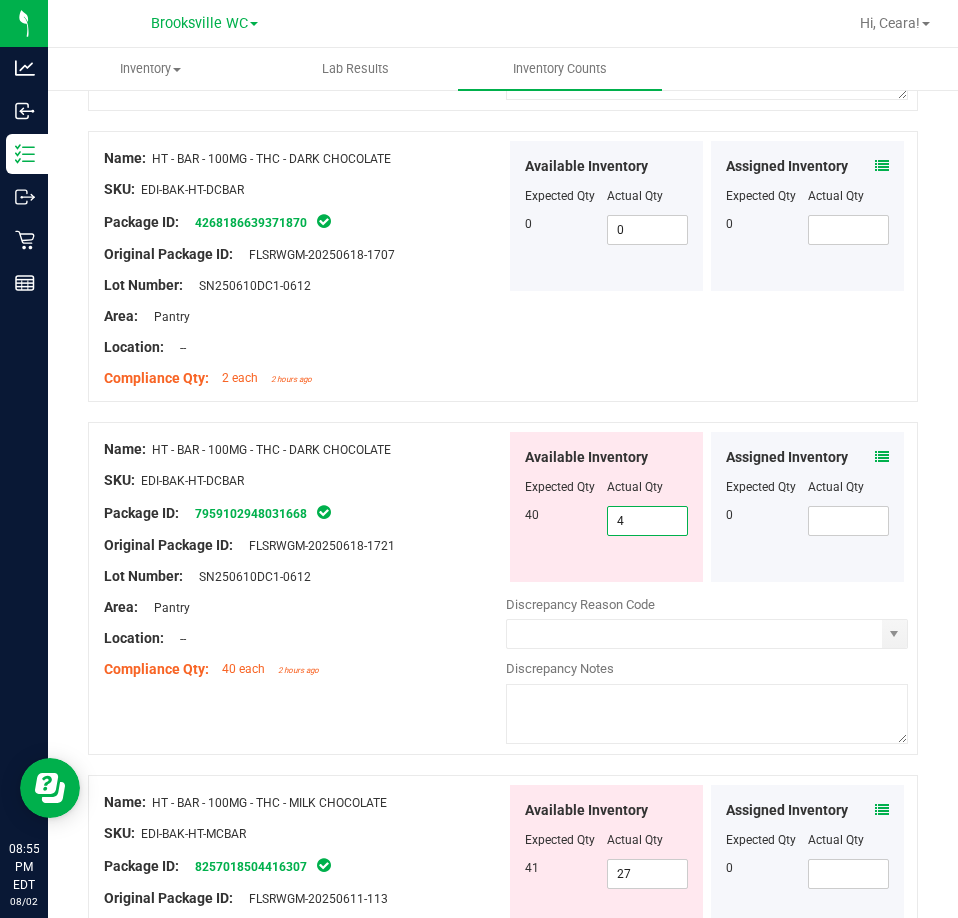 type on "40" 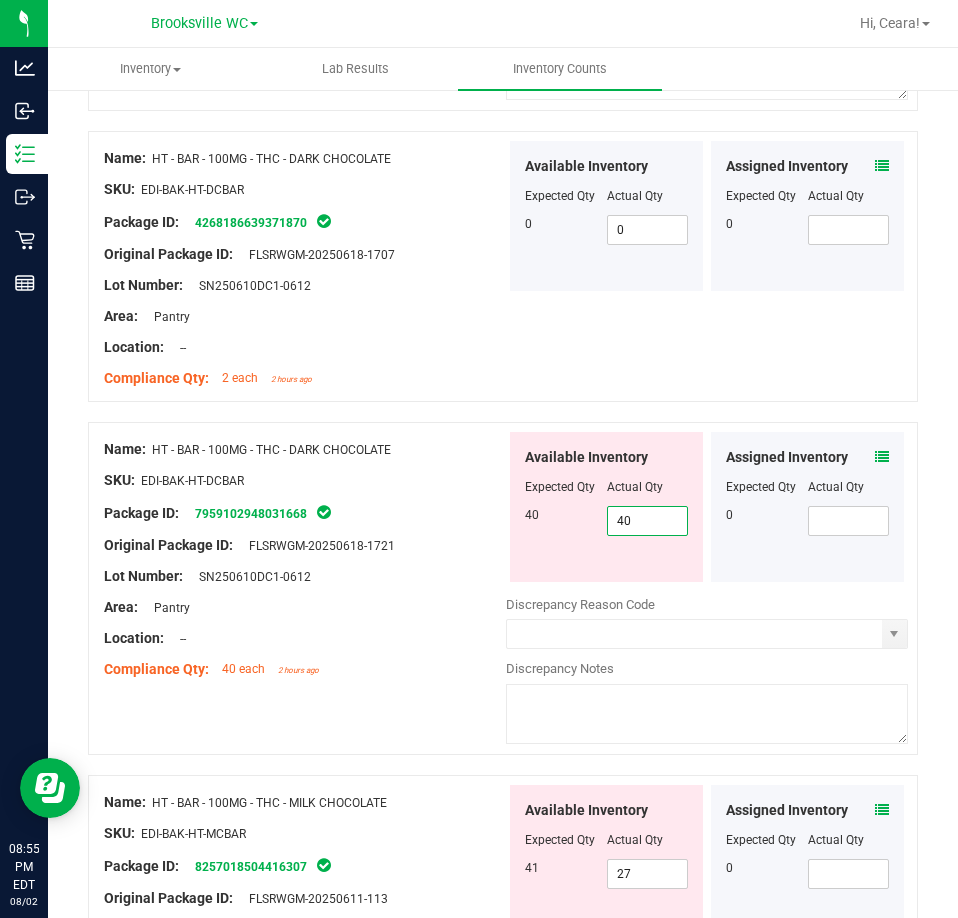 type on "40" 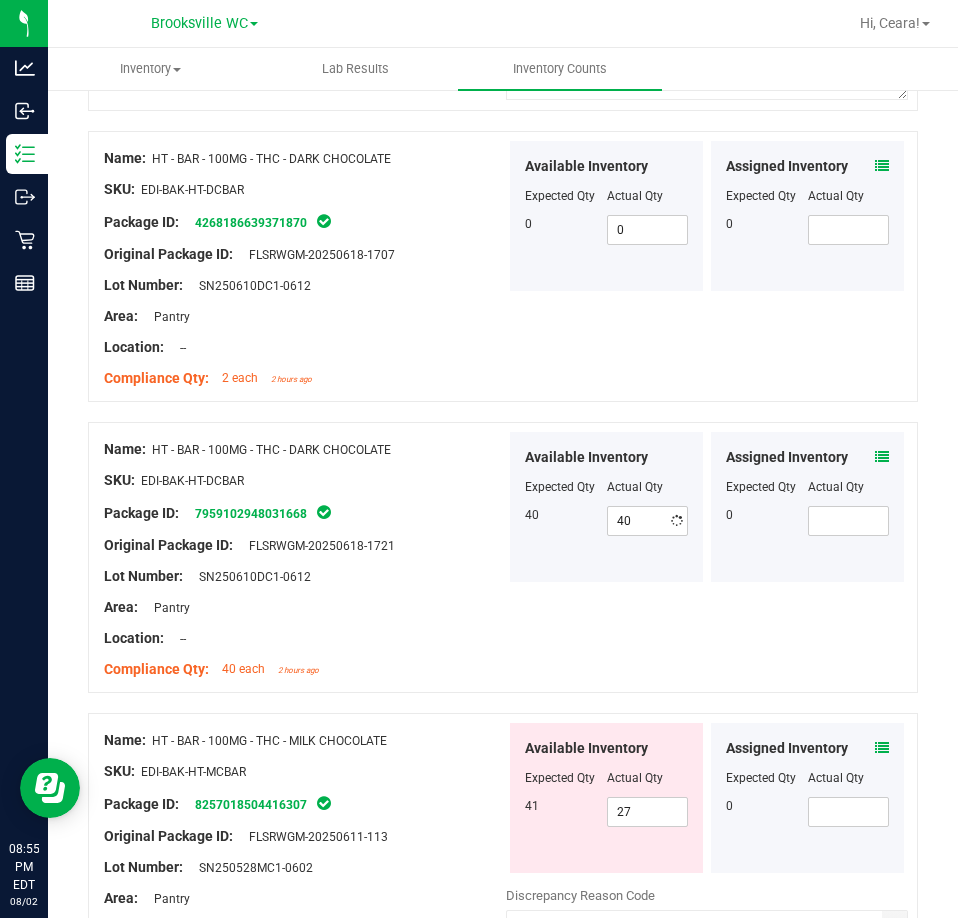 click on "Location:
--" at bounding box center (305, 638) 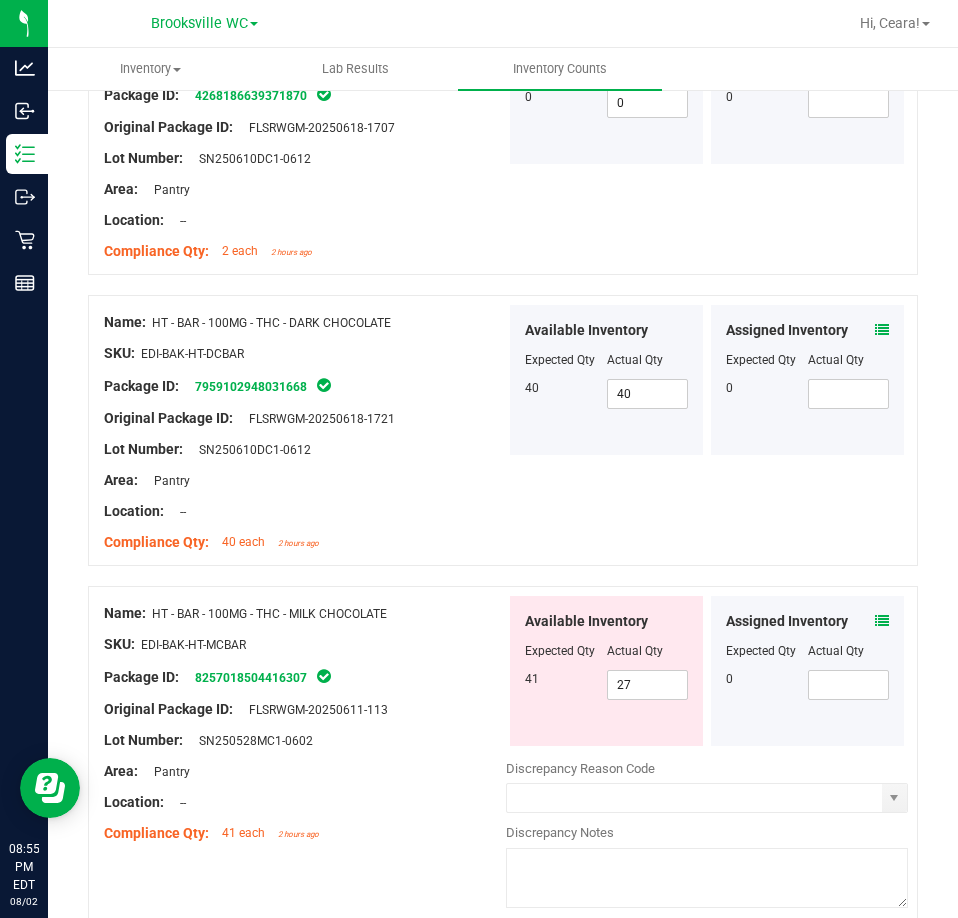 scroll, scrollTop: 4000, scrollLeft: 0, axis: vertical 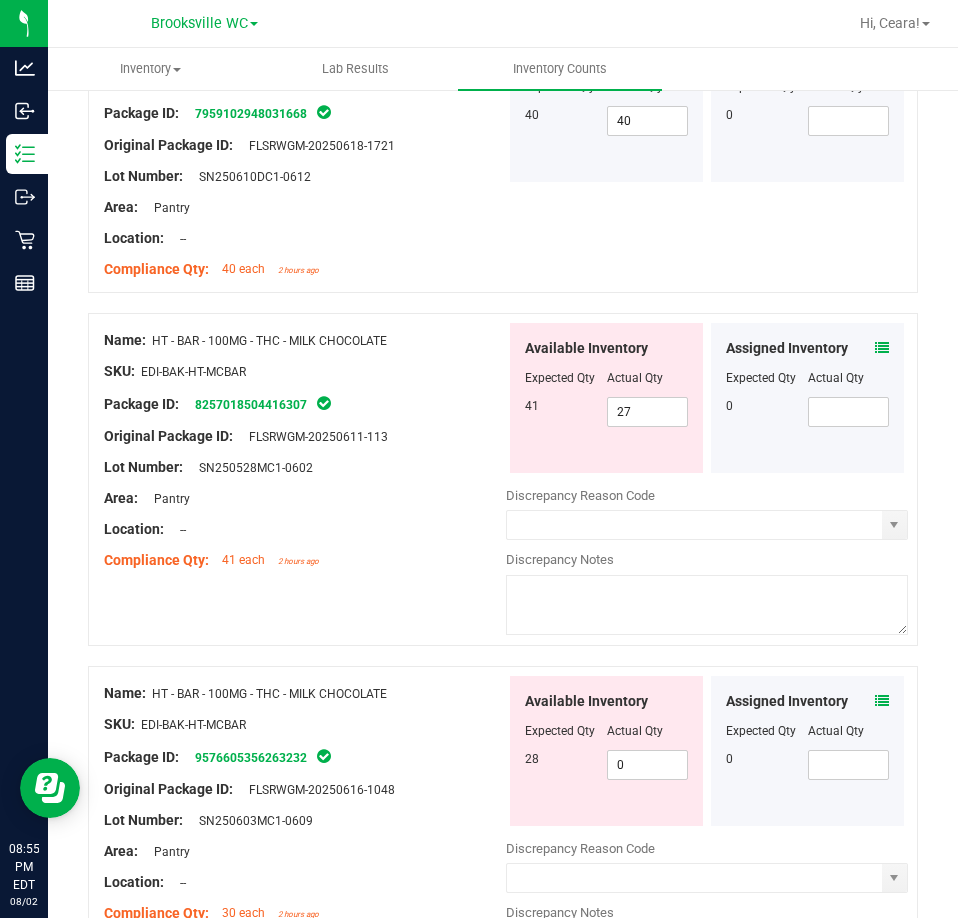 click at bounding box center (882, 348) 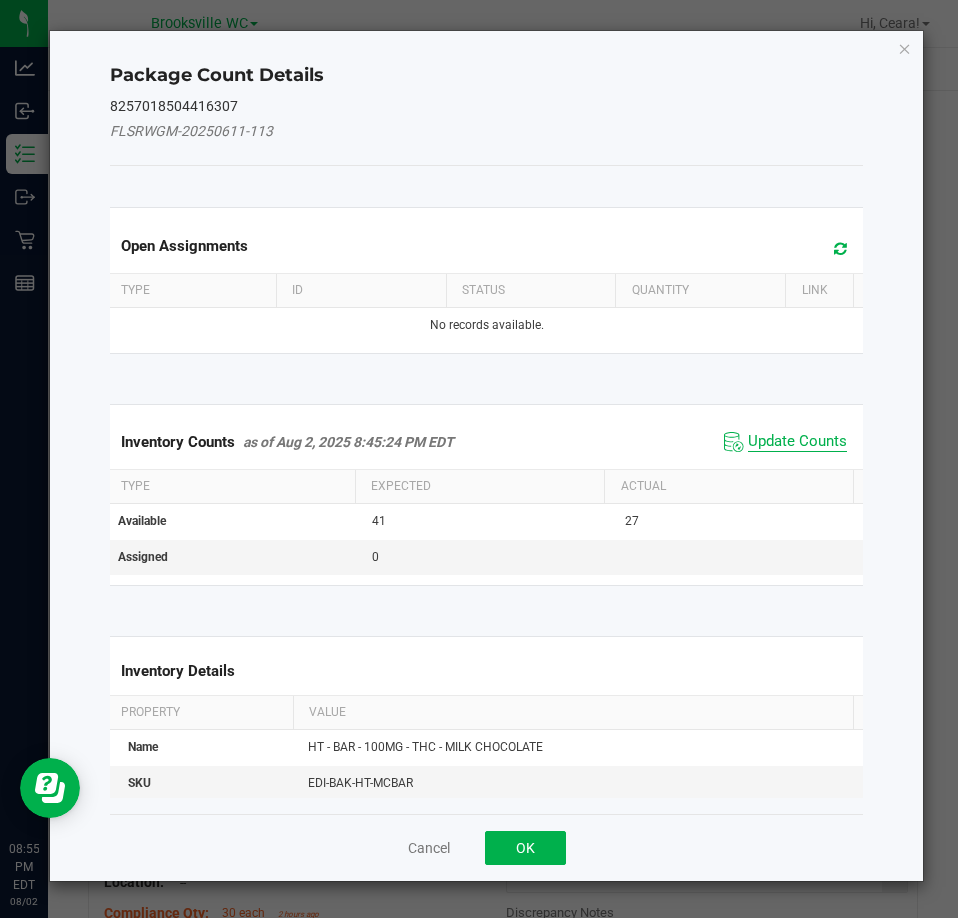 click on "Update Counts" 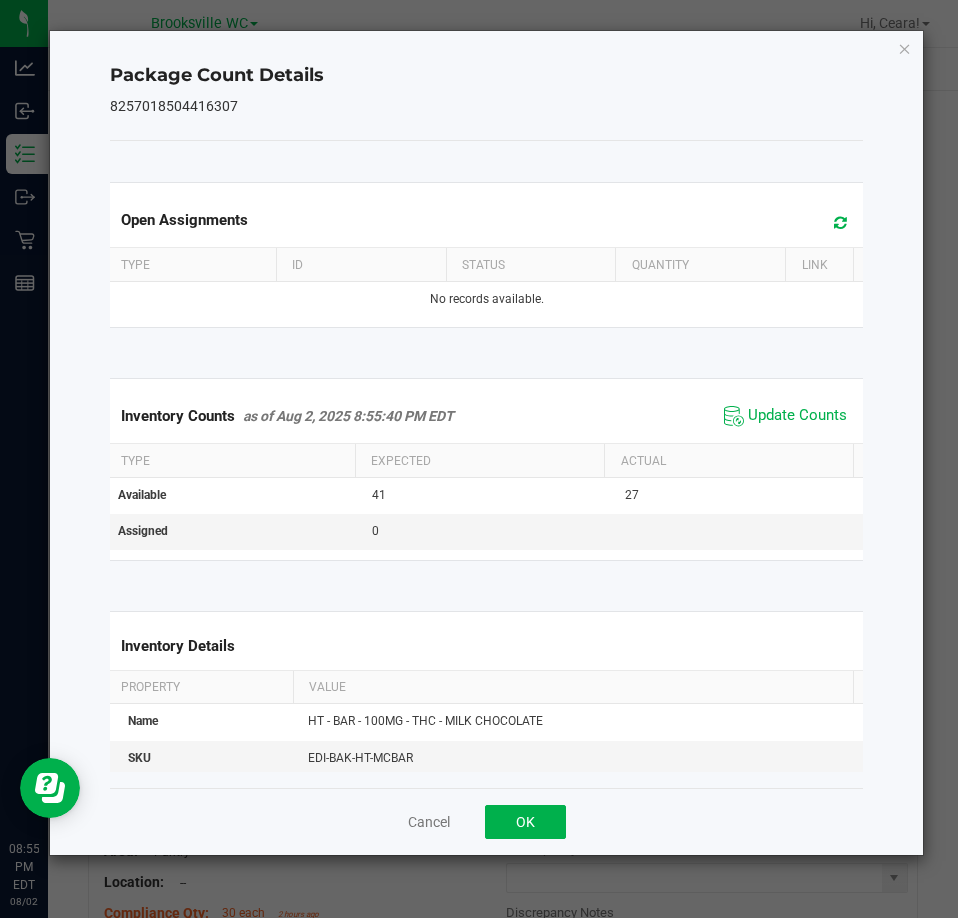 click 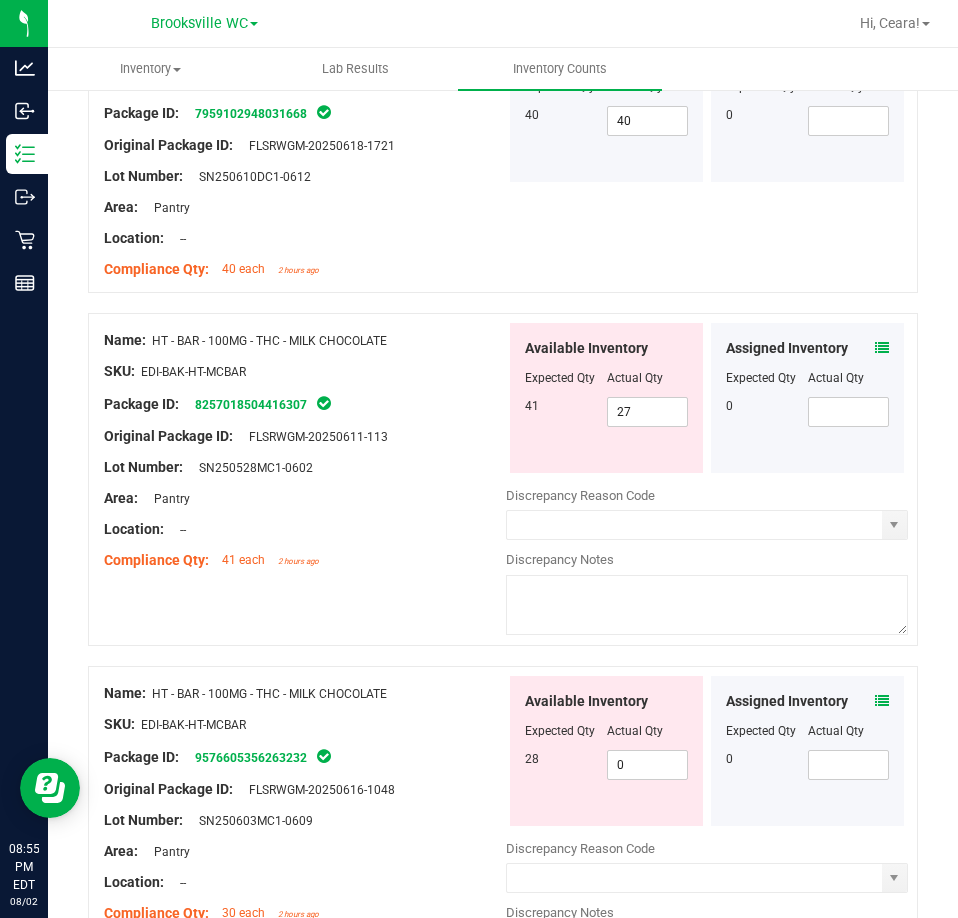 click at bounding box center [882, 701] 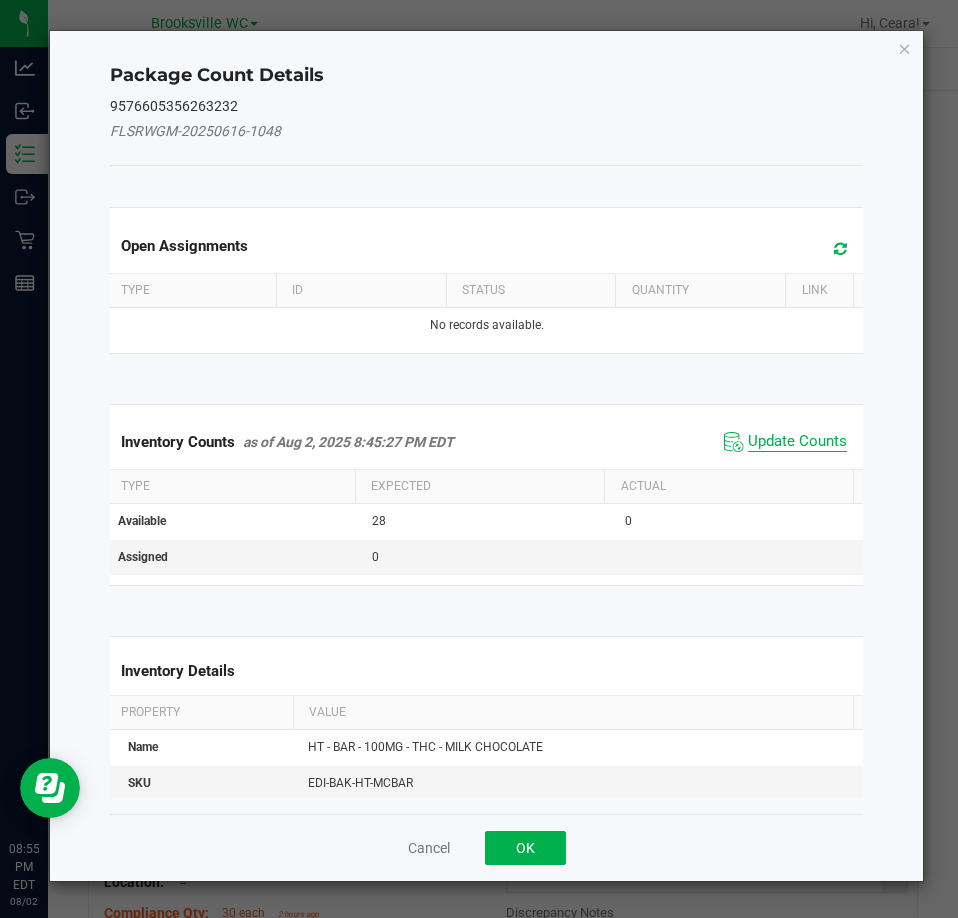 click on "Update Counts" 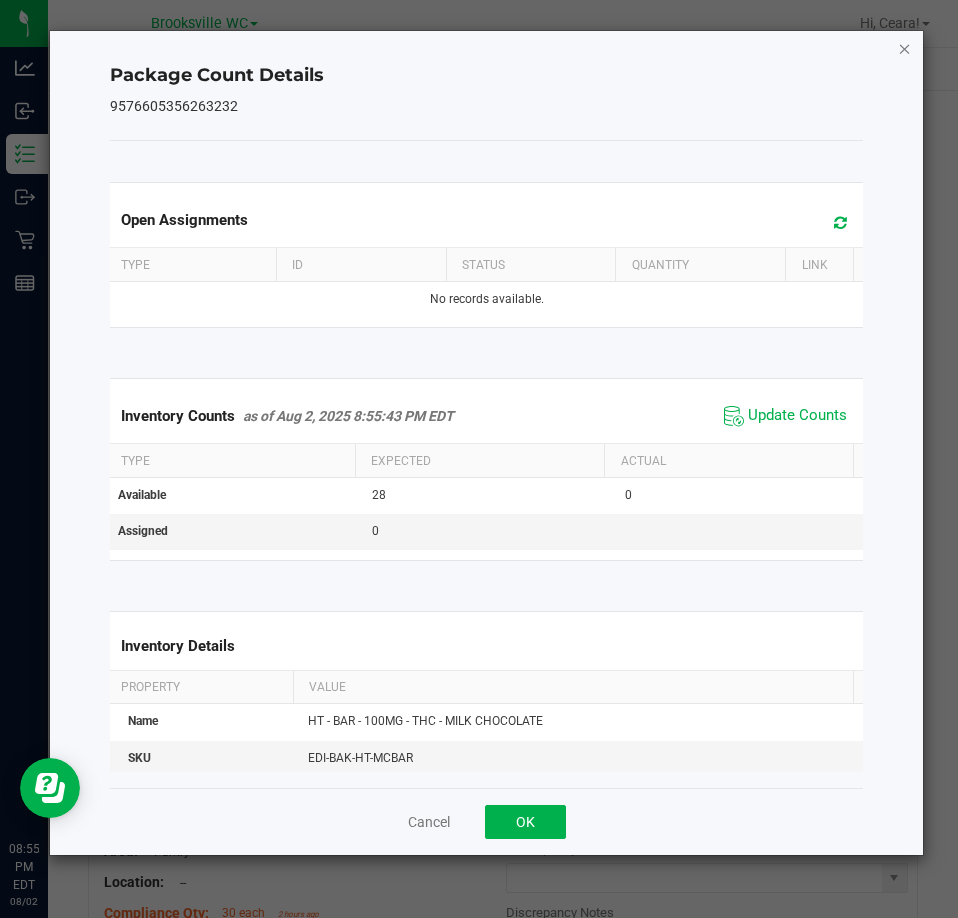 click 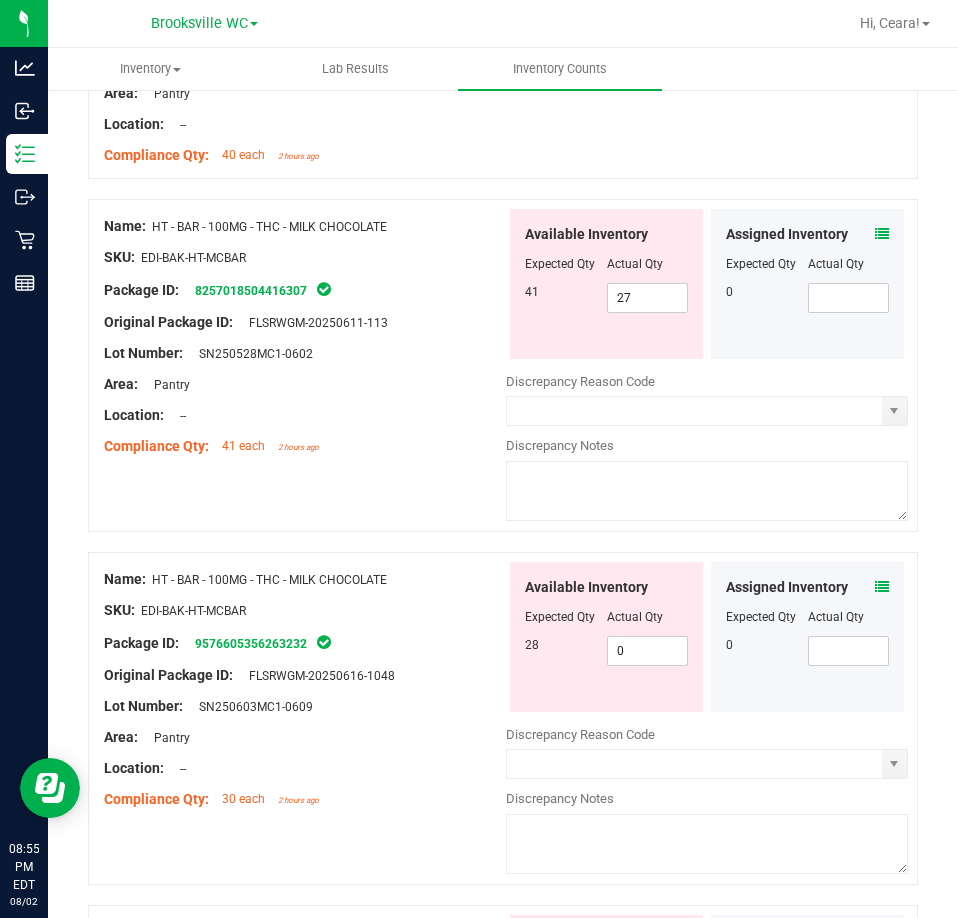 scroll, scrollTop: 4200, scrollLeft: 0, axis: vertical 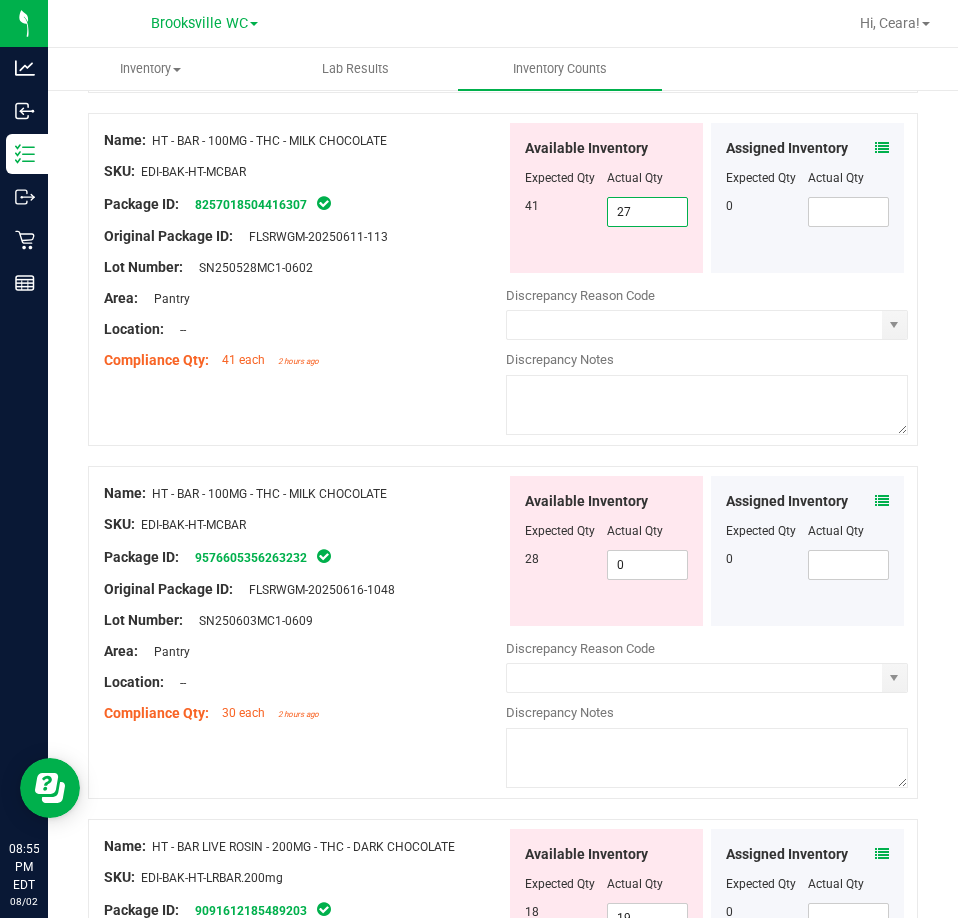 drag, startPoint x: 636, startPoint y: 212, endPoint x: 559, endPoint y: 225, distance: 78.08969 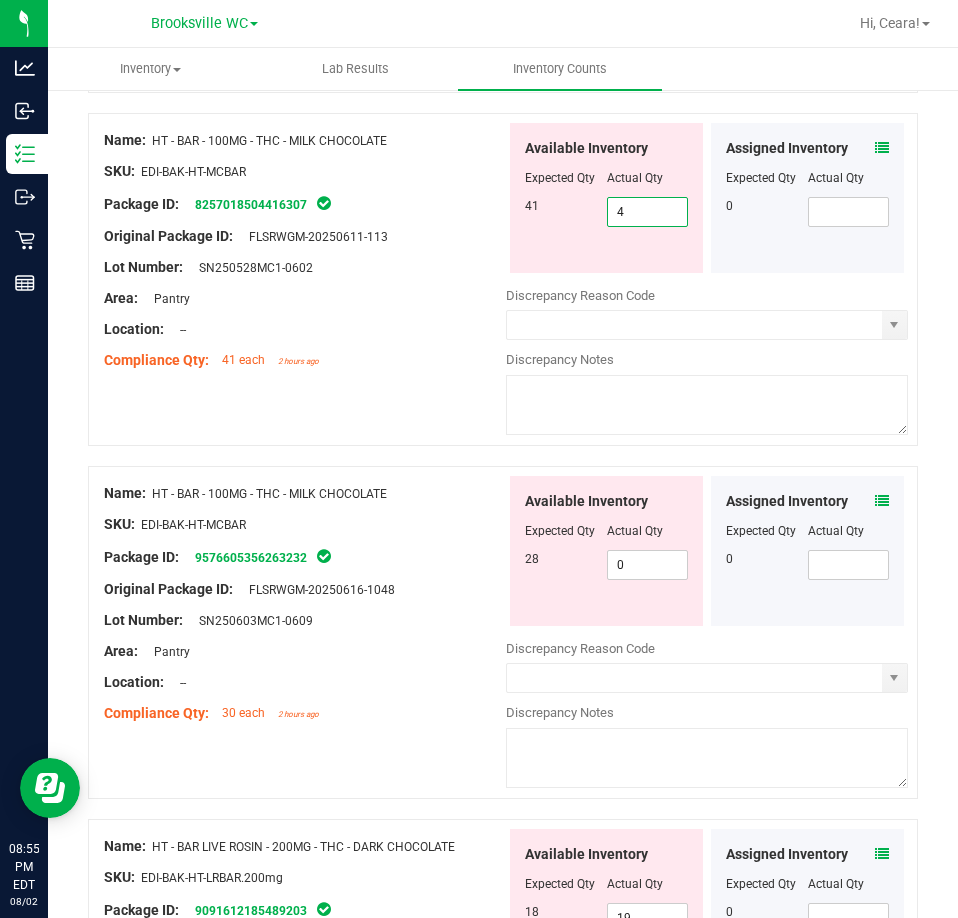 type on "41" 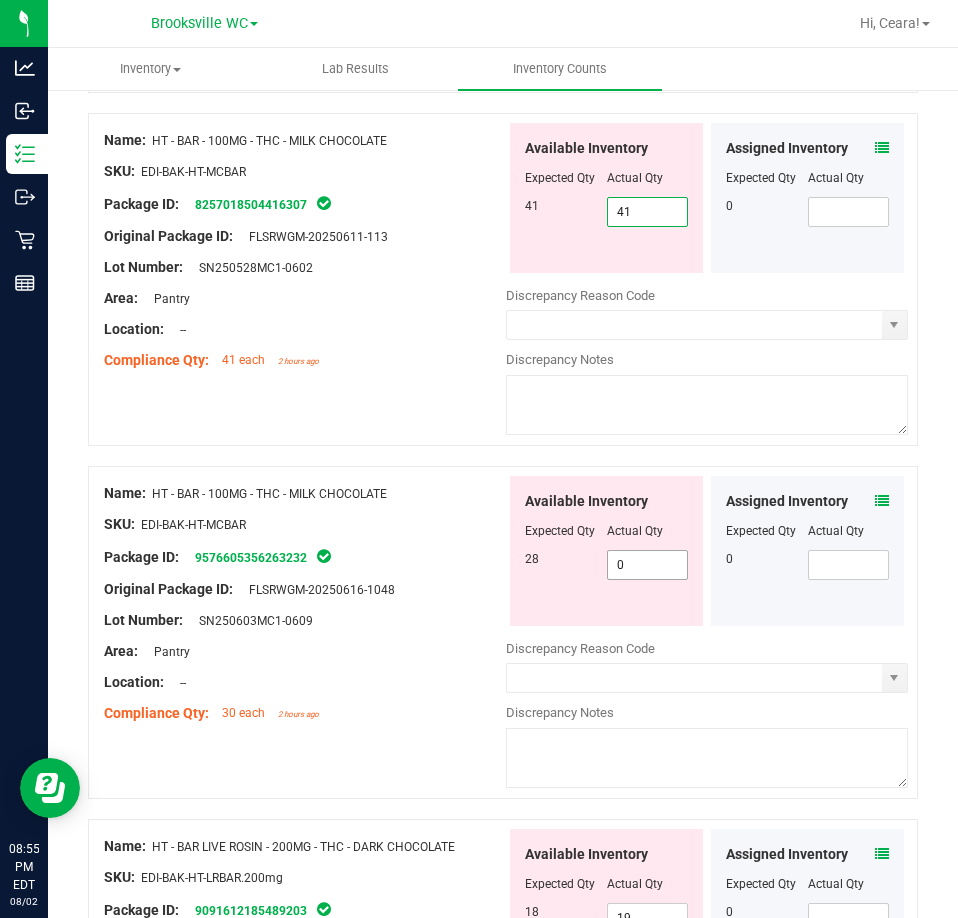 type on "41" 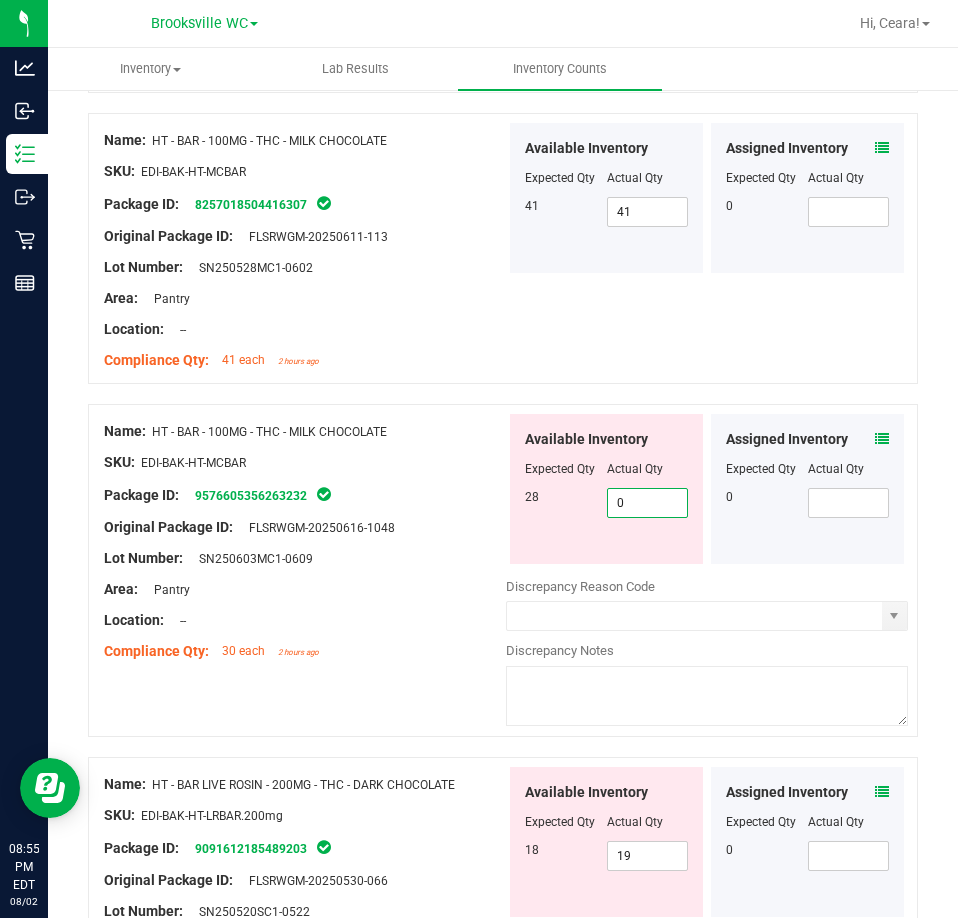 drag, startPoint x: 644, startPoint y: 552, endPoint x: 483, endPoint y: 529, distance: 162.63457 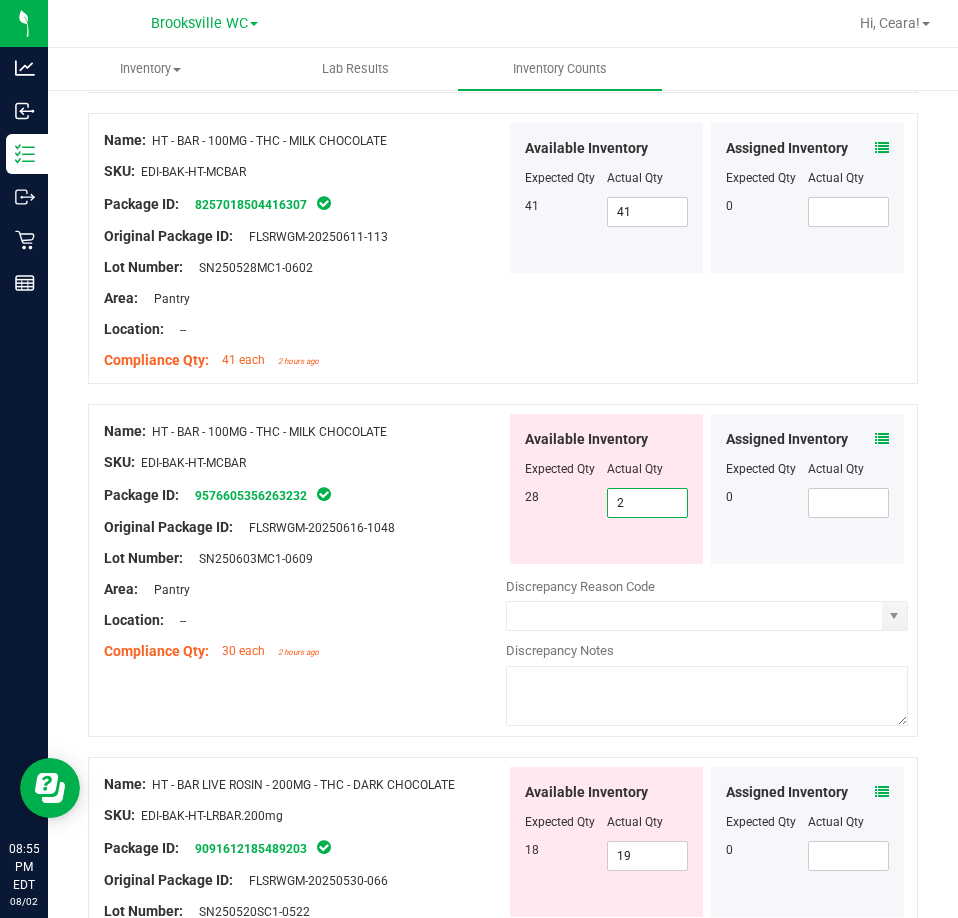 type on "28" 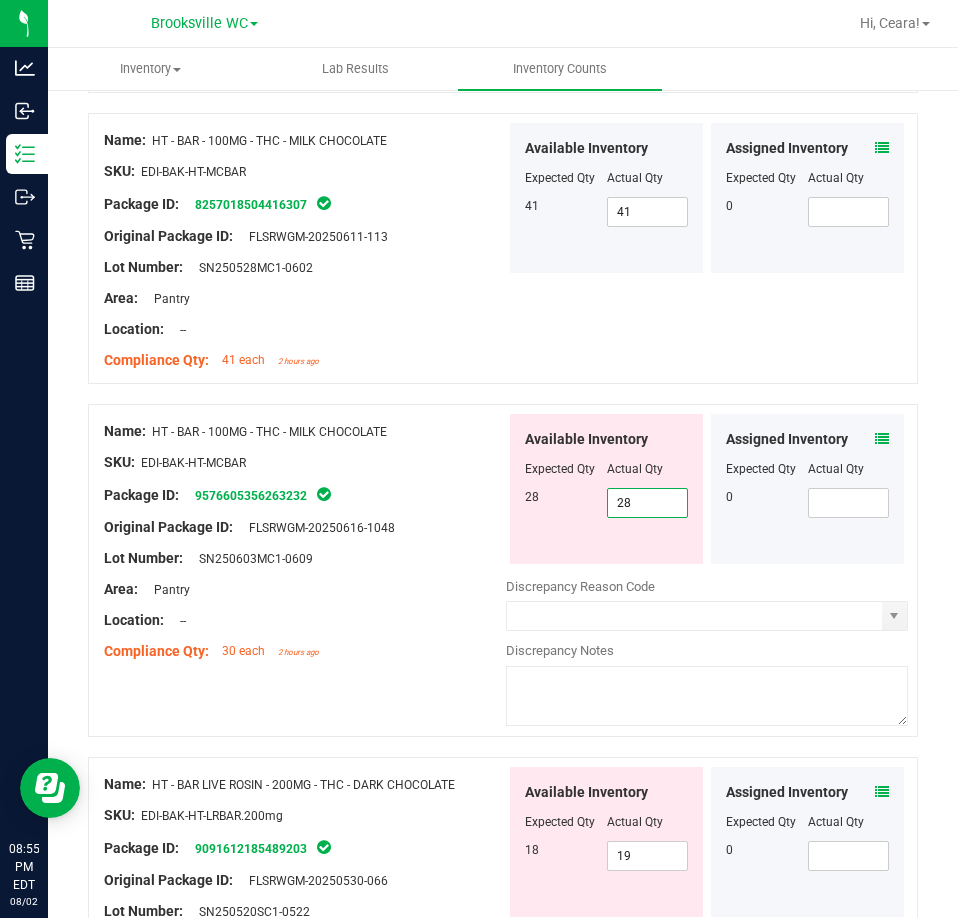 type on "28" 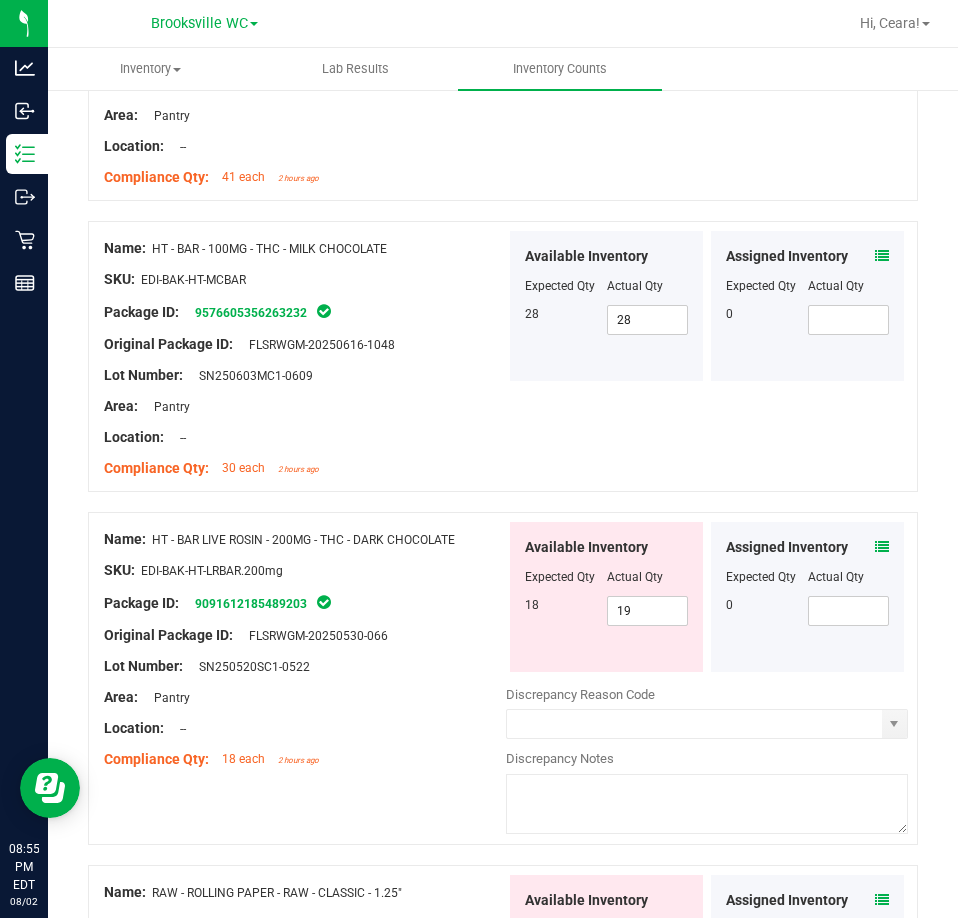 scroll, scrollTop: 4400, scrollLeft: 0, axis: vertical 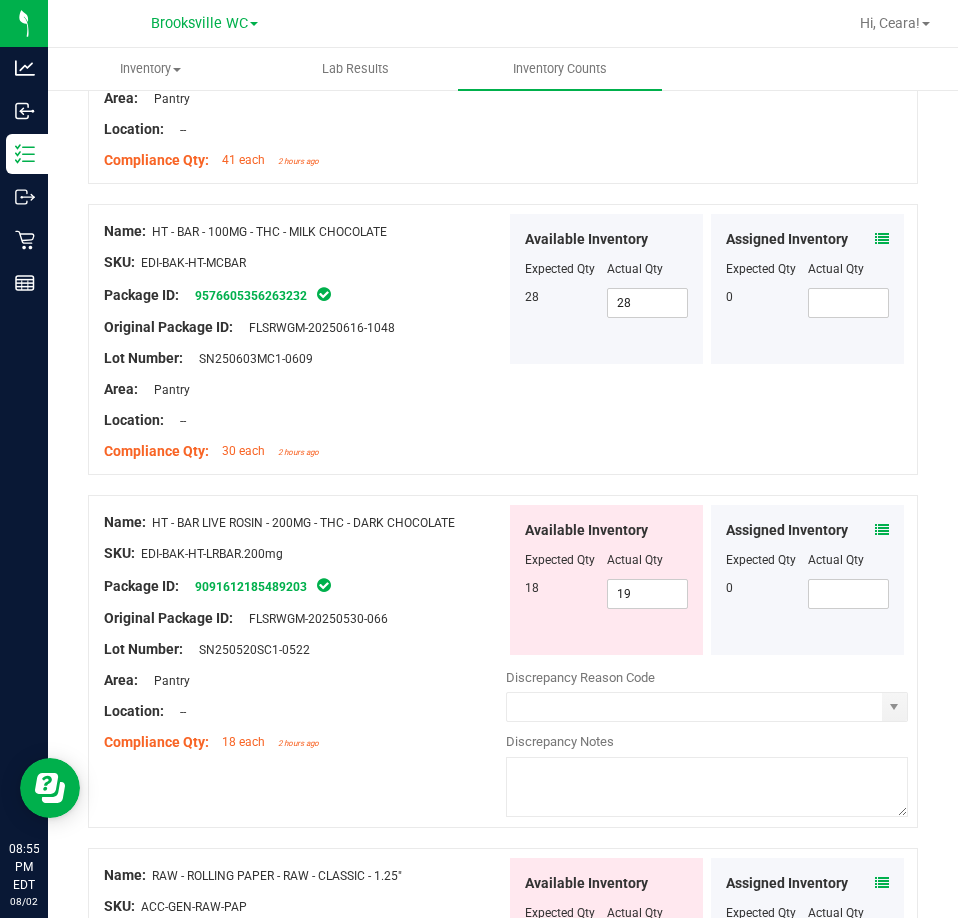 click at bounding box center [882, 530] 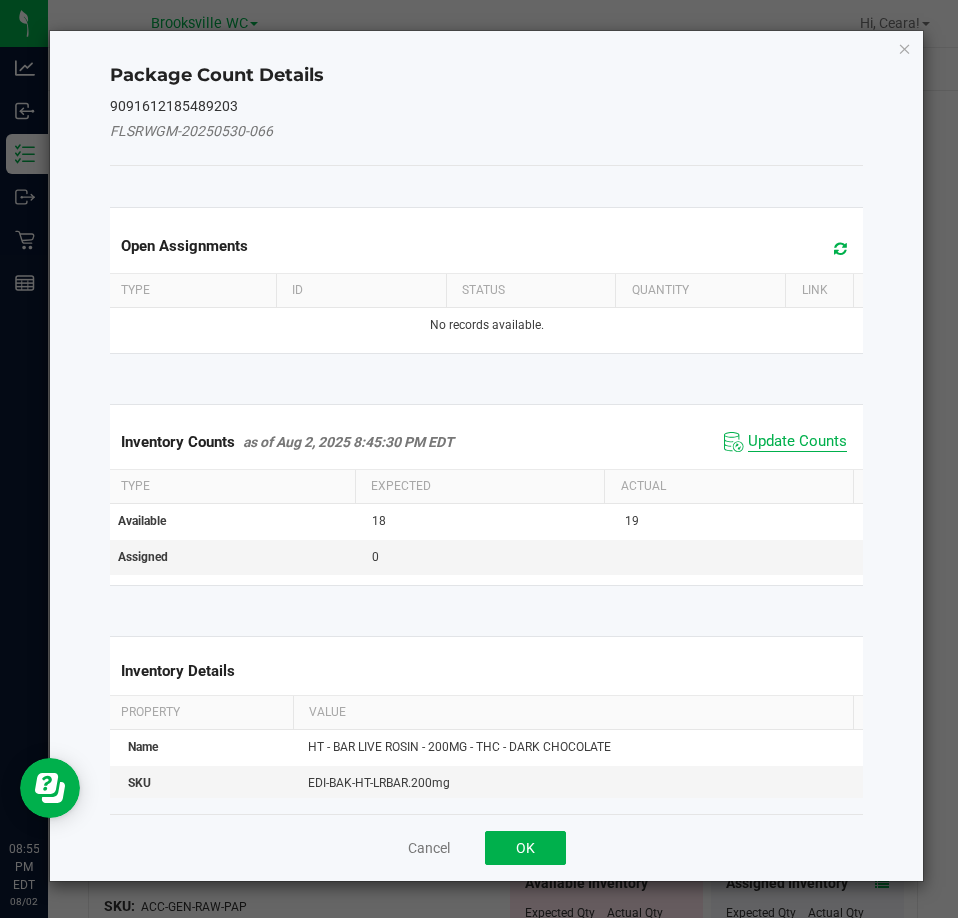 click on "Update Counts" 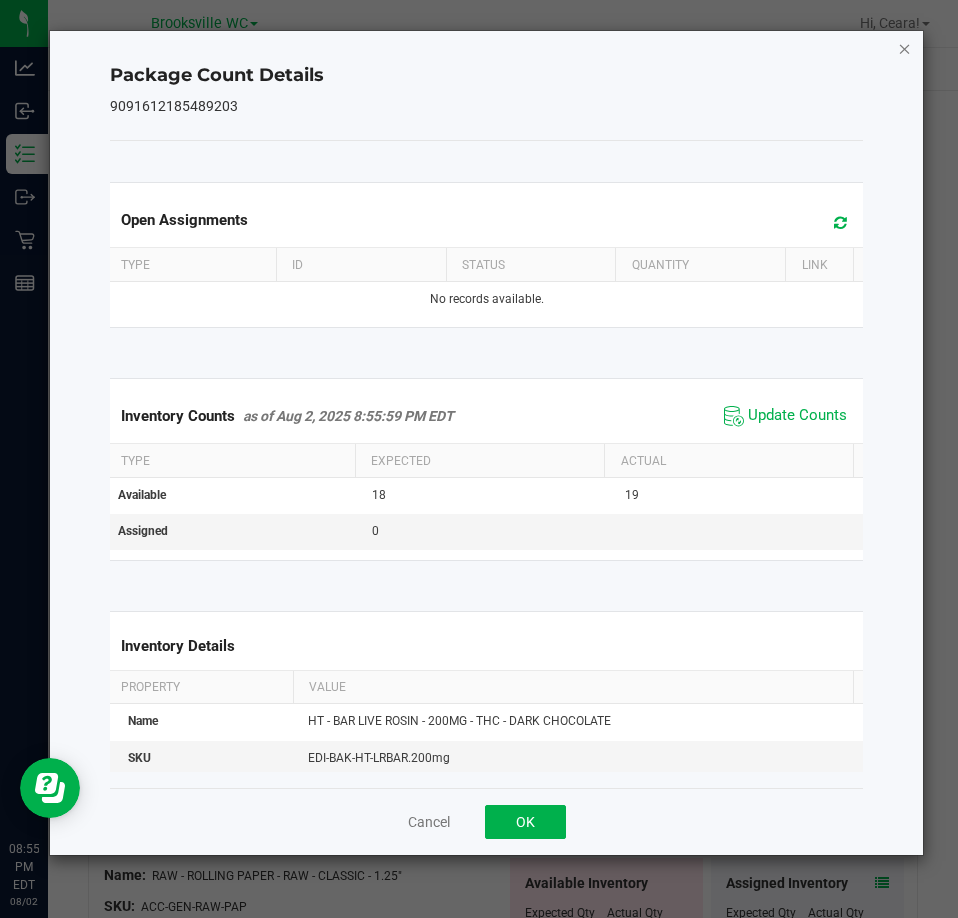 click 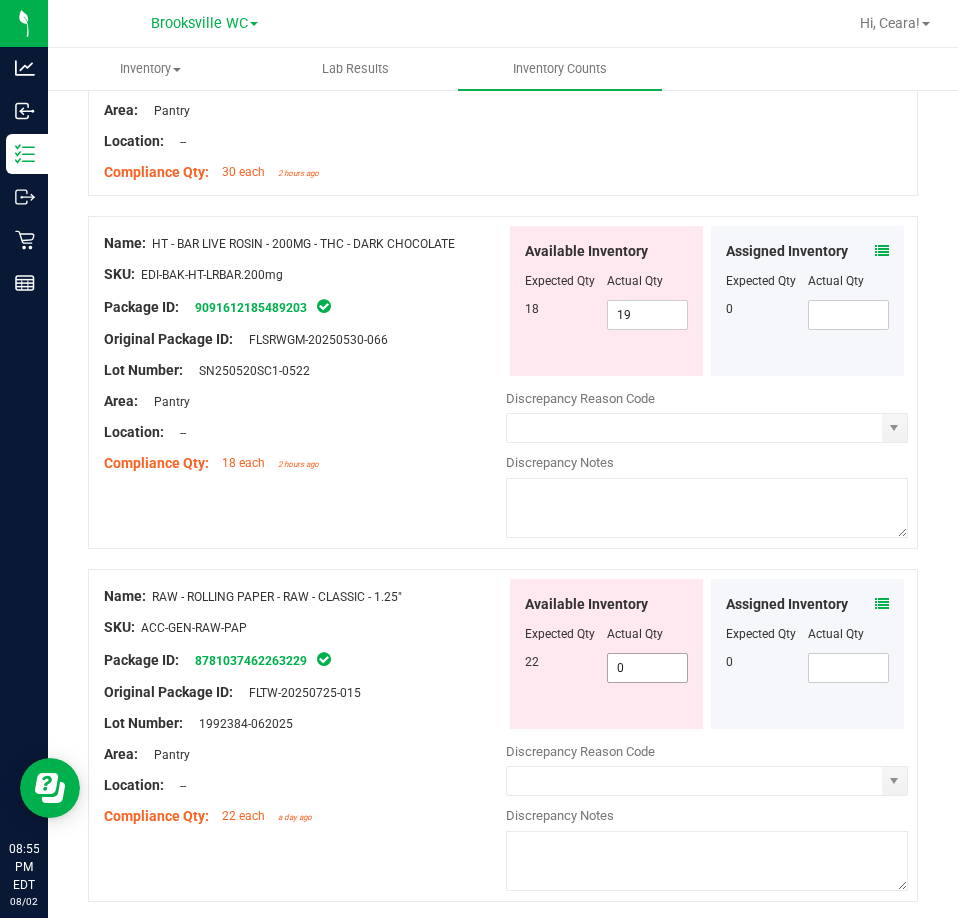 scroll, scrollTop: 4900, scrollLeft: 0, axis: vertical 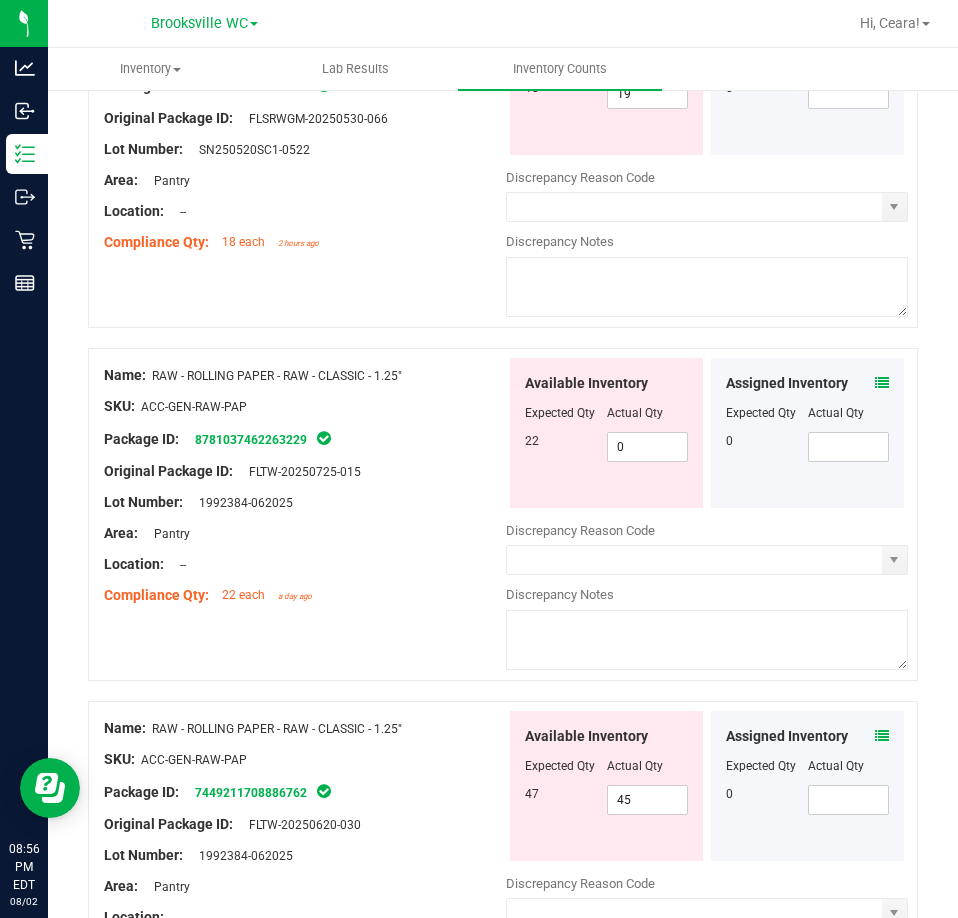 click at bounding box center (882, 383) 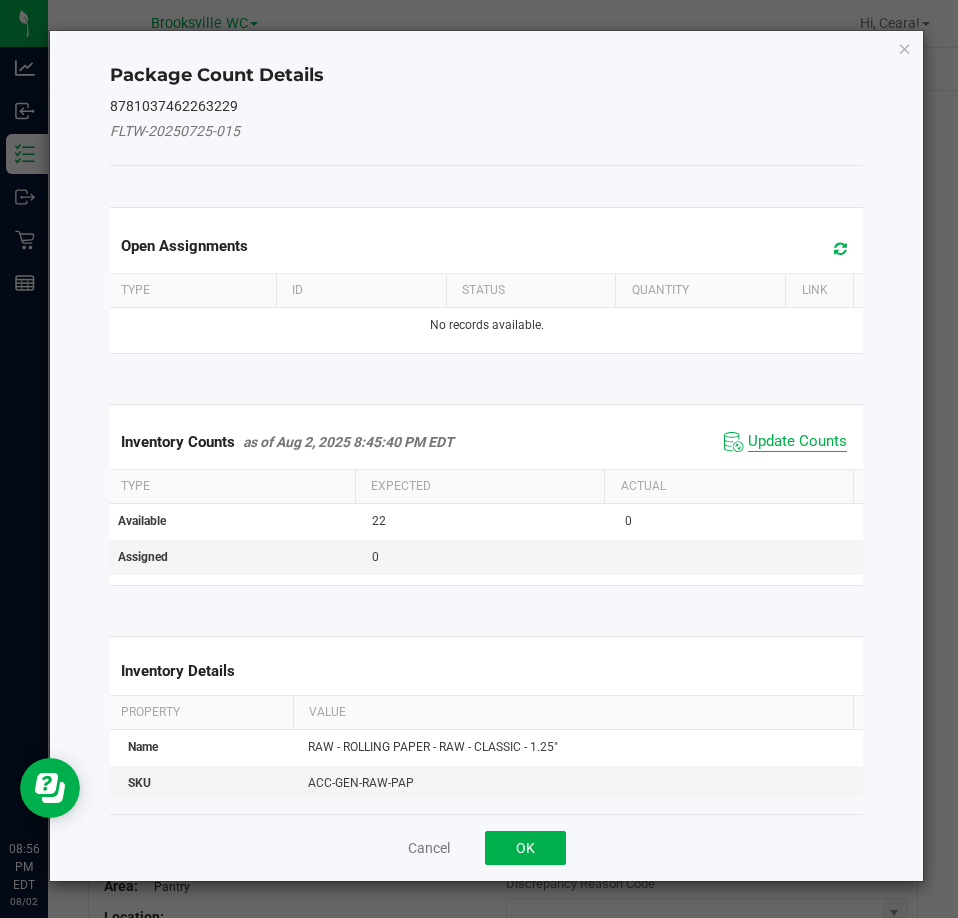 click on "Update Counts" 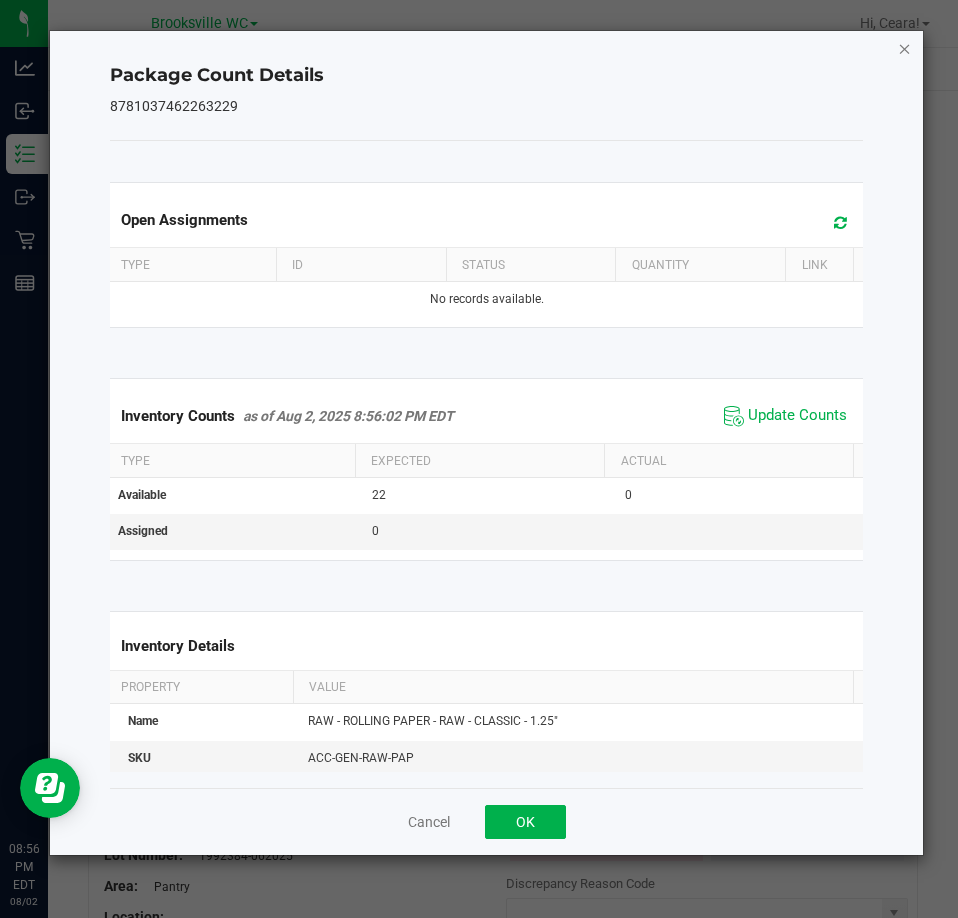 click 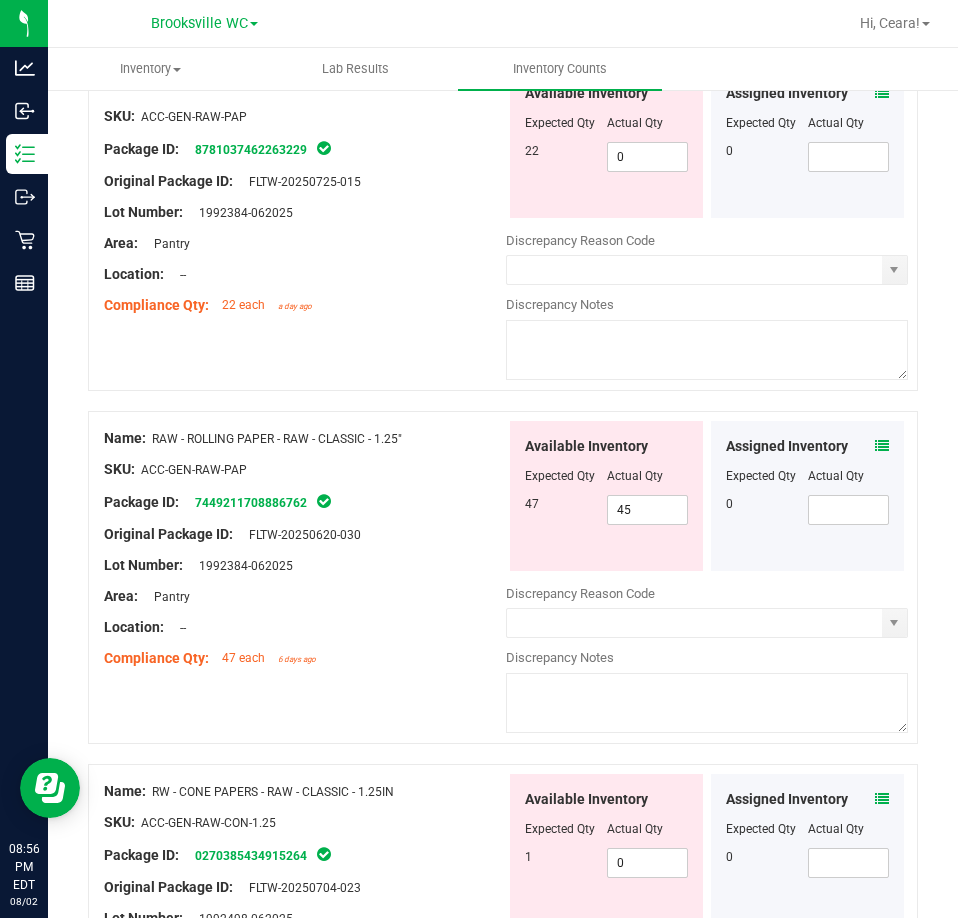 scroll, scrollTop: 5200, scrollLeft: 0, axis: vertical 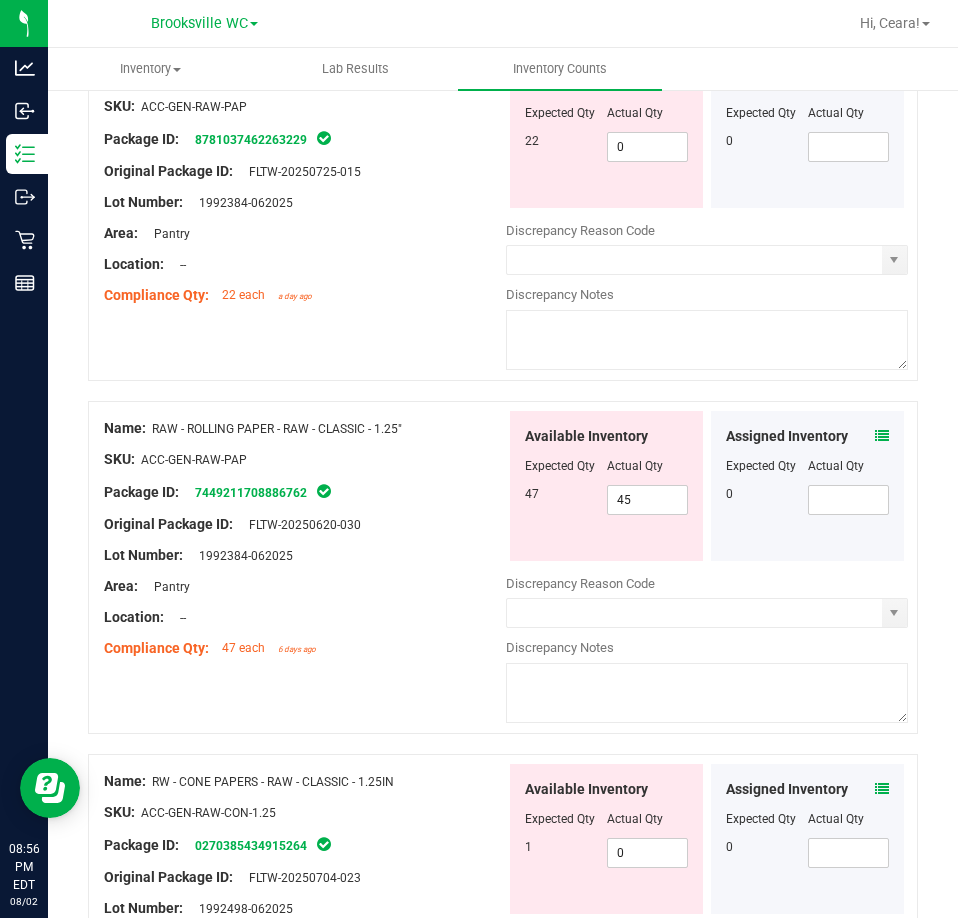 click on "Available Inventory
Expected Qty
Actual Qty
22
0 0" at bounding box center (606, 133) 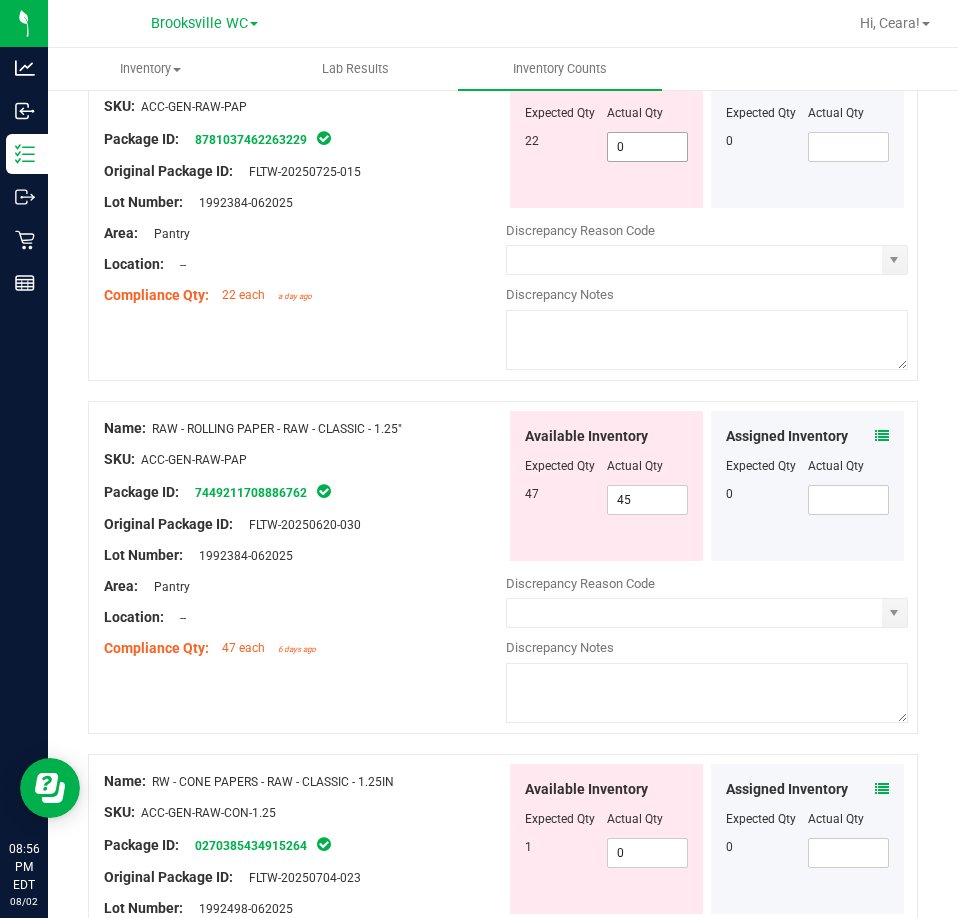 click on "0 0" at bounding box center (648, 147) 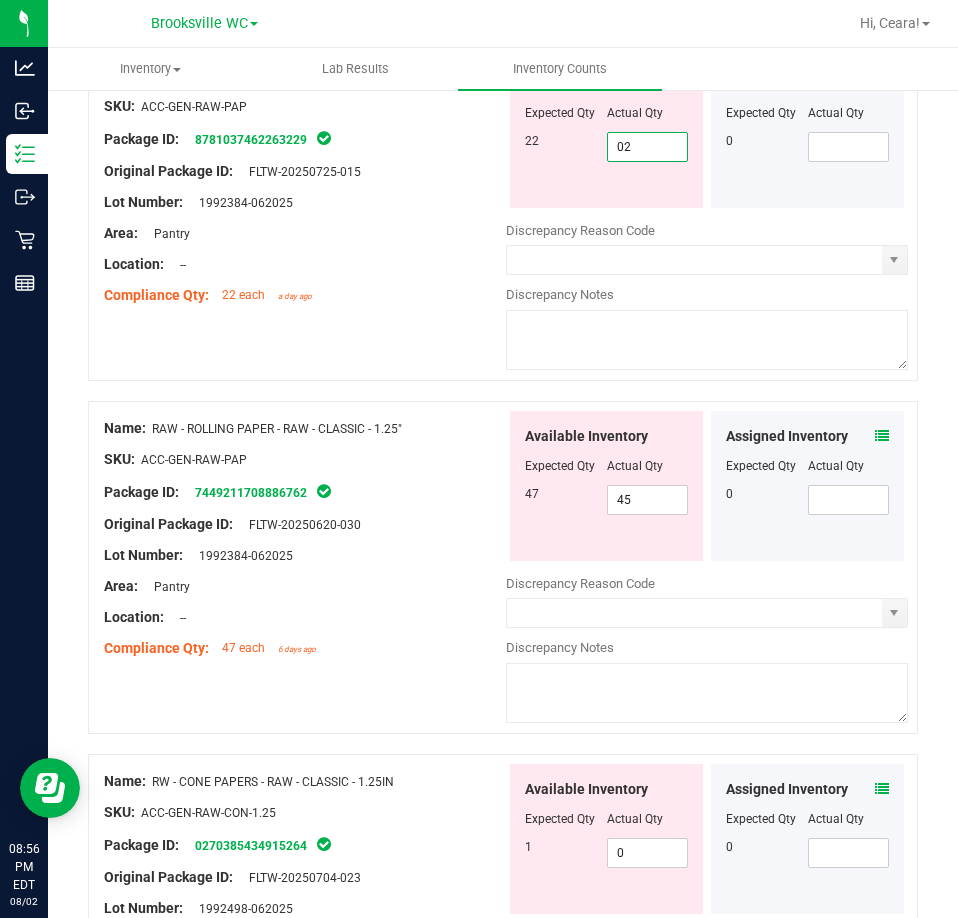 type on "022" 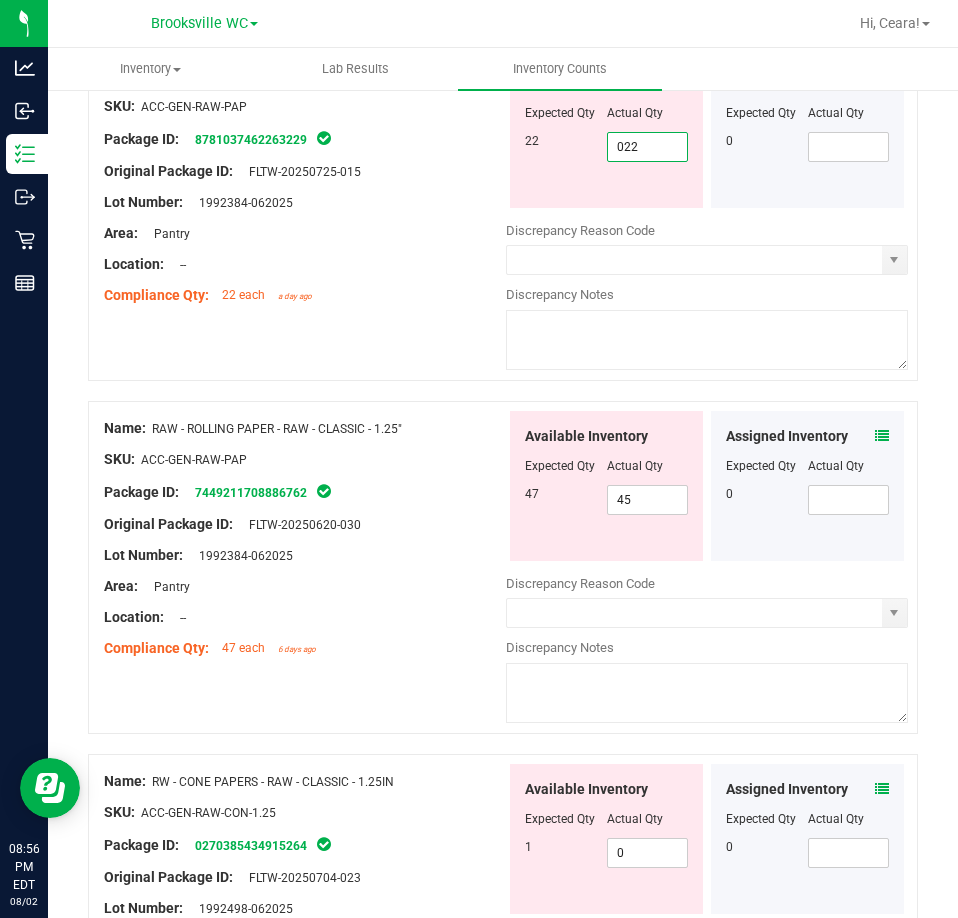 type on "22" 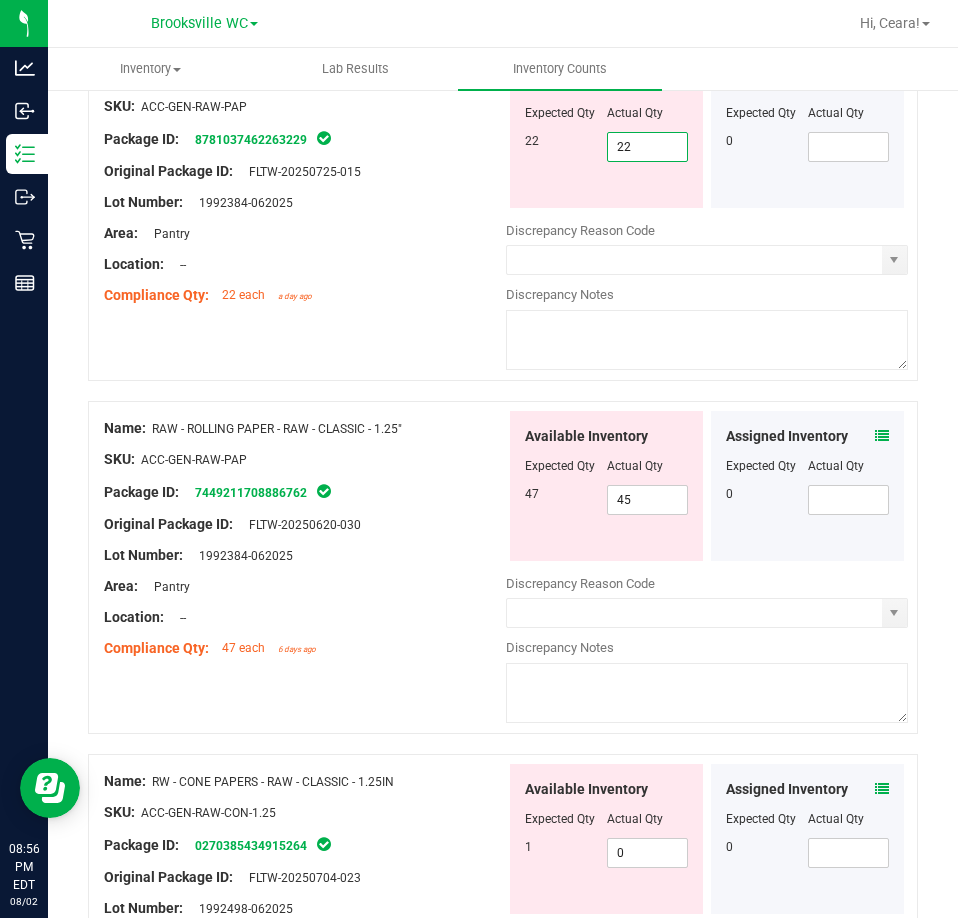 drag, startPoint x: 417, startPoint y: 472, endPoint x: 484, endPoint y: 476, distance: 67.11929 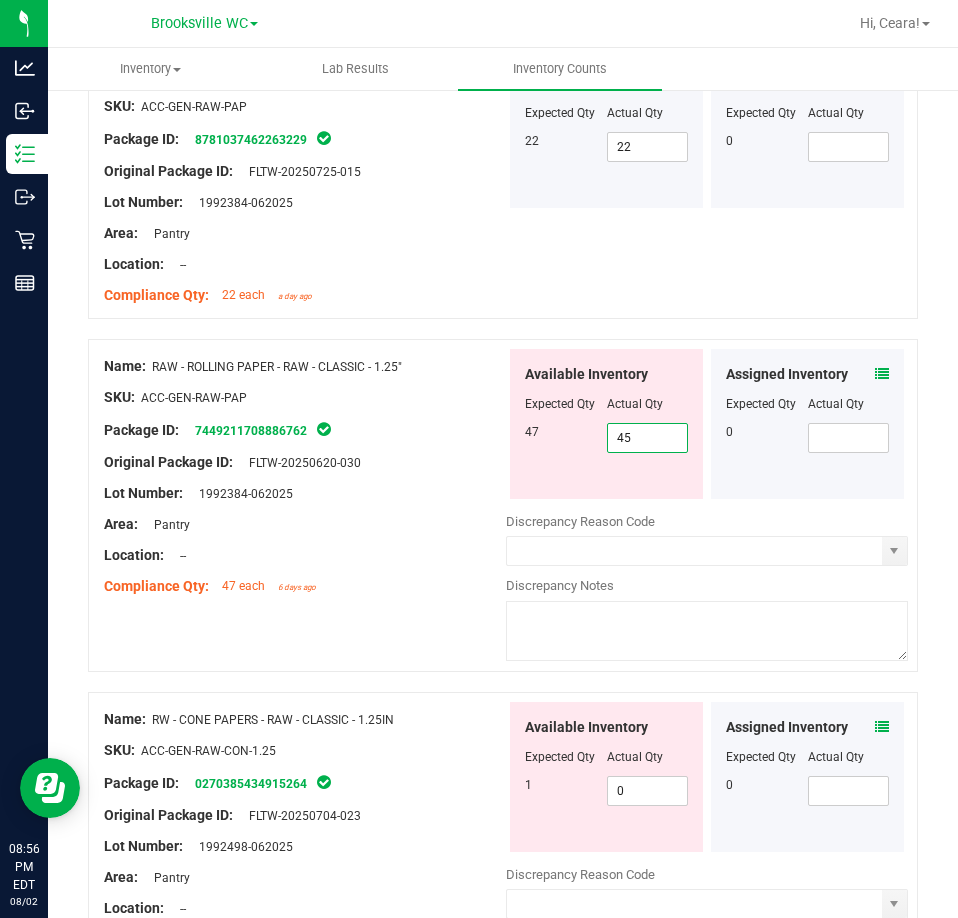 drag, startPoint x: 665, startPoint y: 433, endPoint x: 429, endPoint y: 430, distance: 236.01907 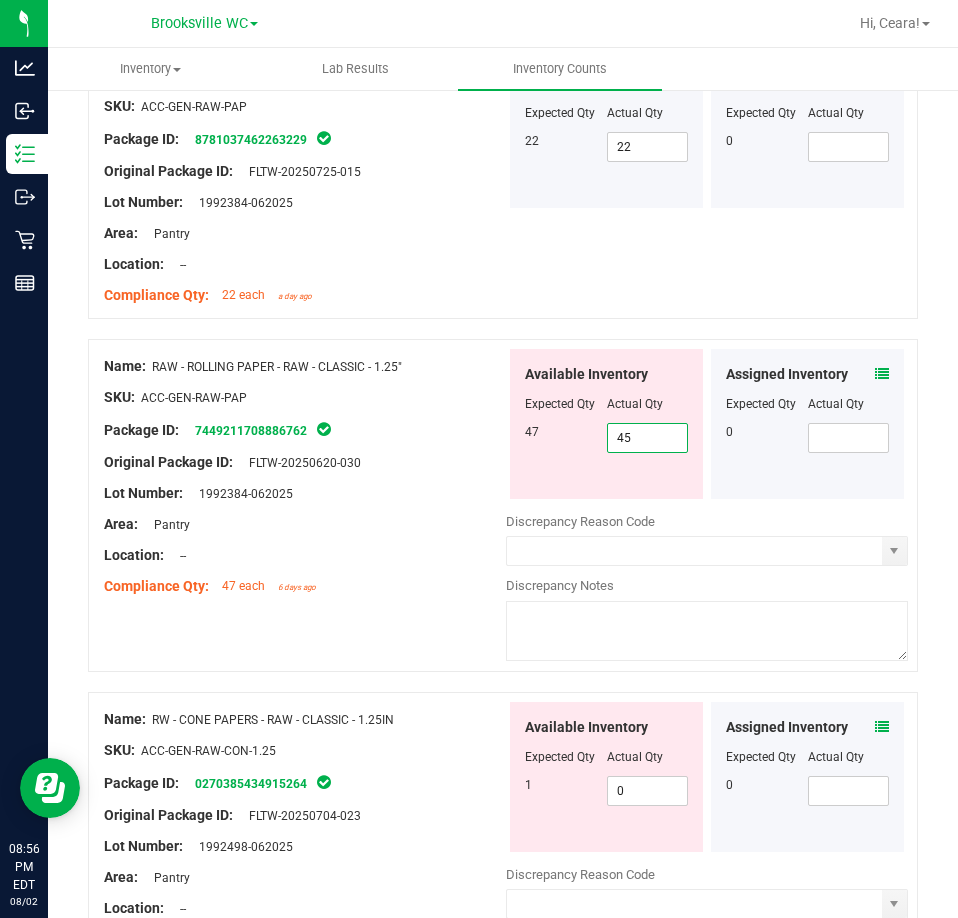 click at bounding box center (882, 374) 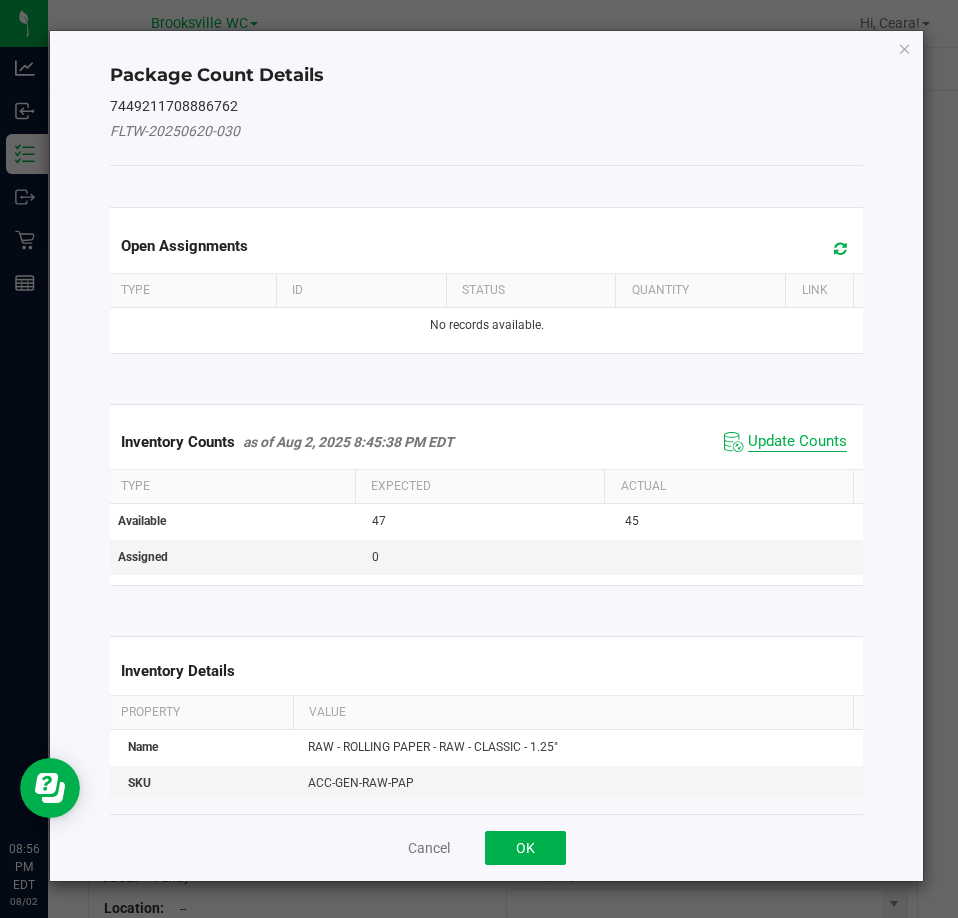 click on "Update Counts" 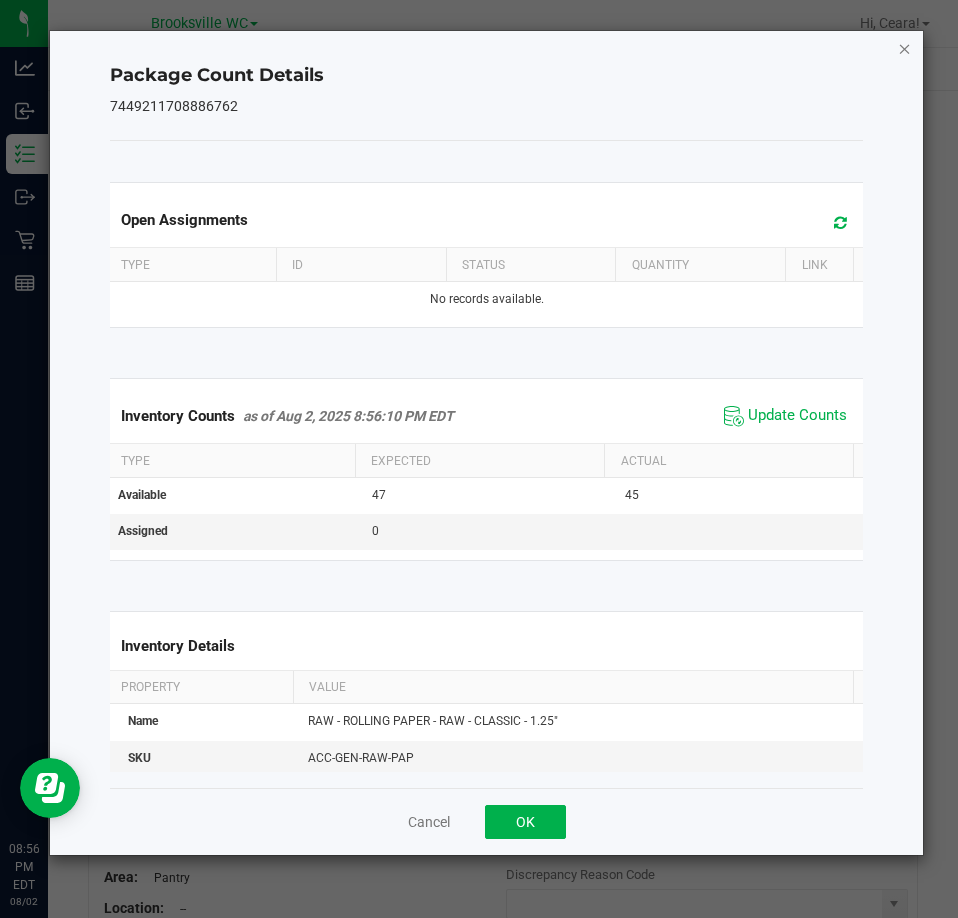 click 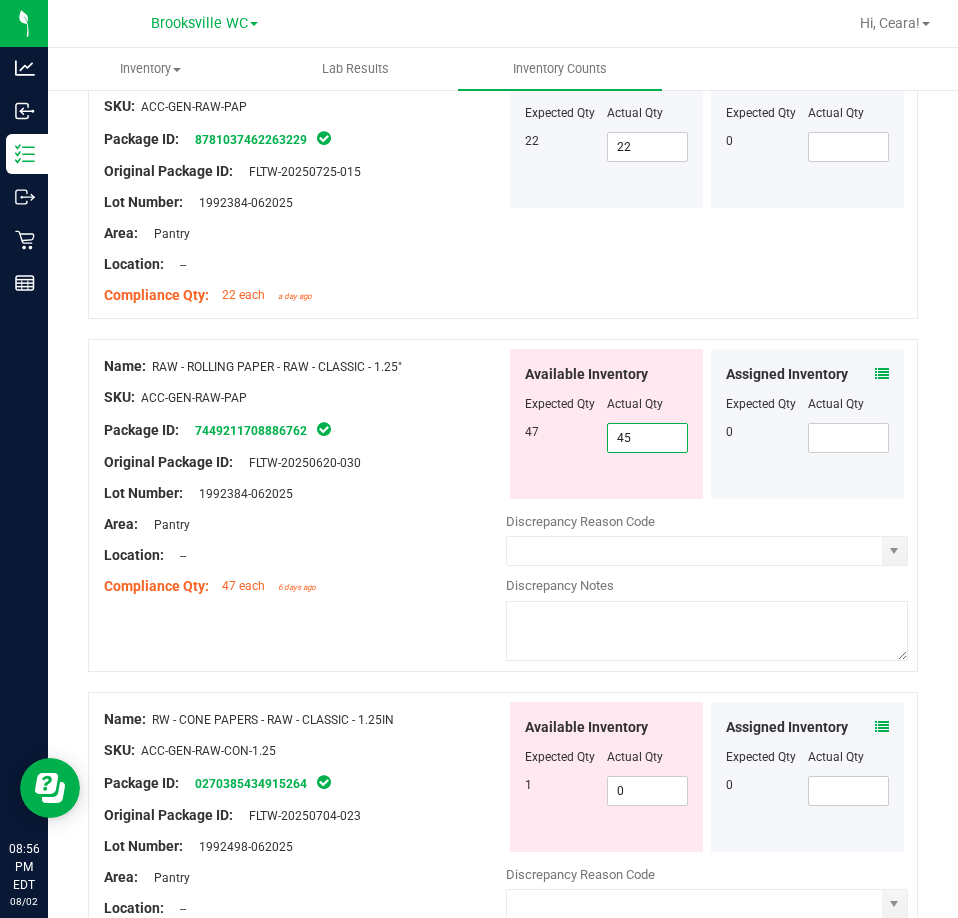 drag, startPoint x: 637, startPoint y: 434, endPoint x: 411, endPoint y: 463, distance: 227.85303 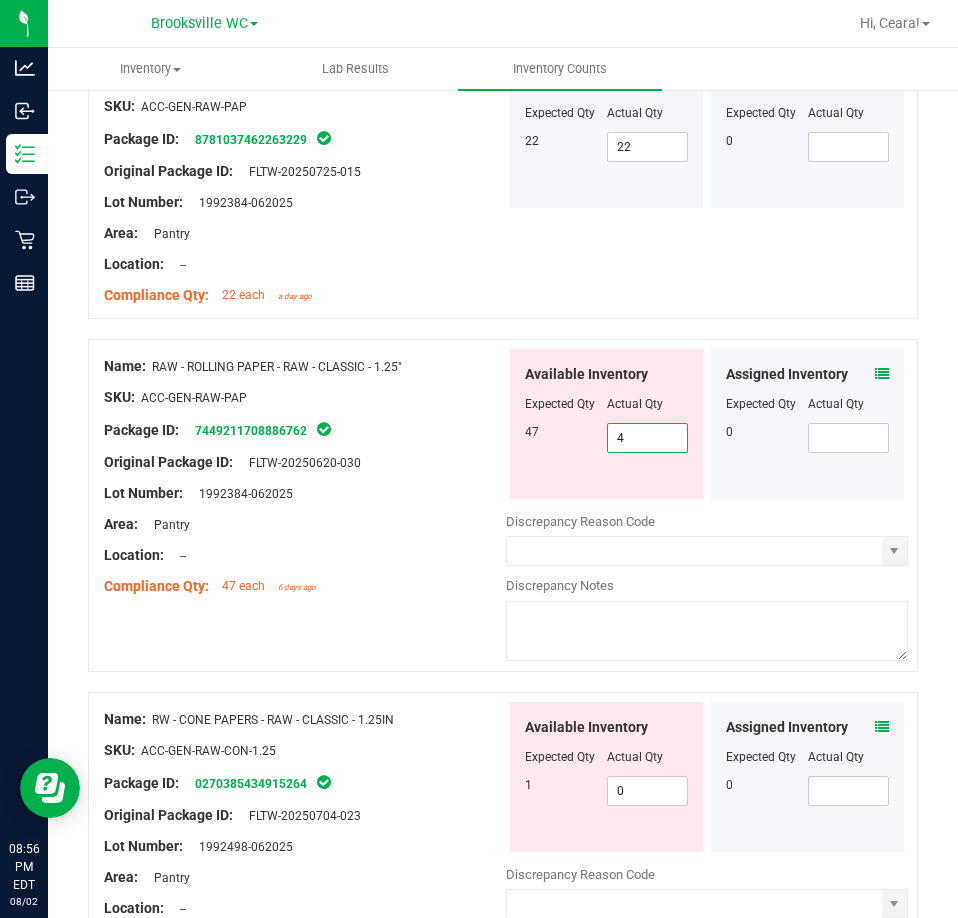 type on "47" 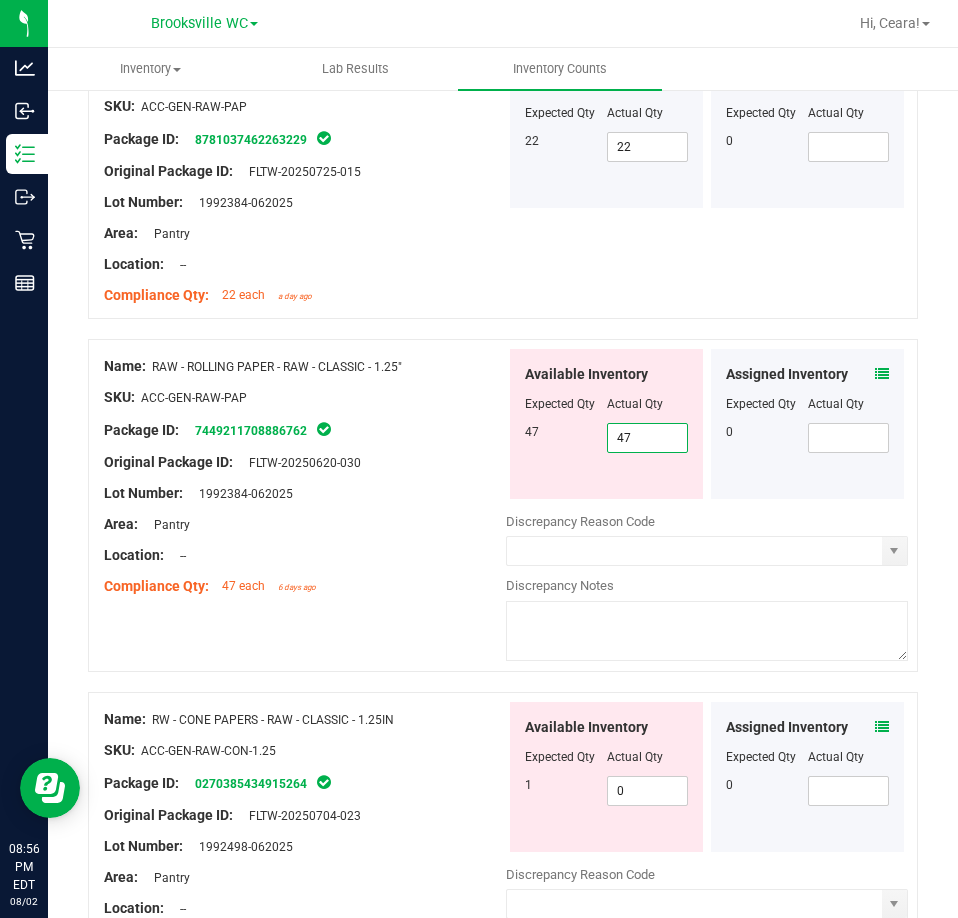 type on "47" 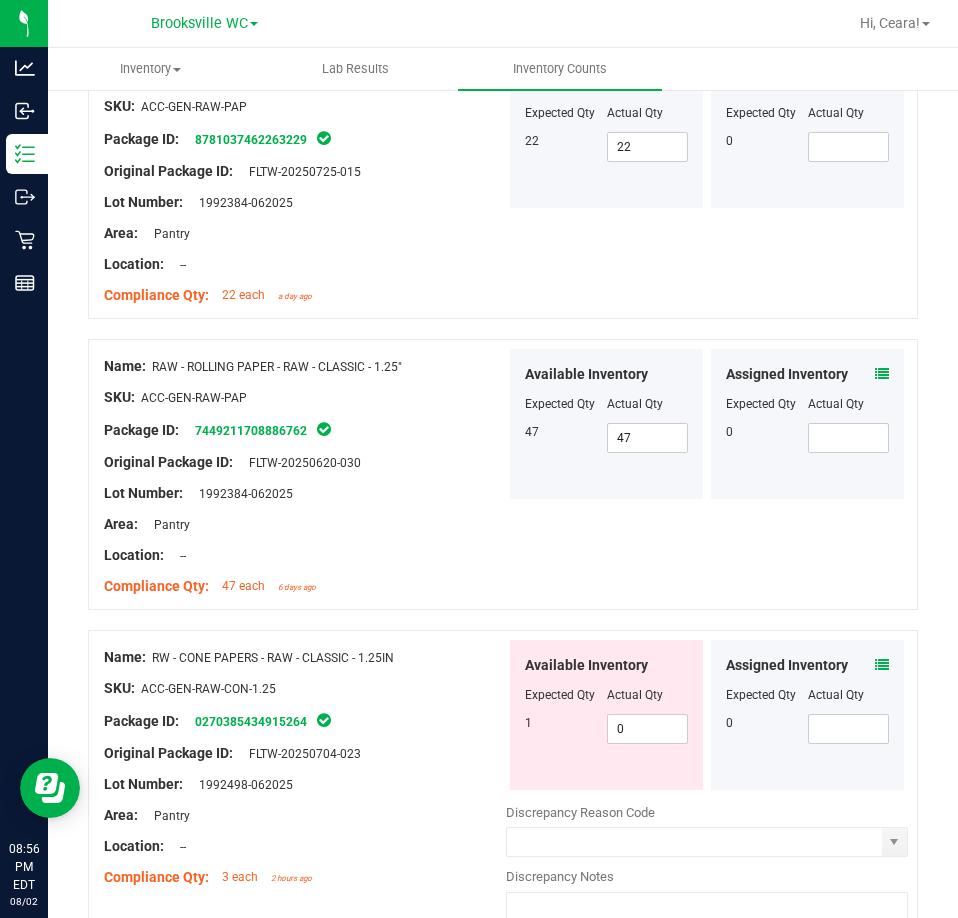 click at bounding box center (882, 665) 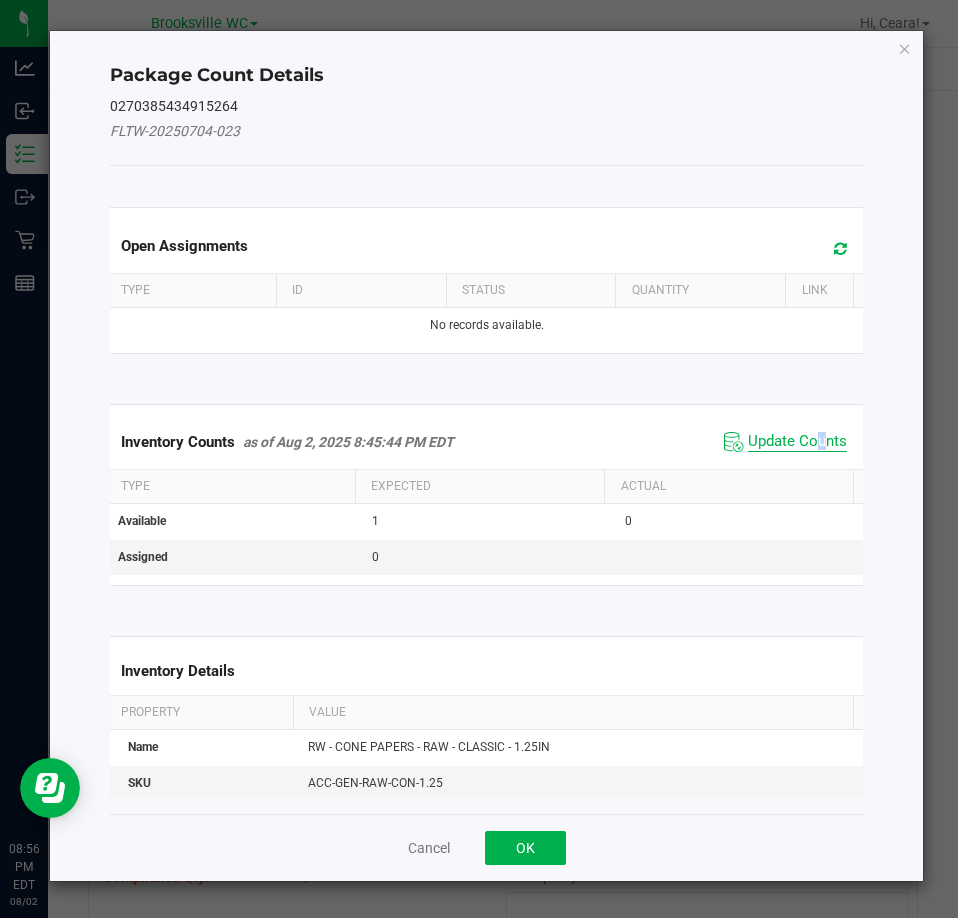 click on "Update Counts" 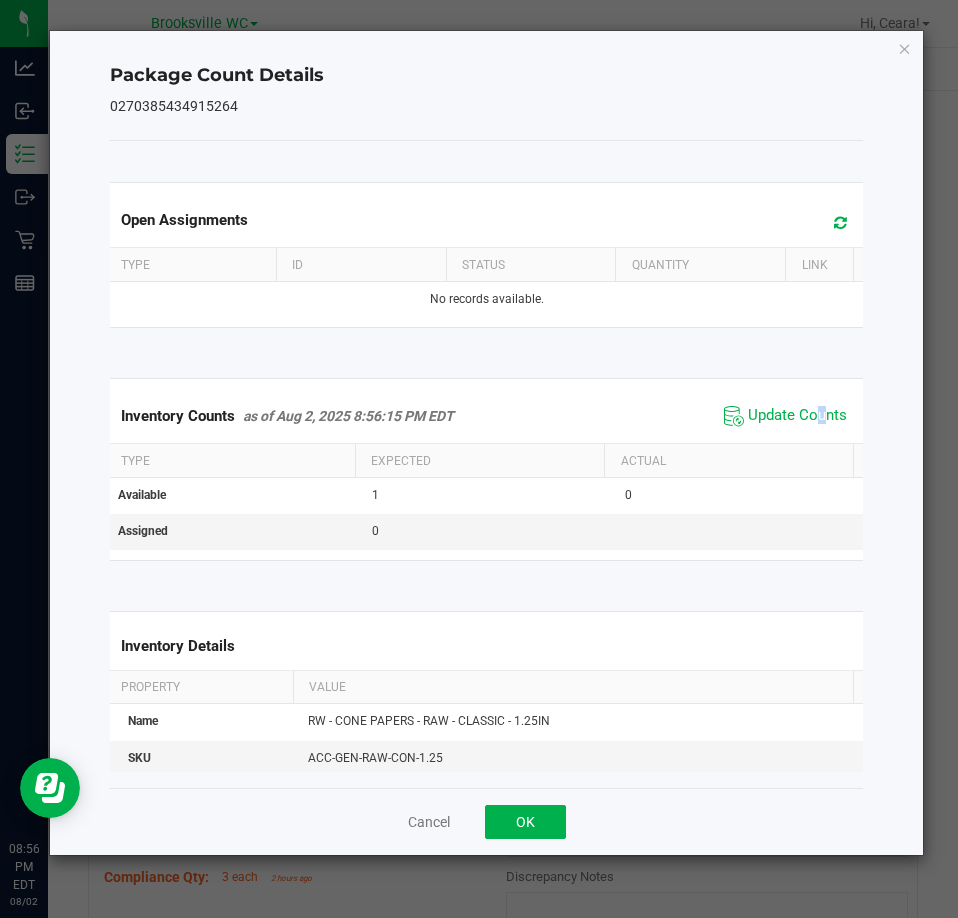click 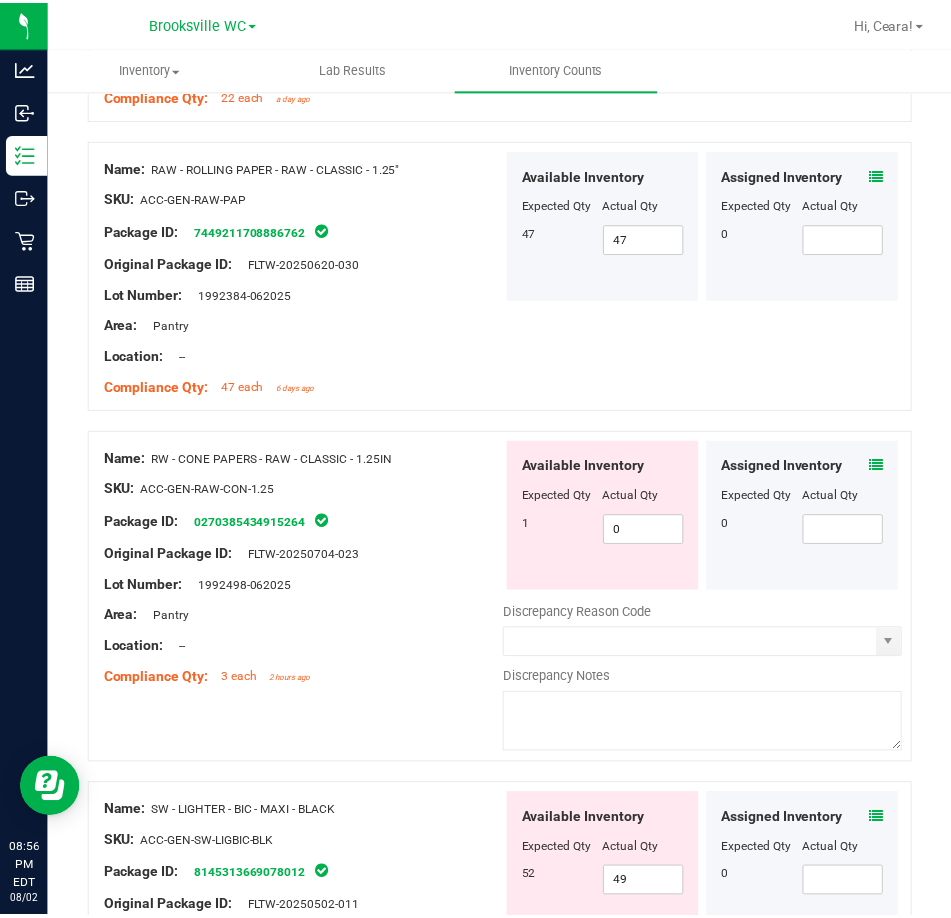 scroll, scrollTop: 5400, scrollLeft: 0, axis: vertical 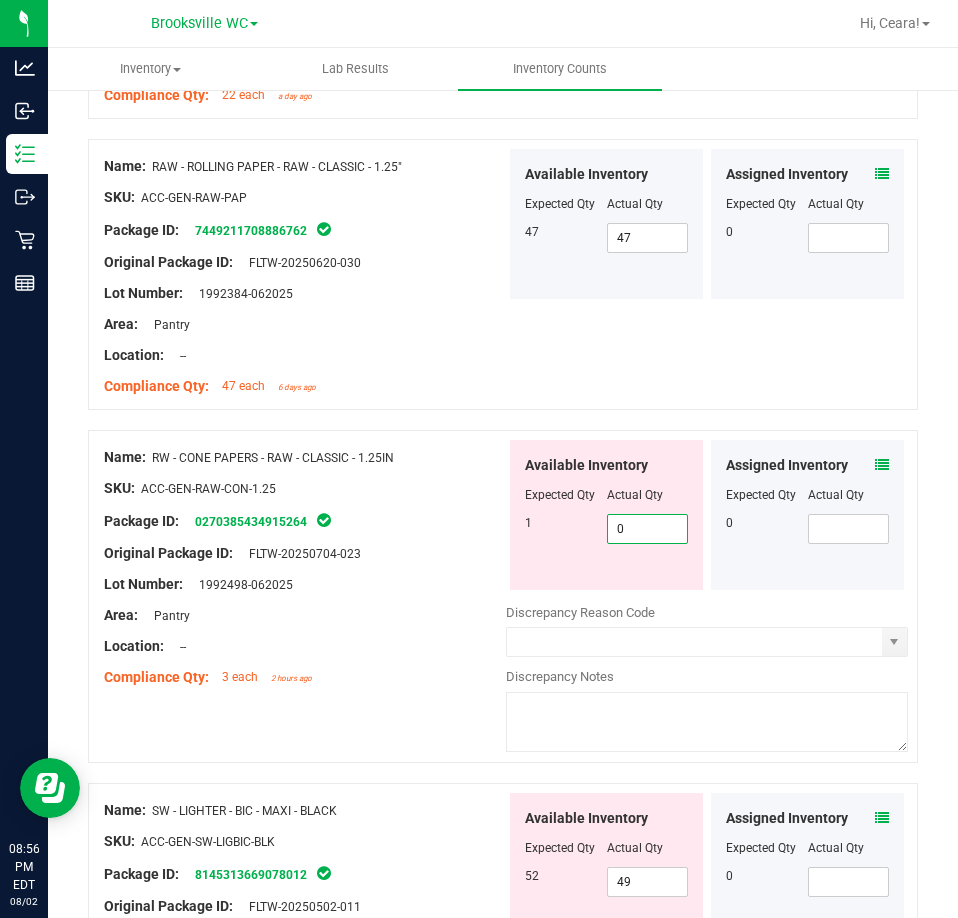 drag, startPoint x: 640, startPoint y: 534, endPoint x: 505, endPoint y: 540, distance: 135.13327 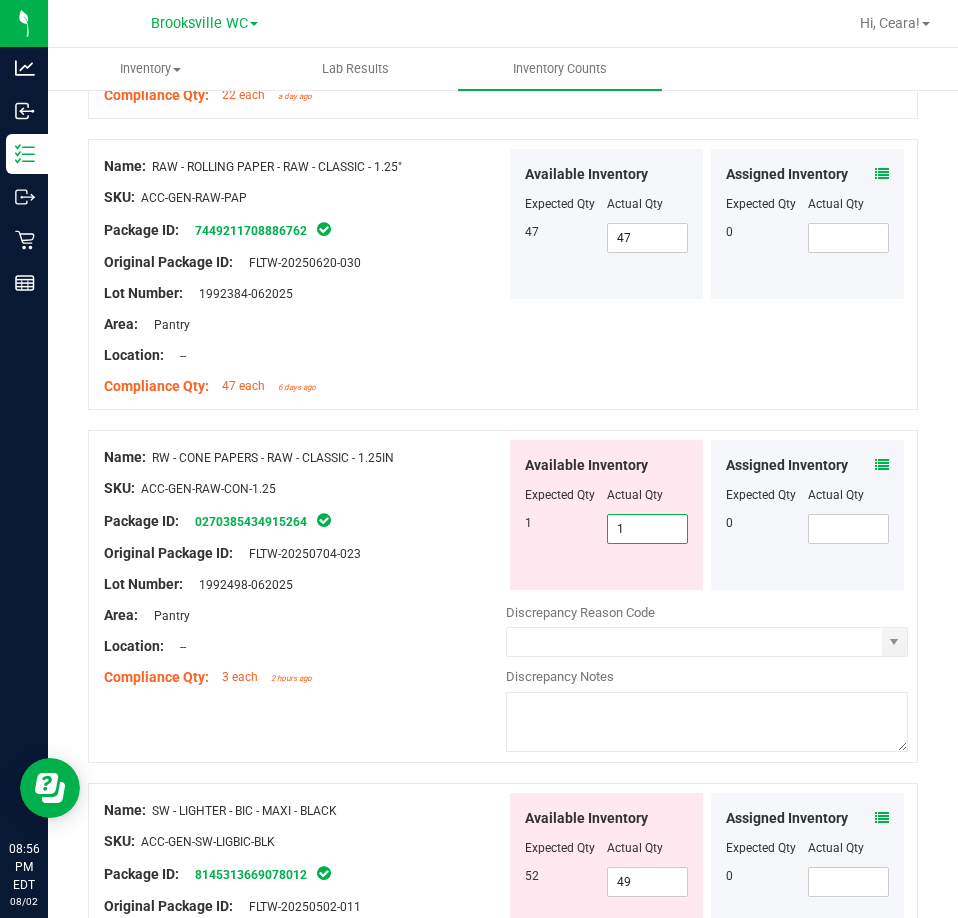 type on "1" 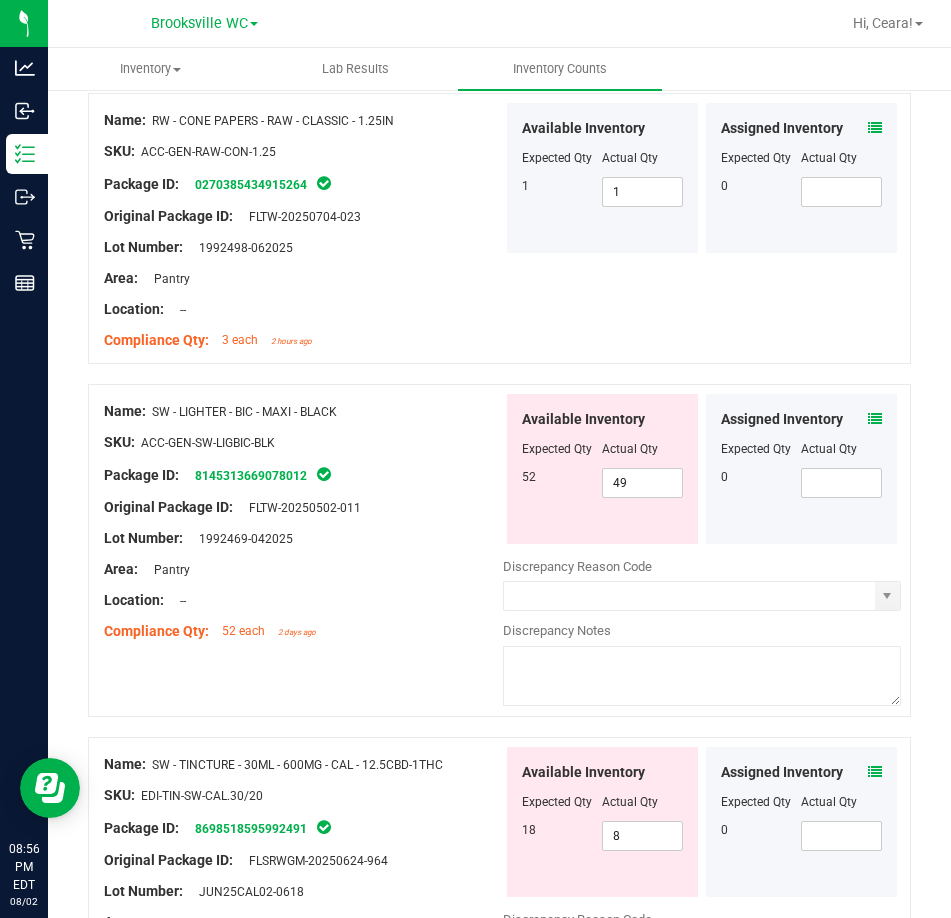 scroll, scrollTop: 5802, scrollLeft: 0, axis: vertical 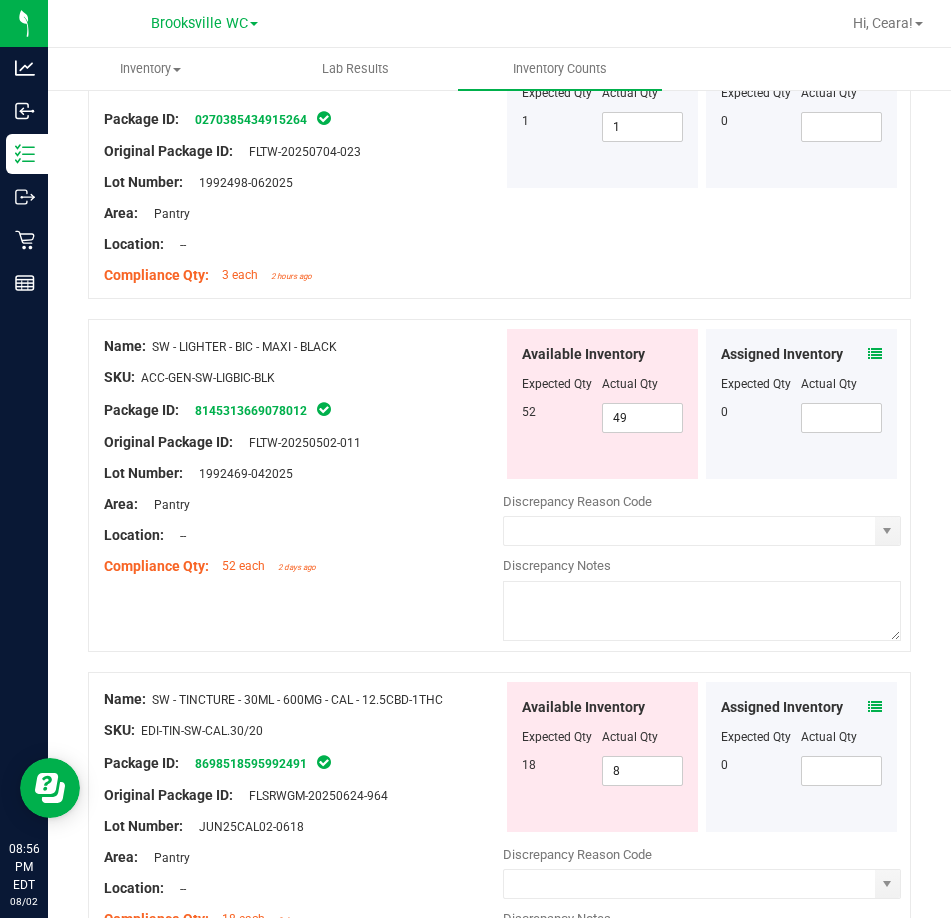 click at bounding box center (875, 354) 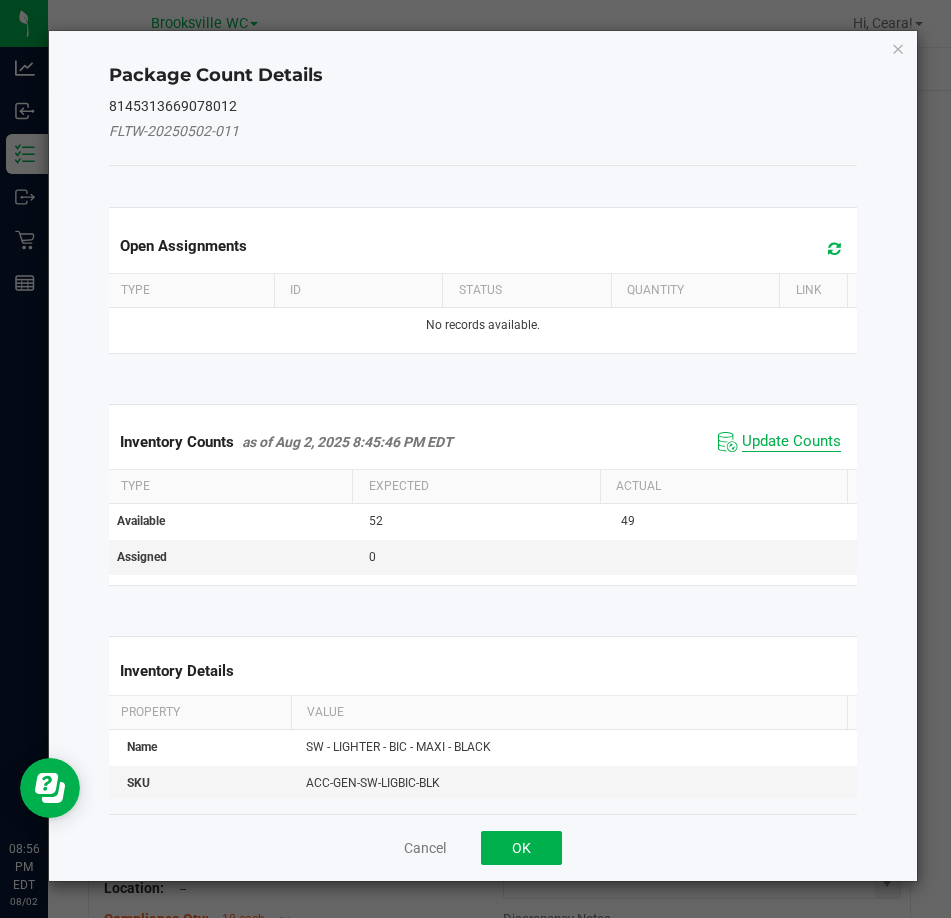 click on "Update Counts" 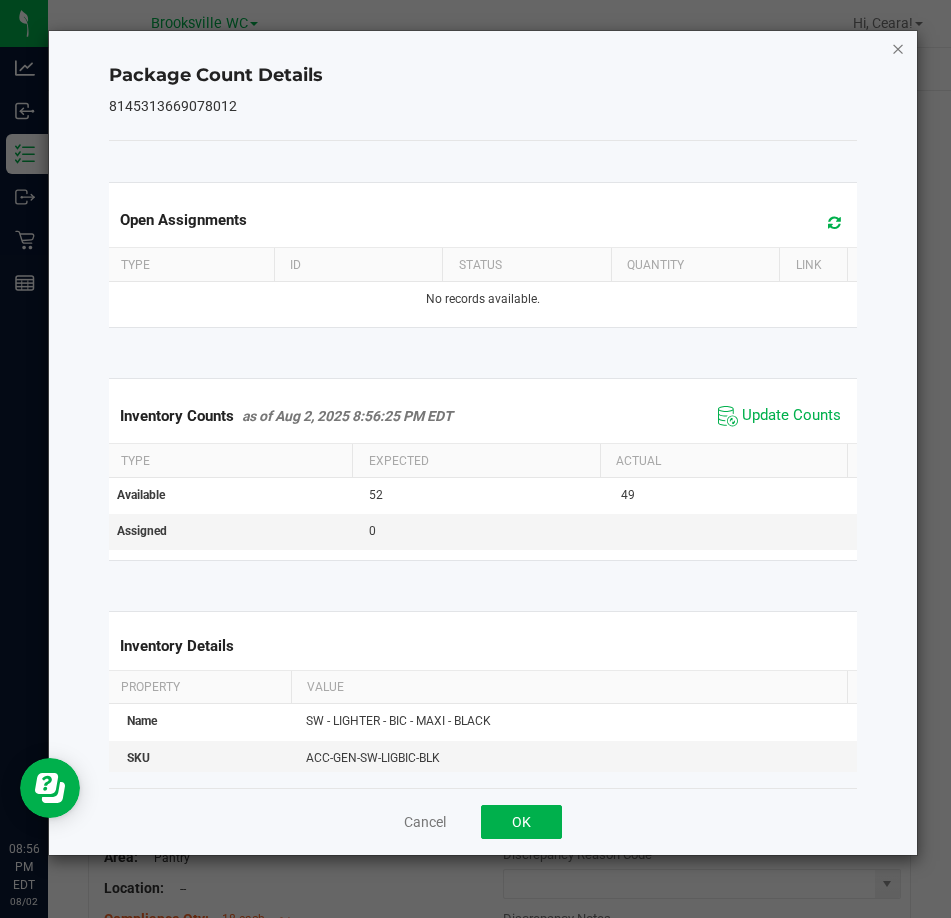 click 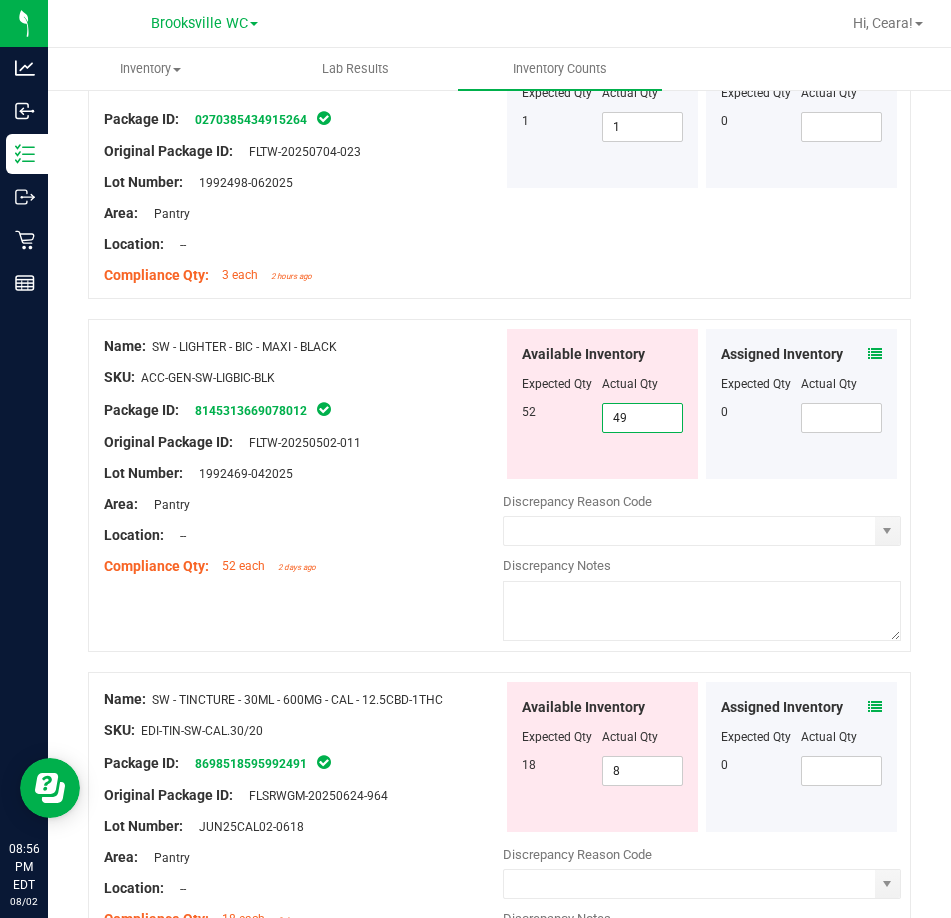 drag, startPoint x: 667, startPoint y: 419, endPoint x: 406, endPoint y: 396, distance: 262.01144 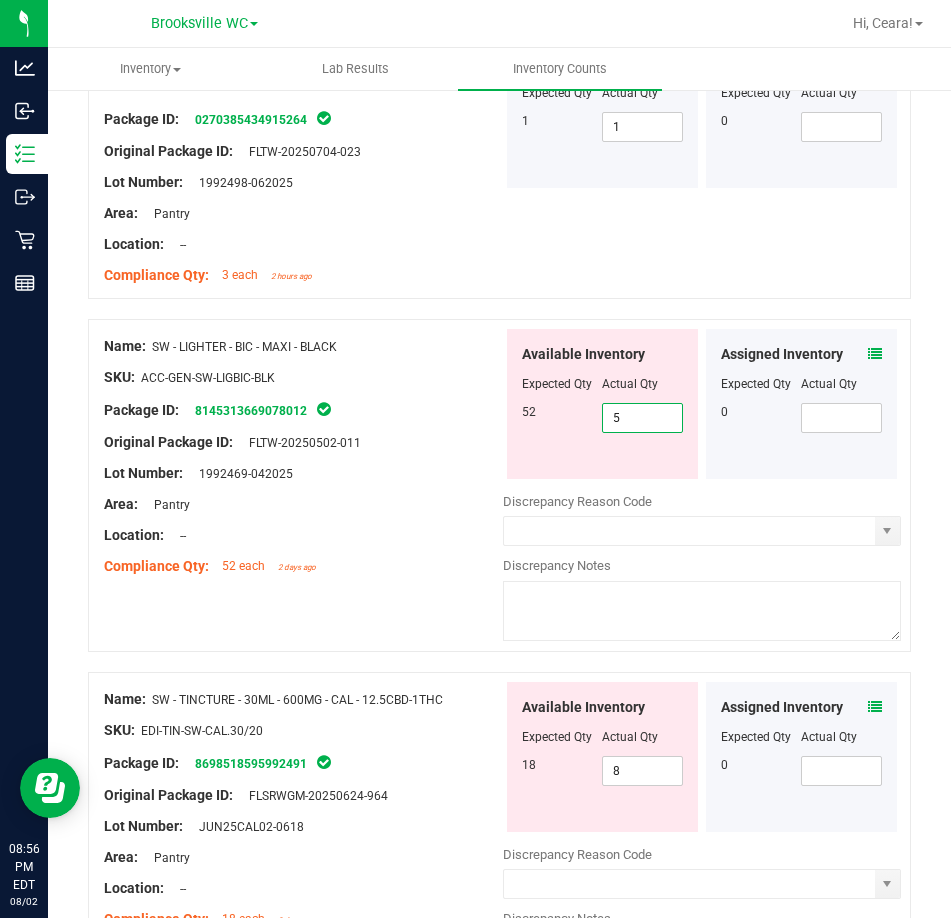 type on "52" 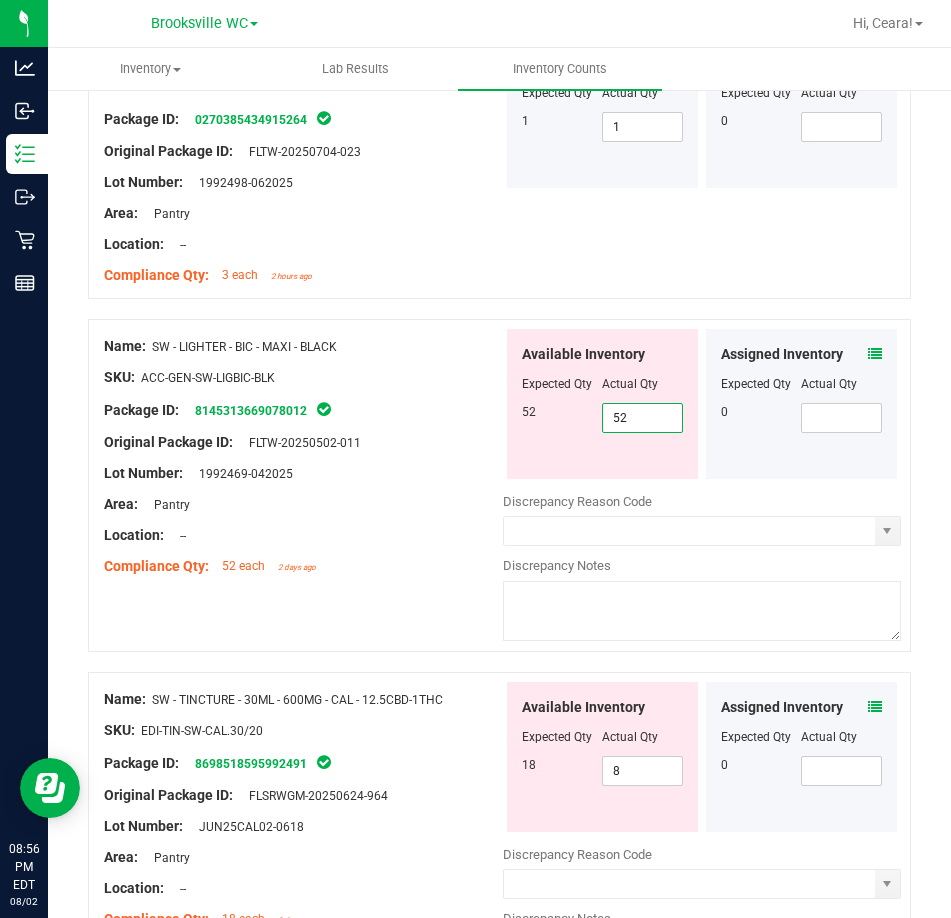 type on "52" 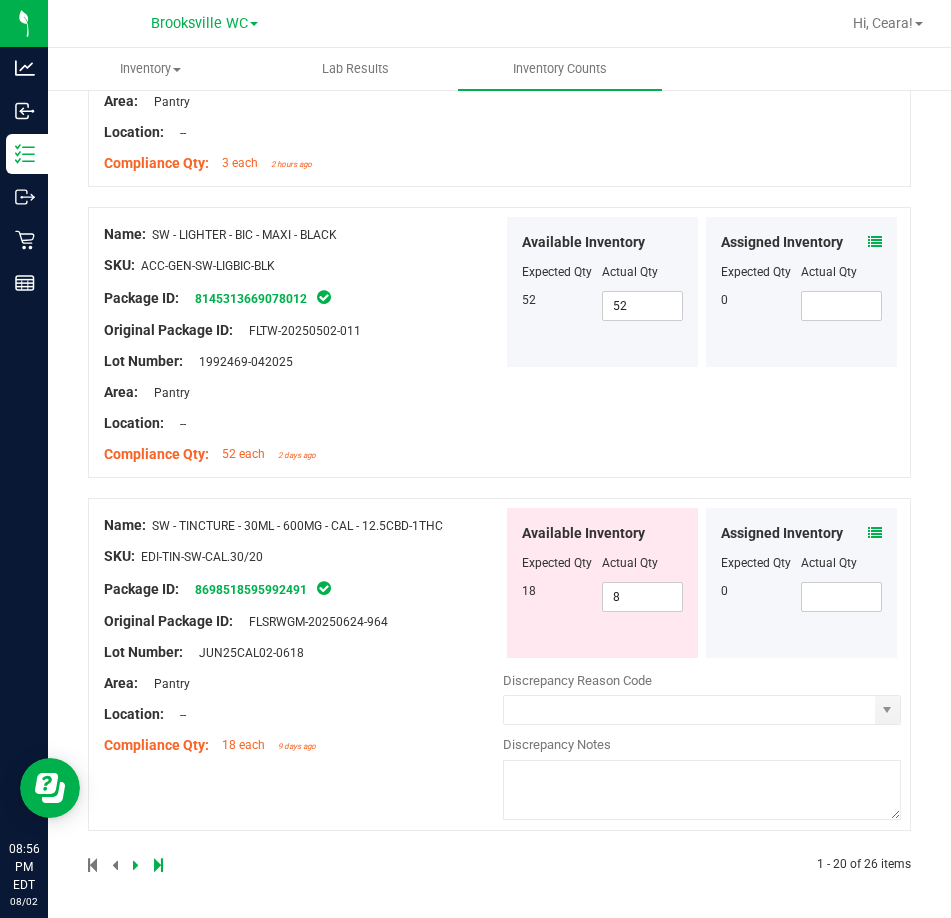 scroll, scrollTop: 5915, scrollLeft: 0, axis: vertical 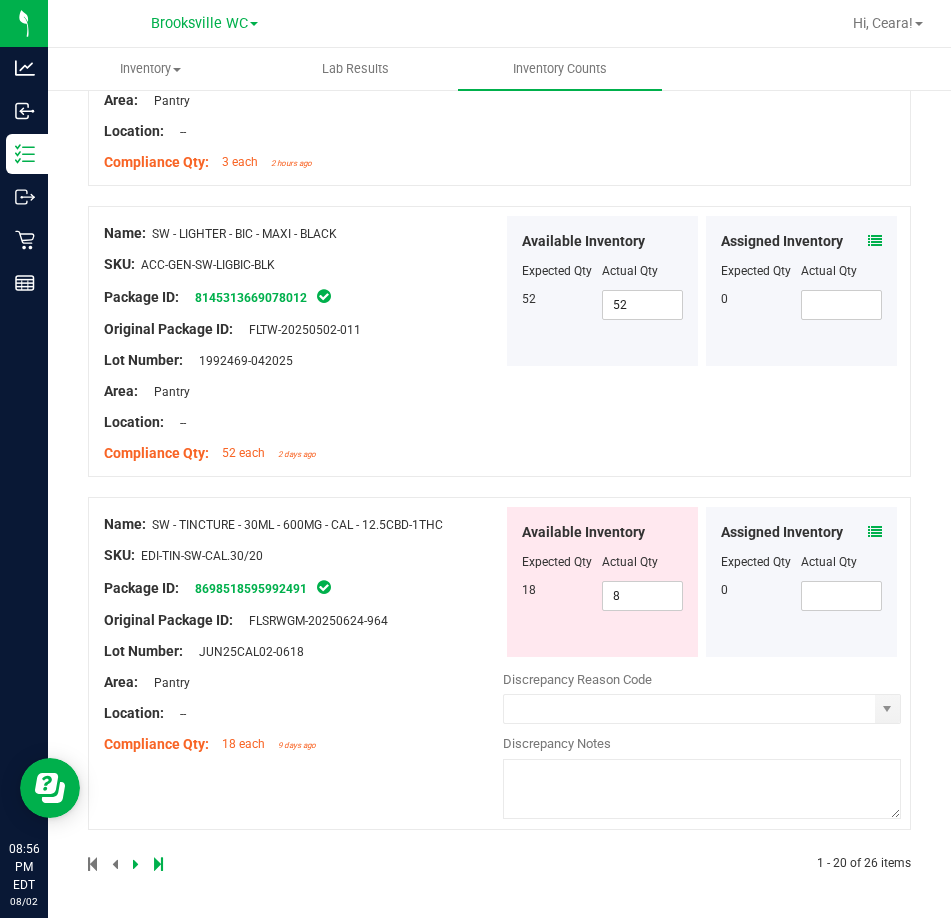 click at bounding box center [875, 532] 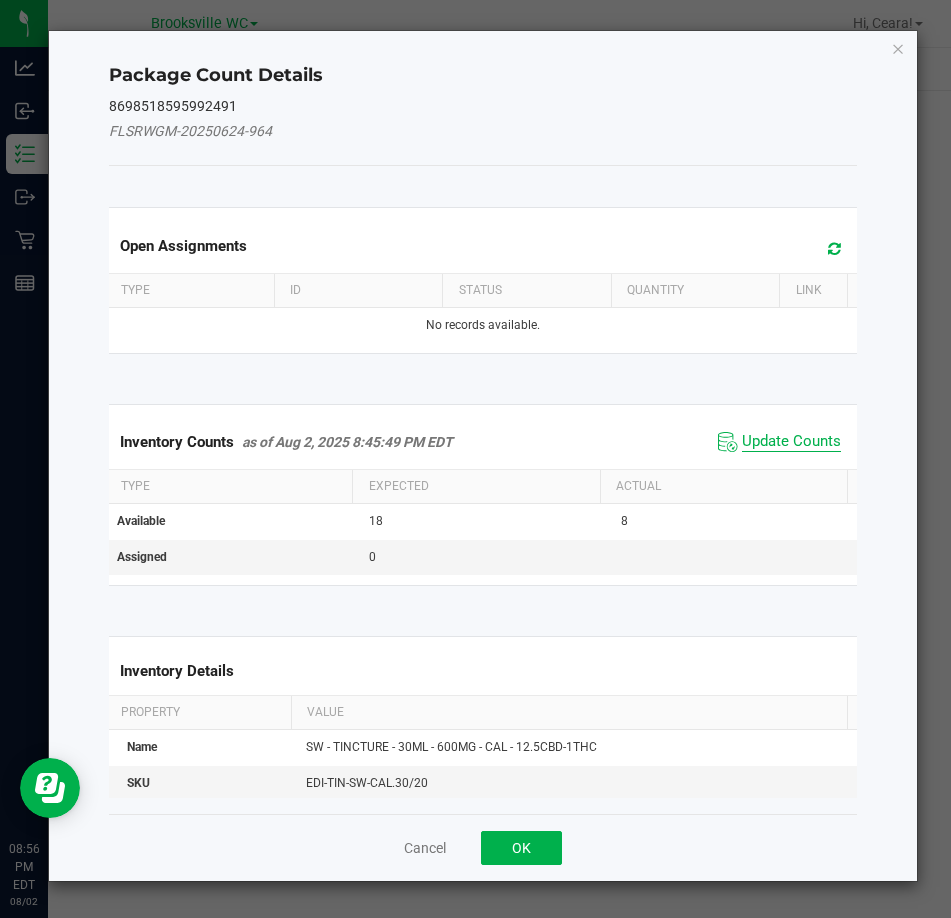 click on "Update Counts" 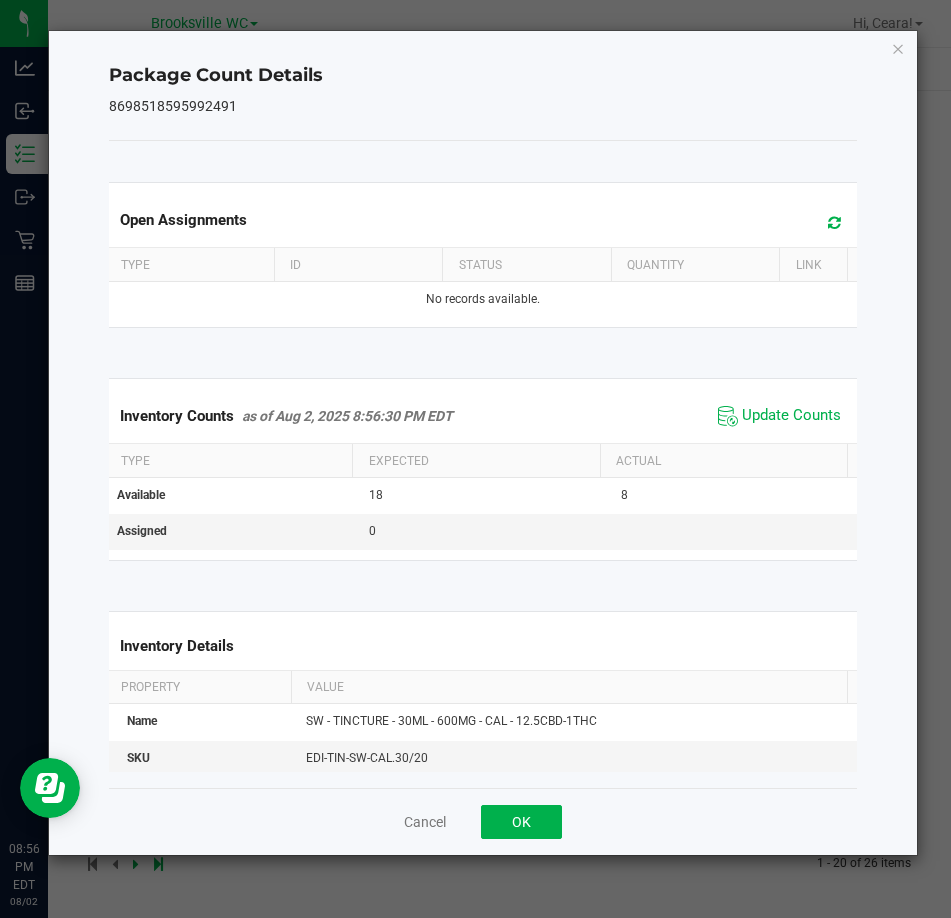 drag, startPoint x: 895, startPoint y: 52, endPoint x: 848, endPoint y: 263, distance: 216.17123 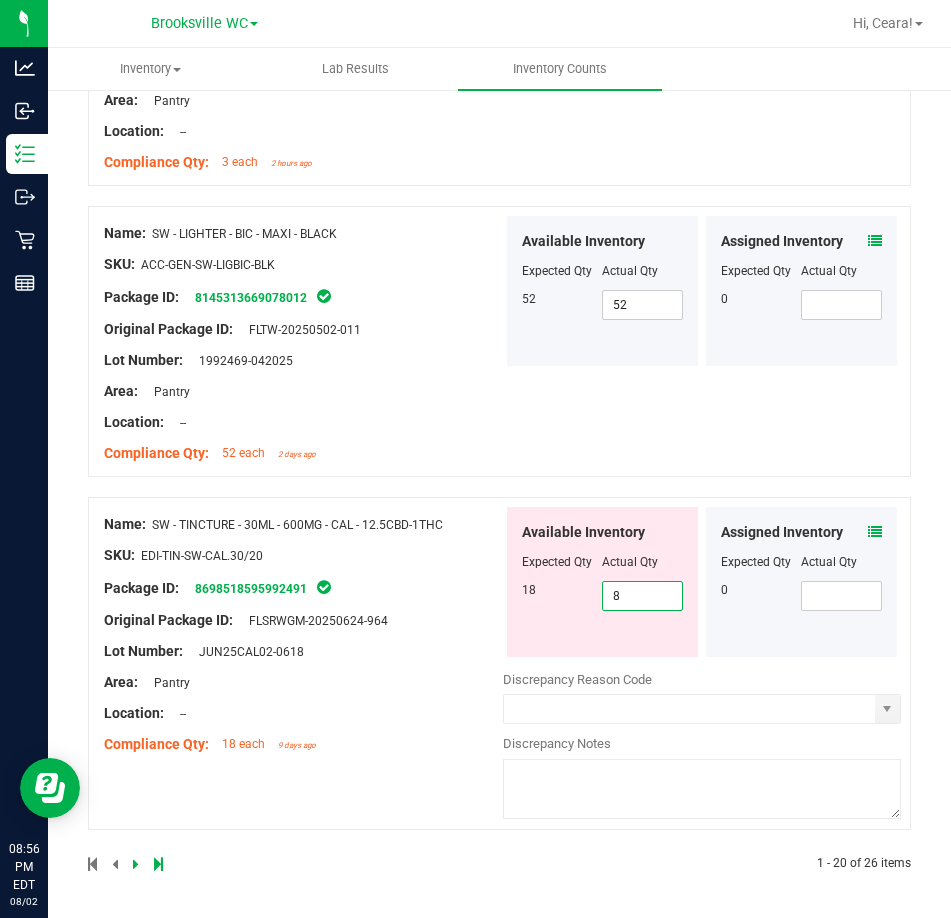 drag, startPoint x: 650, startPoint y: 601, endPoint x: 449, endPoint y: 605, distance: 201.0398 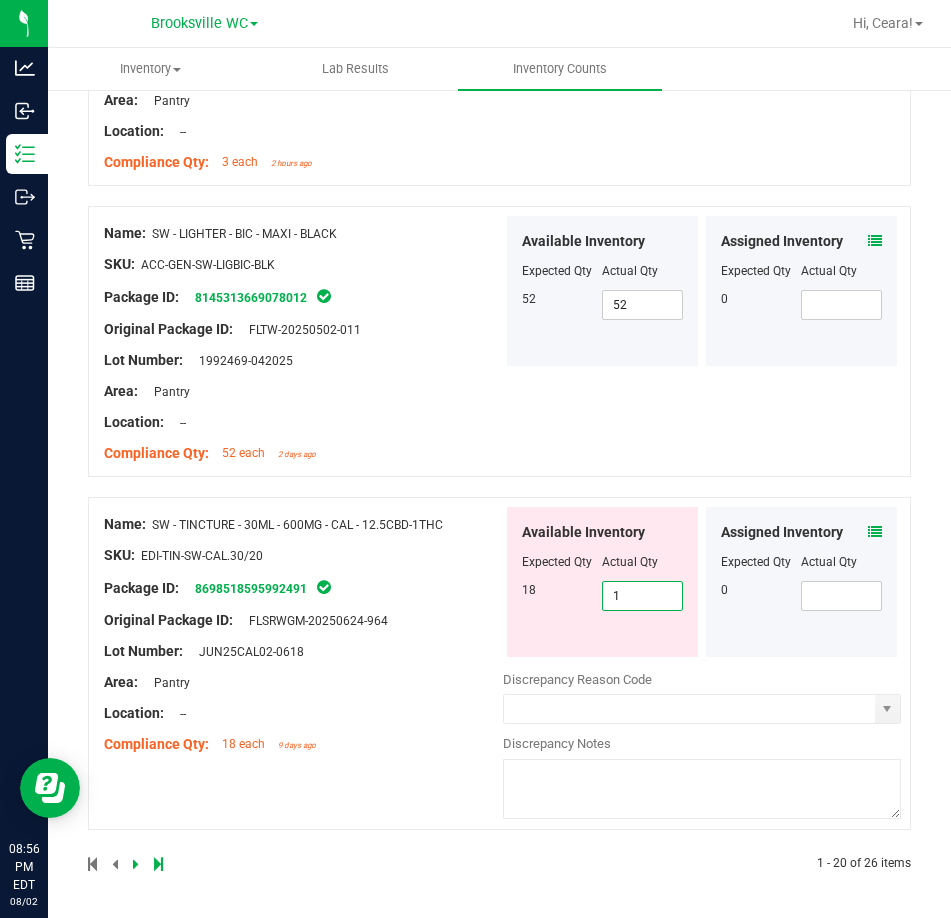 type on "18" 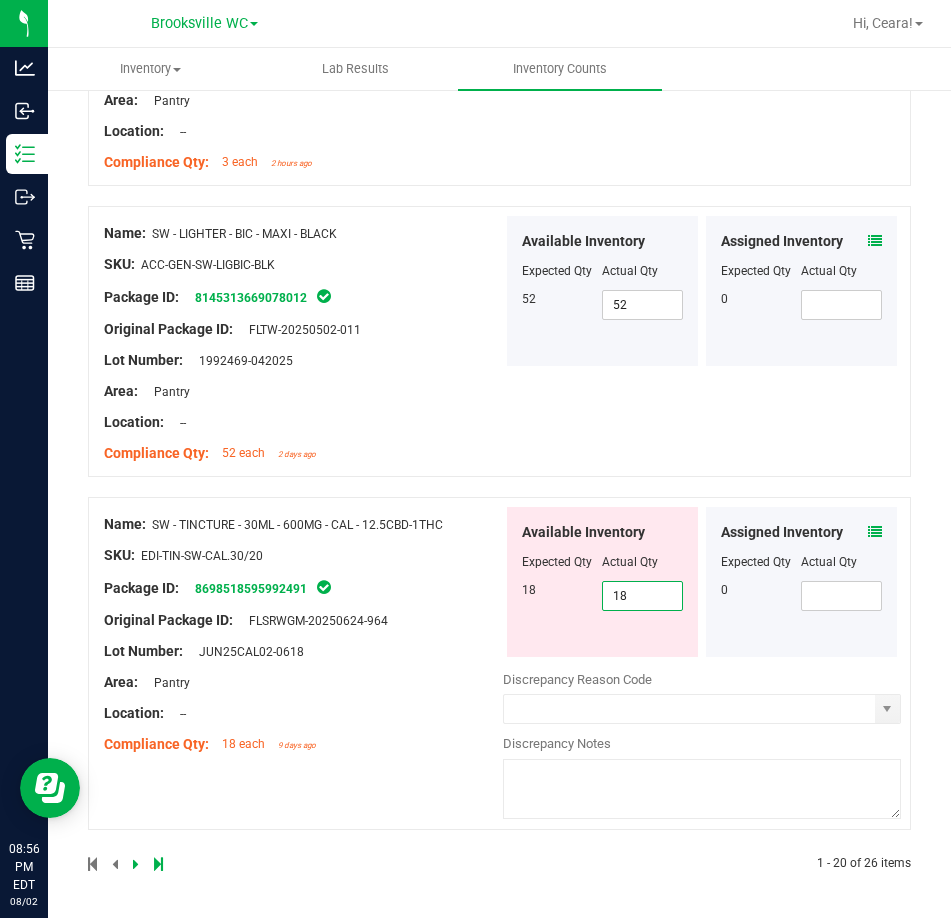 type on "18" 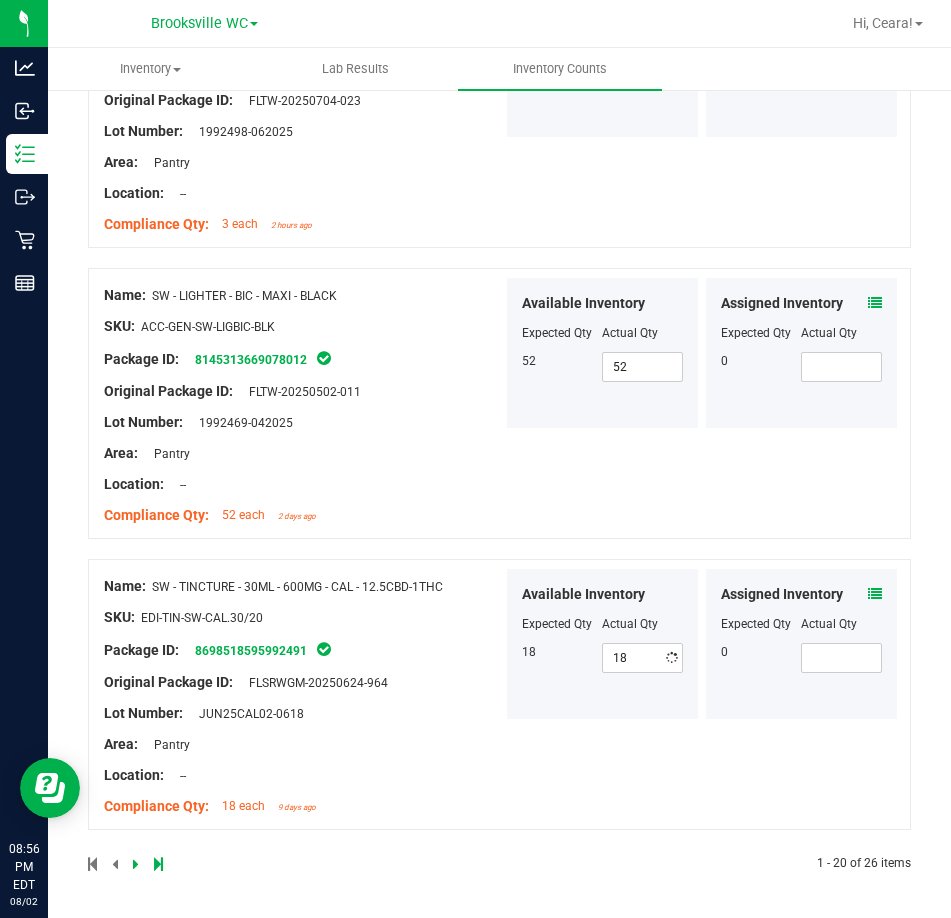 click on "Name:
SW - TINCTURE - 30ML - 600MG - CAL - 12.5CBD-1THC
SKU:
EDI-TIN-SW-CAL.30/20
Package ID:
[PACKAGE_ID]
Original Package ID:
FLSRWGM-20250624-964
Lot Number:
JUN25CAL02-0618" at bounding box center (303, 696) 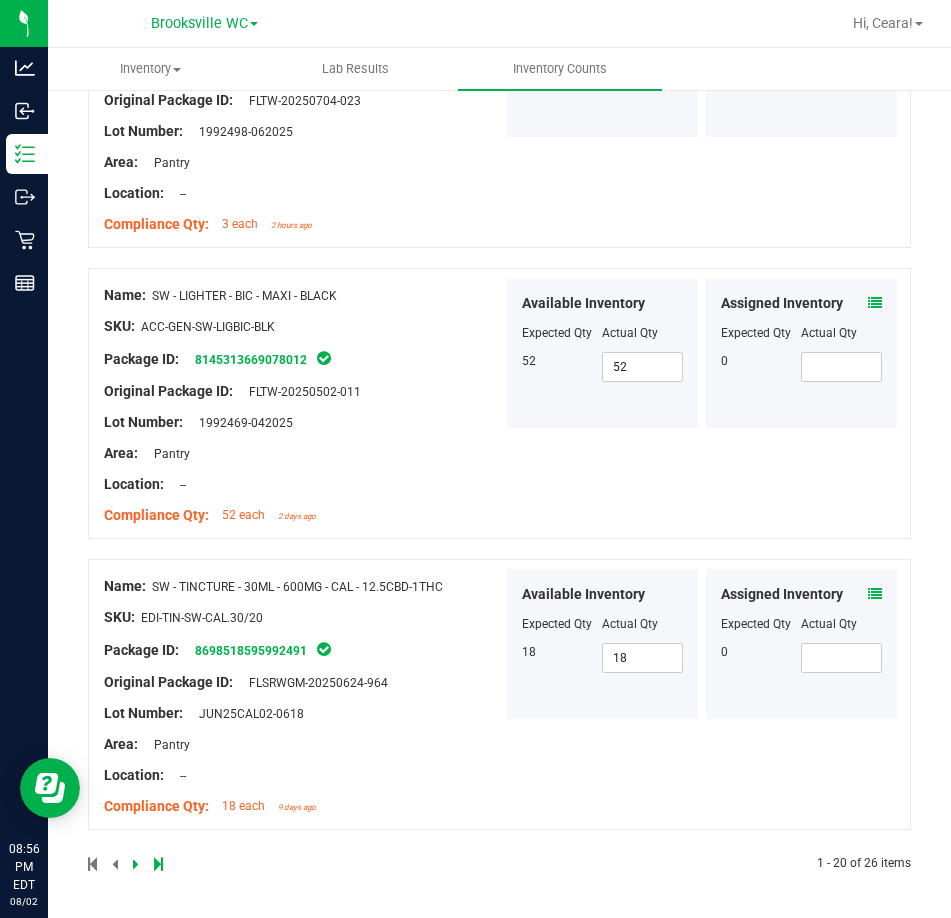 click on "All counts
Aug 2, 2025 6:28:33 PM EDT - Enter Package Quantities
Sync Status
Not Synced
Export to PDF
Export to Excel
Cancel Count
Complete
Save
Status
In Review
Created By
dlyttle@liveparallel.com
Created at
Aug 2, 2025 6:28:33 PM EDT
All
|" at bounding box center [499, -2424] 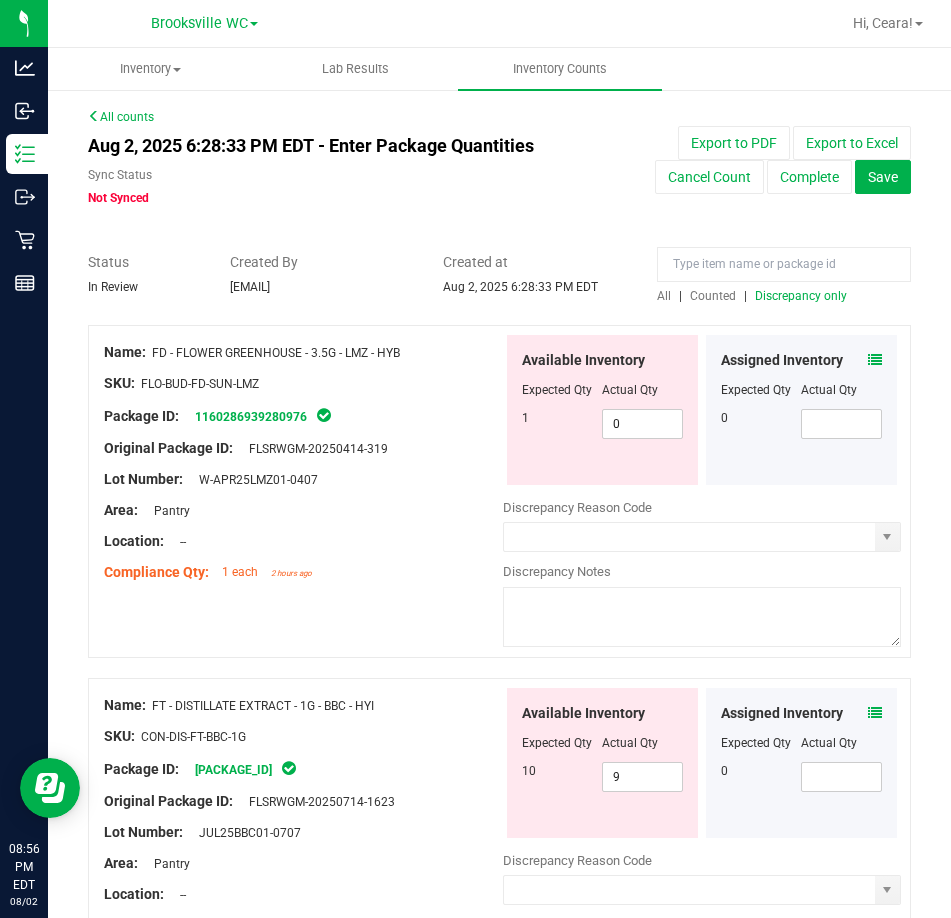 click on "Discrepancy only" at bounding box center [801, 296] 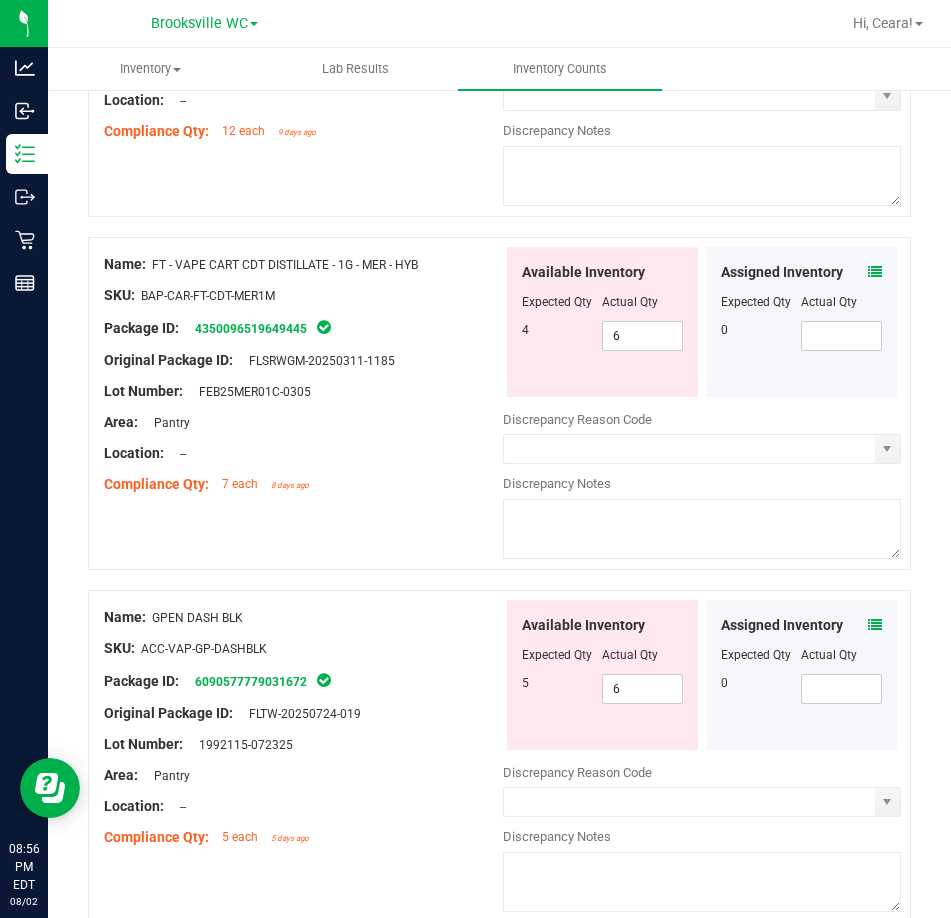 scroll, scrollTop: 4064, scrollLeft: 0, axis: vertical 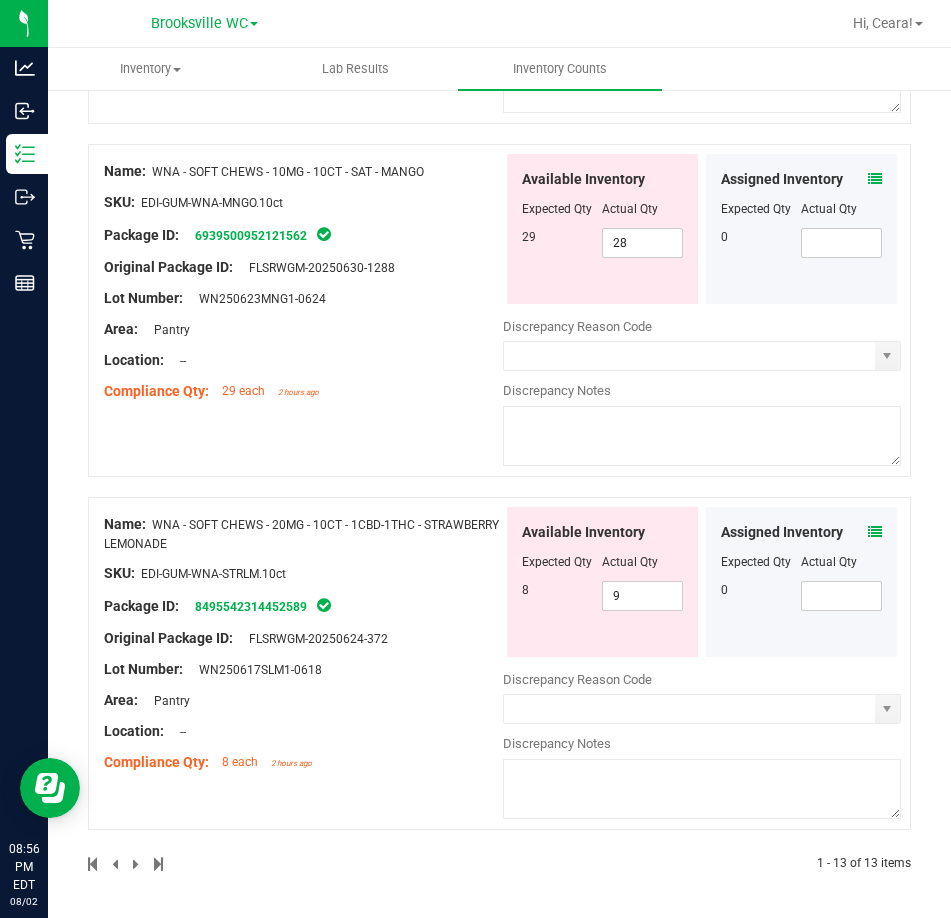 click at bounding box center (875, 532) 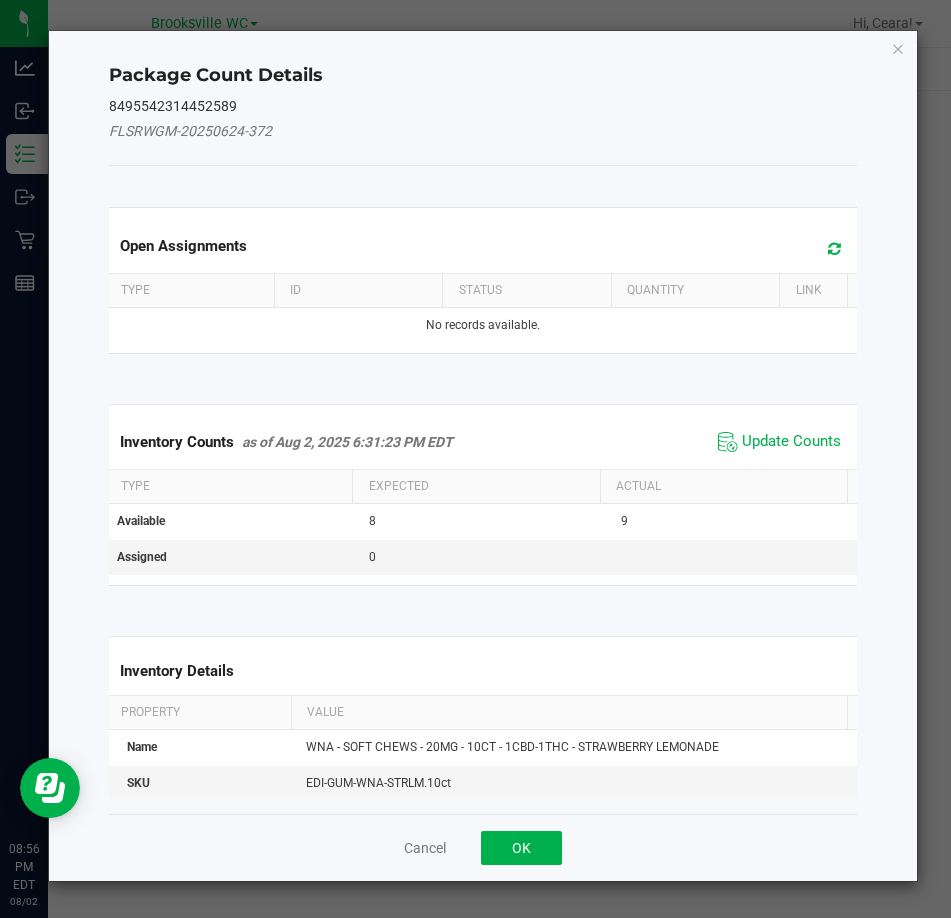 click on "Inventory Counts     as of Aug 2, 2025 6:31:23 PM EDT
Update Counts" 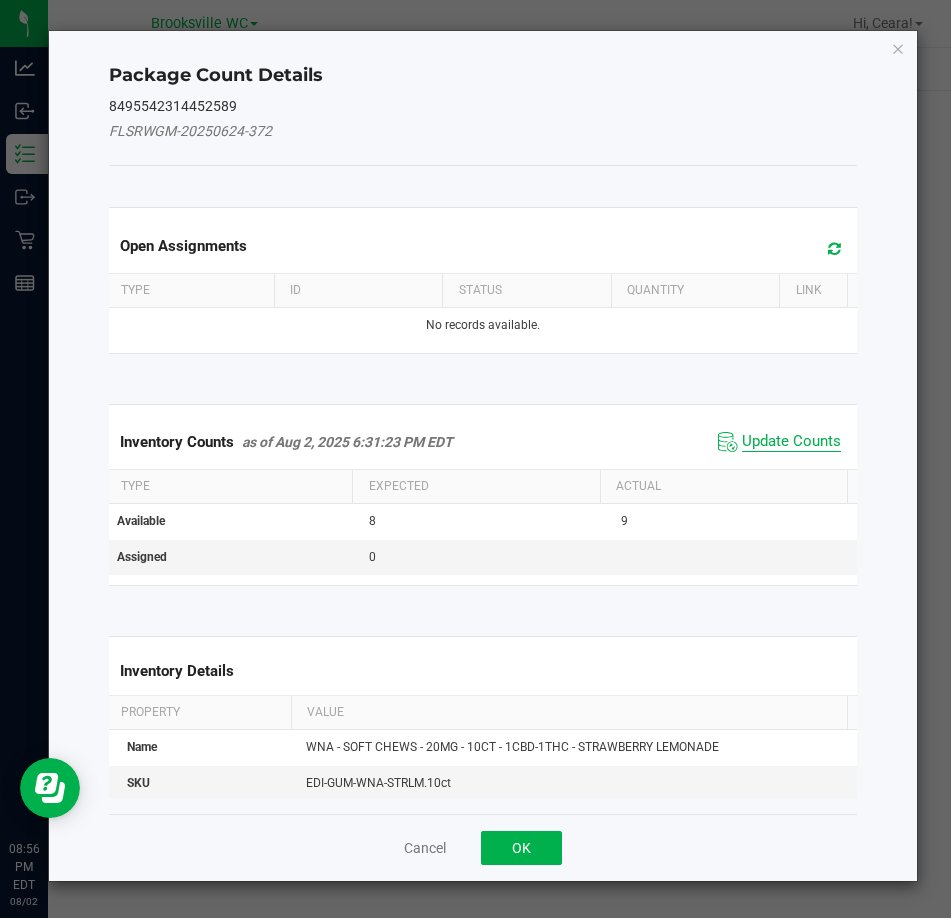 click on "Update Counts" 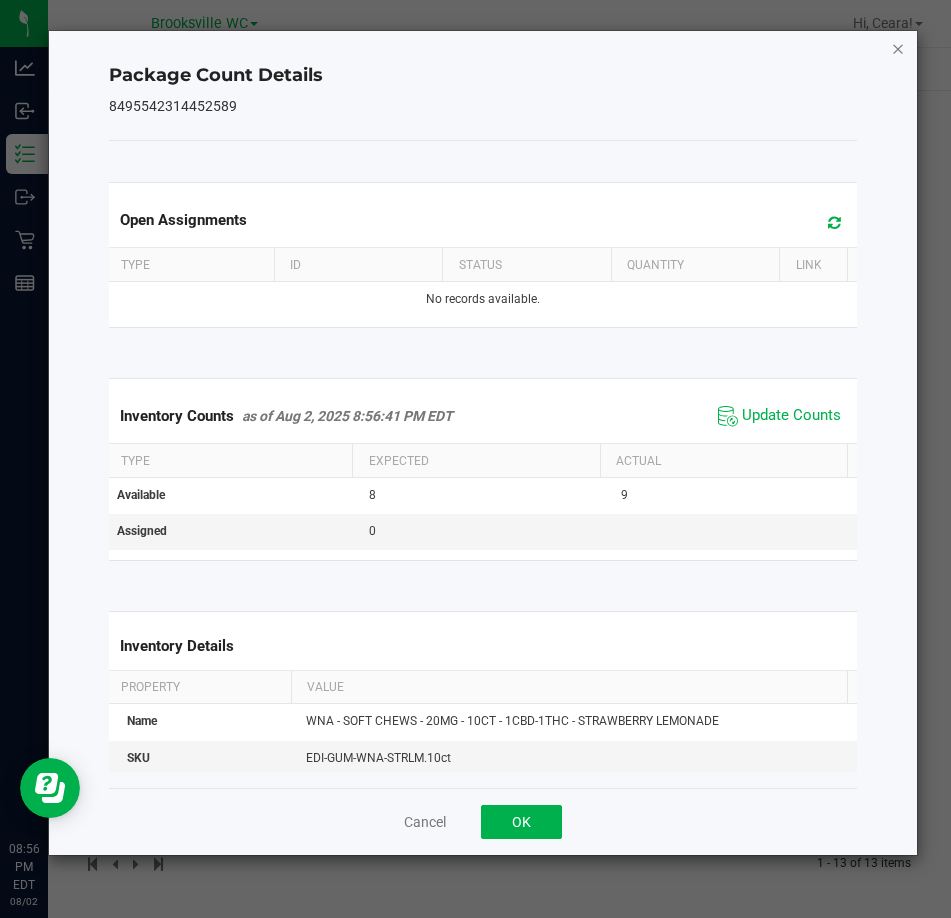 click 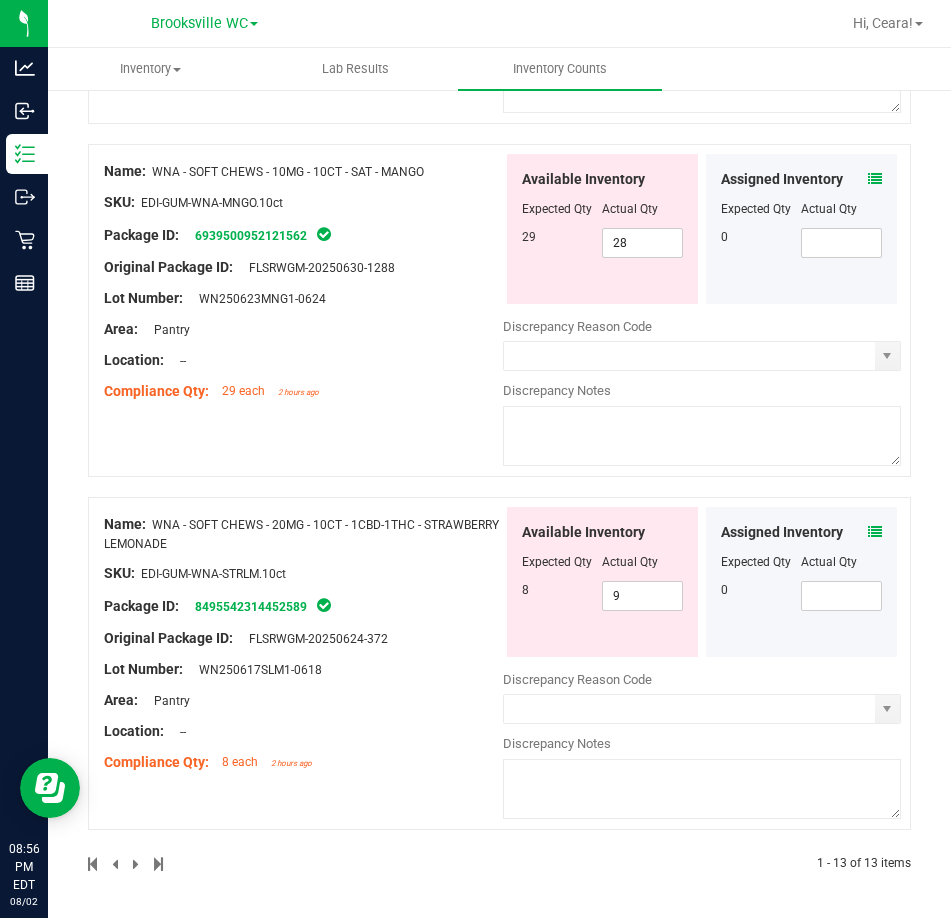 click at bounding box center [875, 179] 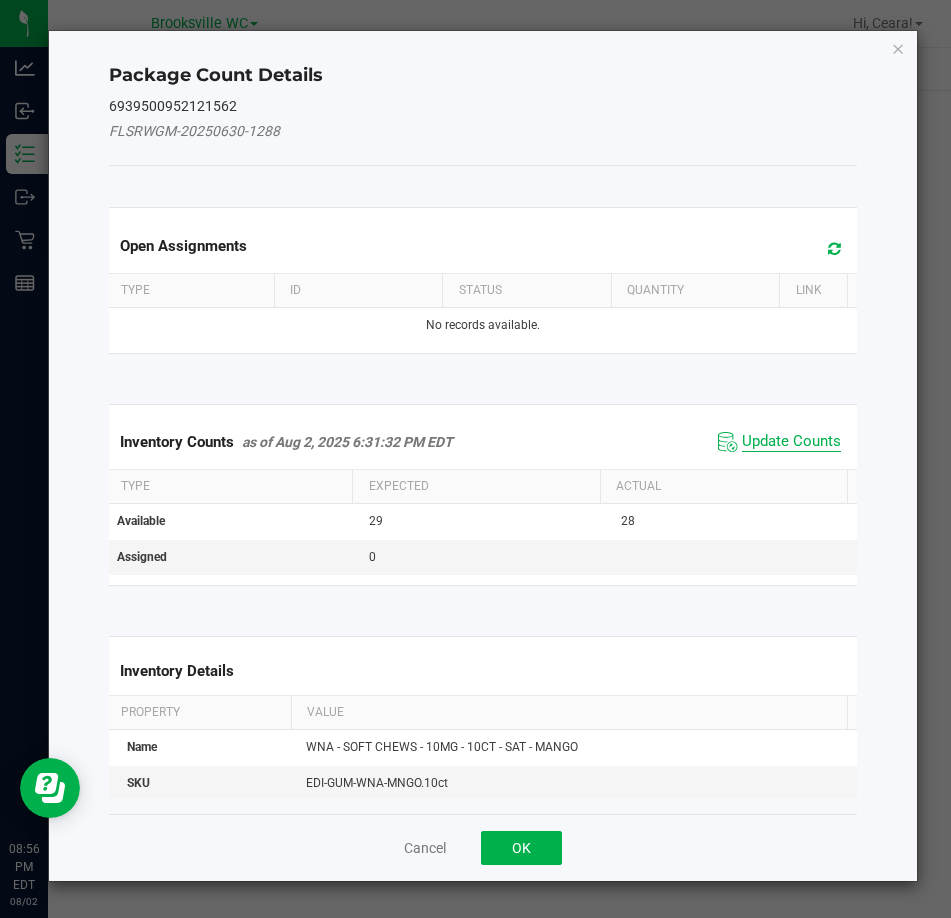 click on "Update Counts" 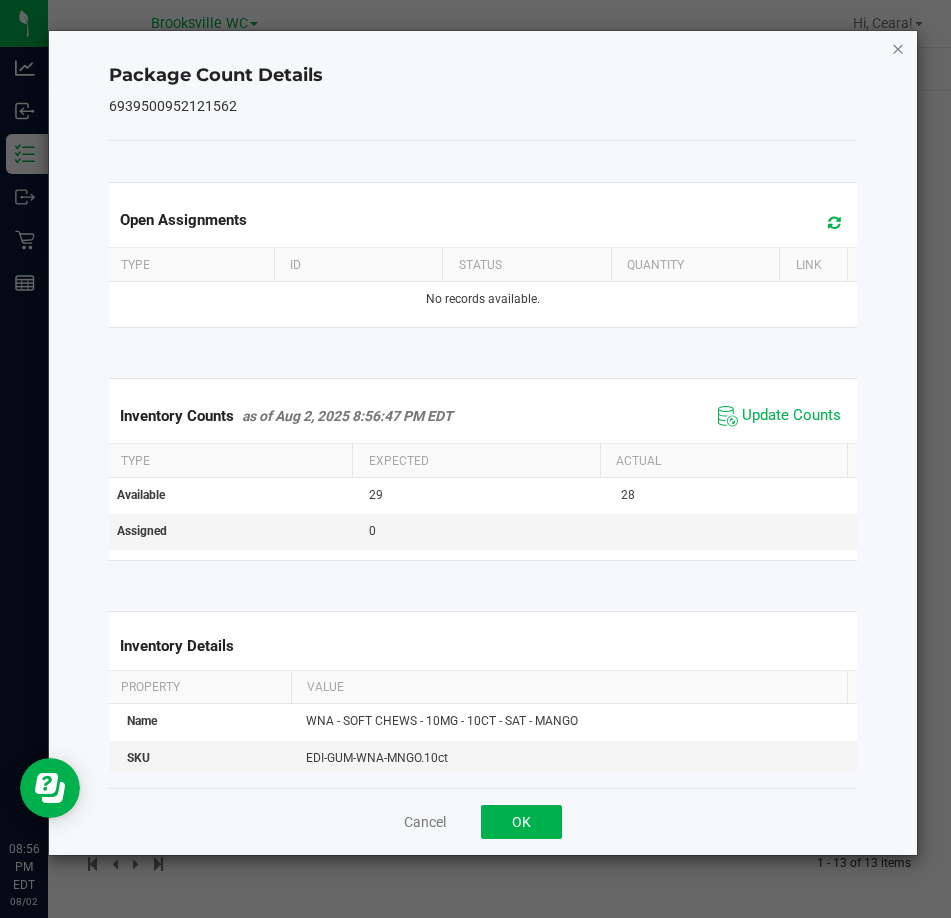 click 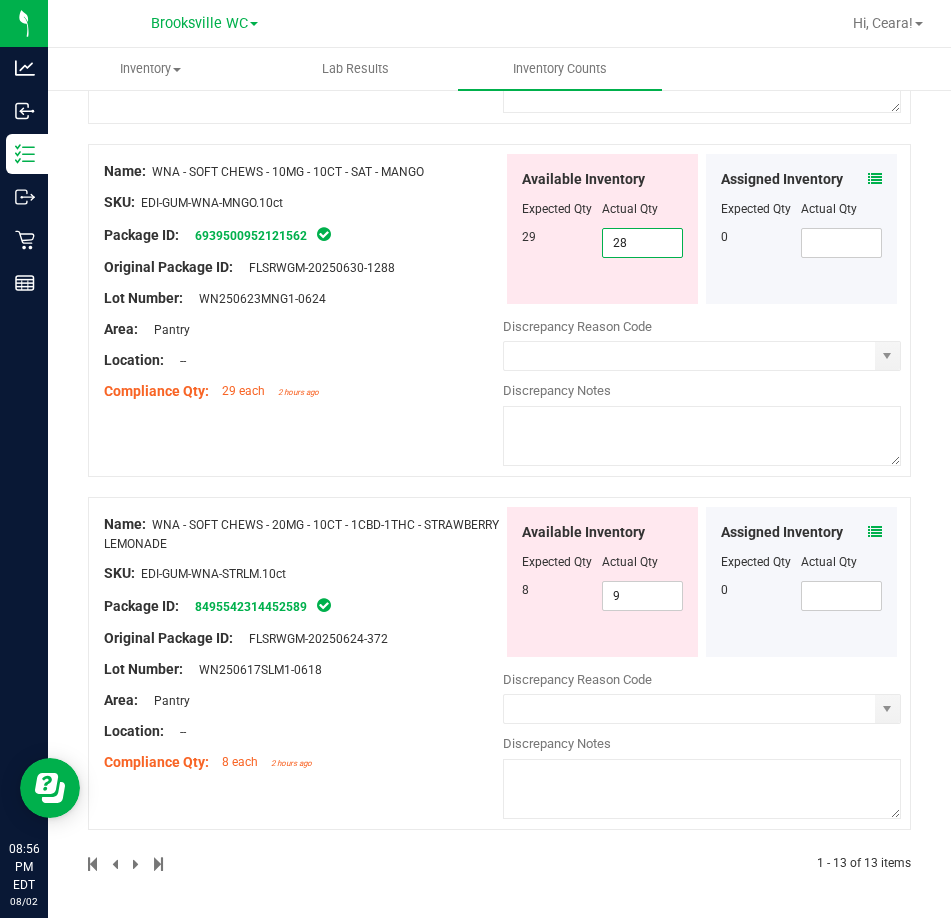 drag, startPoint x: 633, startPoint y: 239, endPoint x: 424, endPoint y: 267, distance: 210.86726 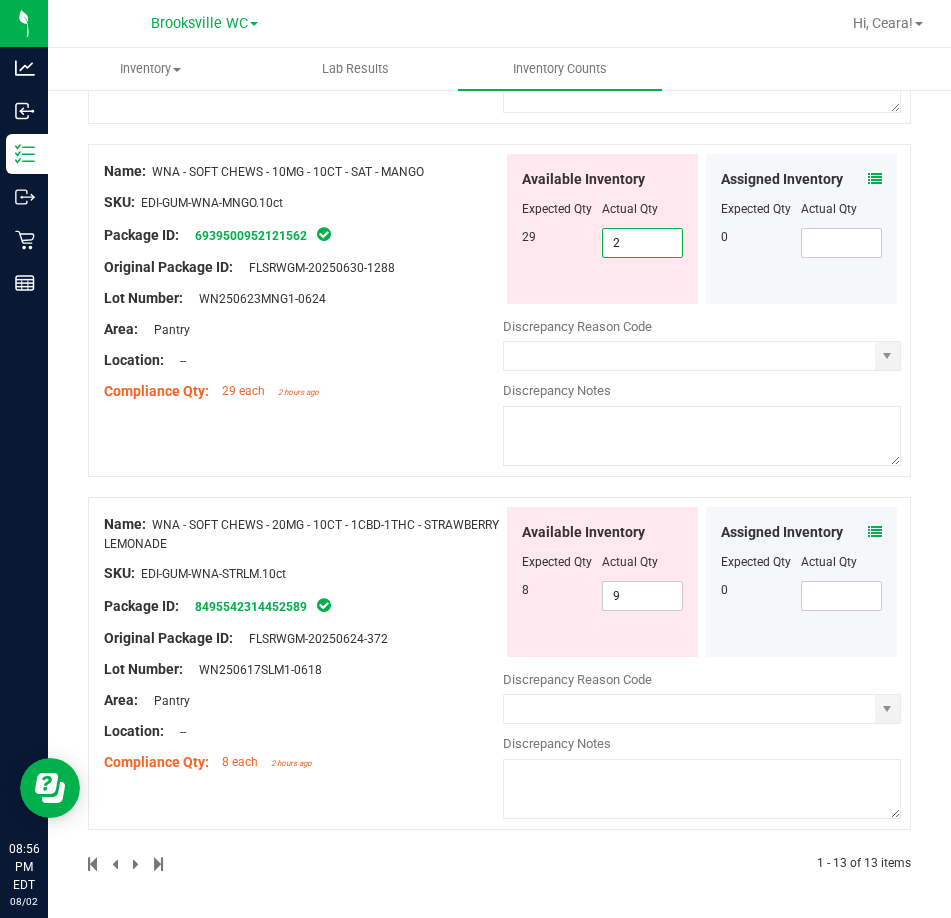 type on "29" 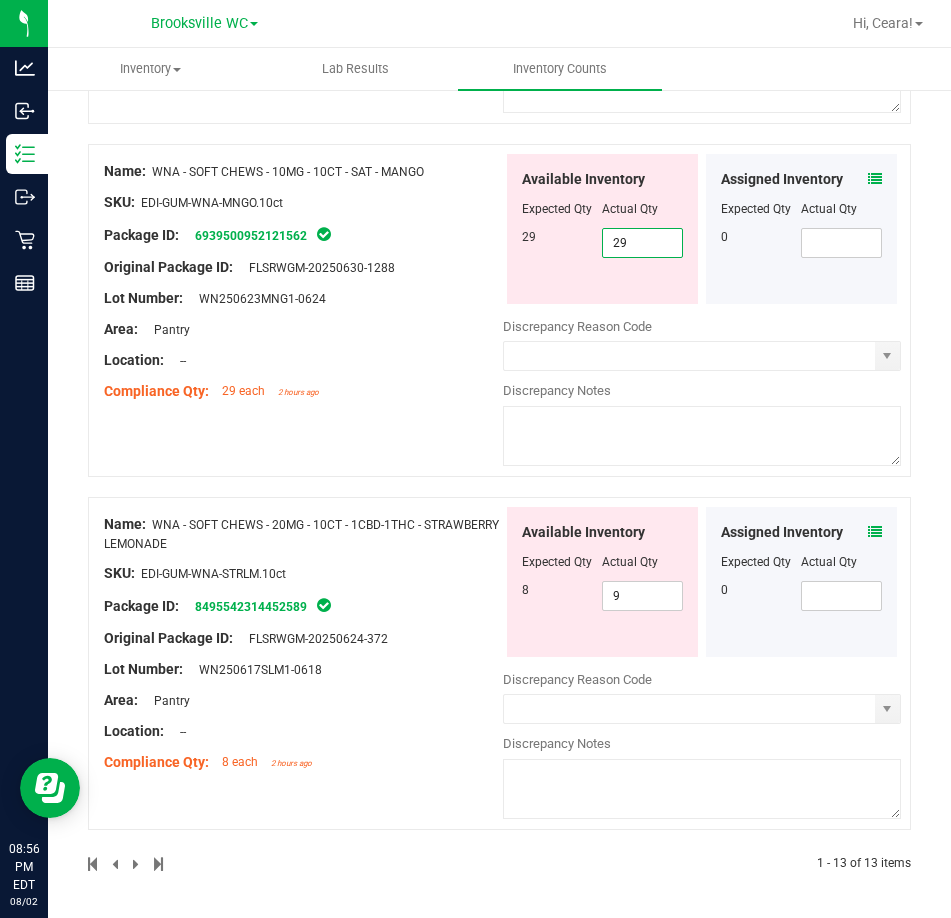 type on "29" 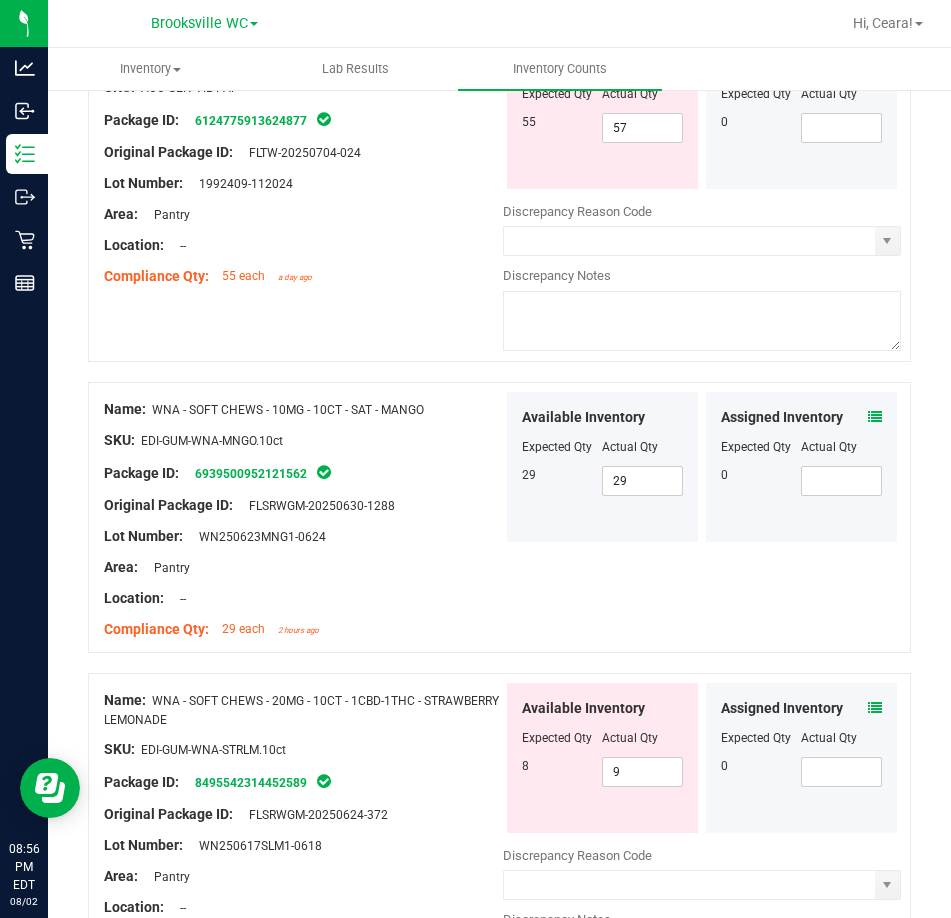 scroll, scrollTop: 3702, scrollLeft: 0, axis: vertical 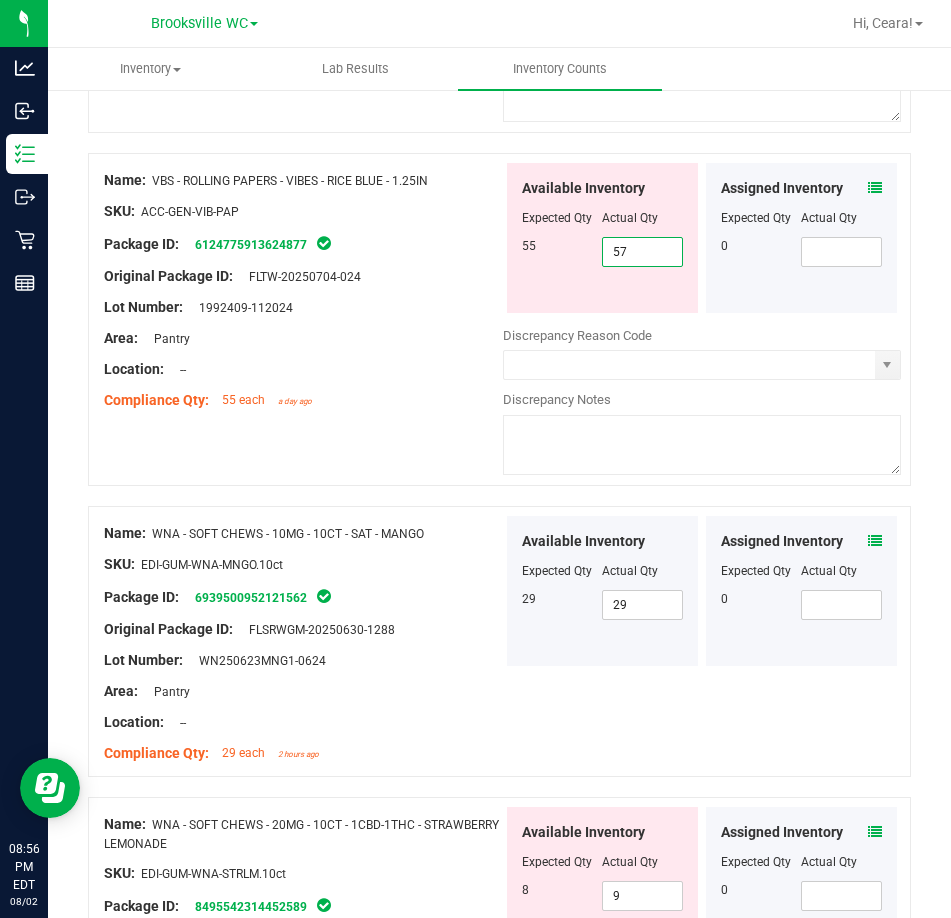 drag, startPoint x: 649, startPoint y: 249, endPoint x: 537, endPoint y: 283, distance: 117.047 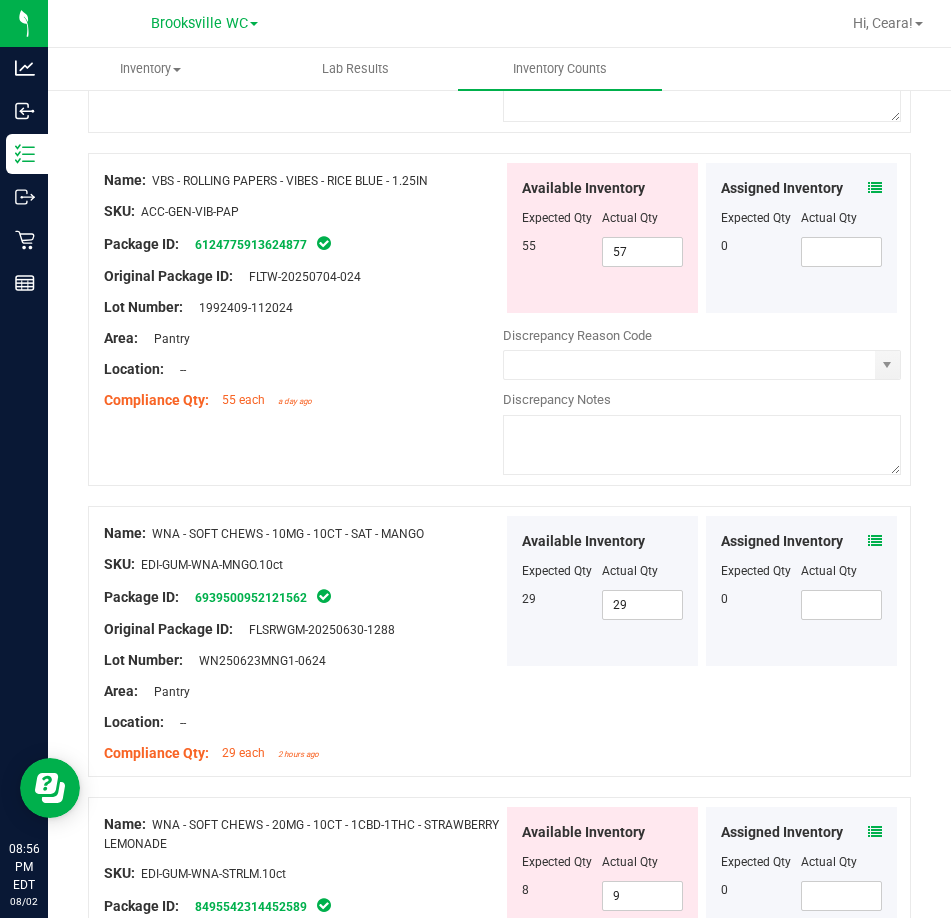 click at bounding box center [875, 188] 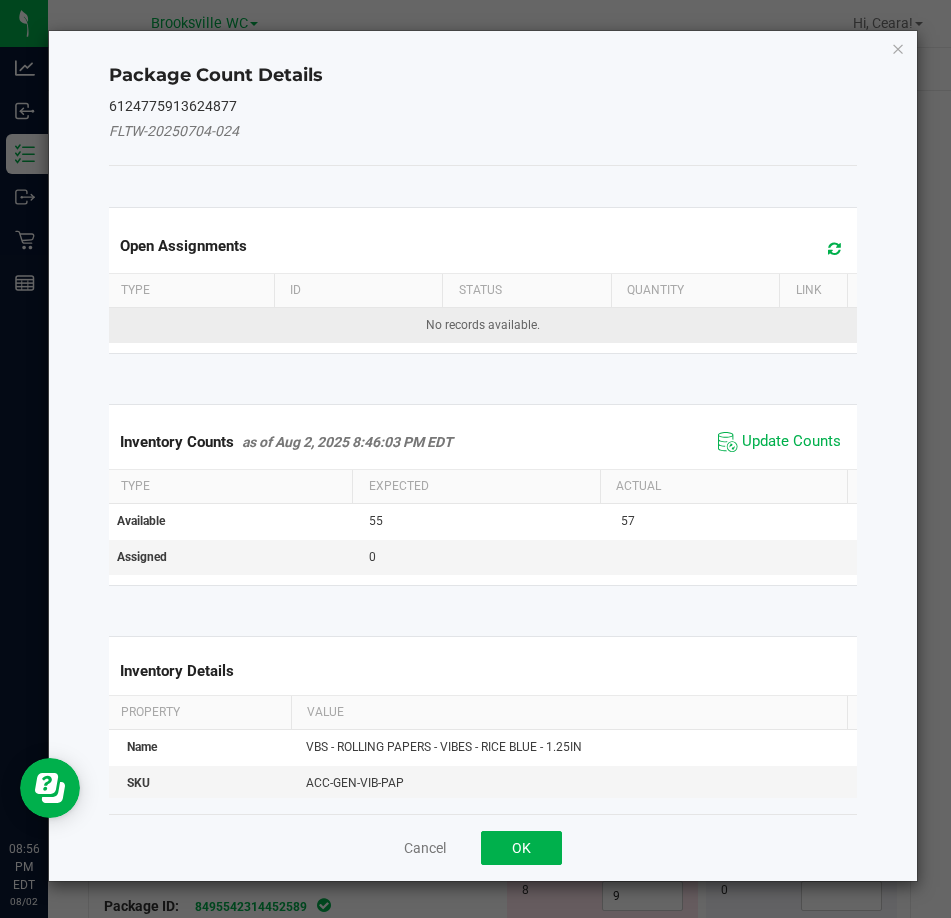 drag, startPoint x: 758, startPoint y: 436, endPoint x: 770, endPoint y: 317, distance: 119.60351 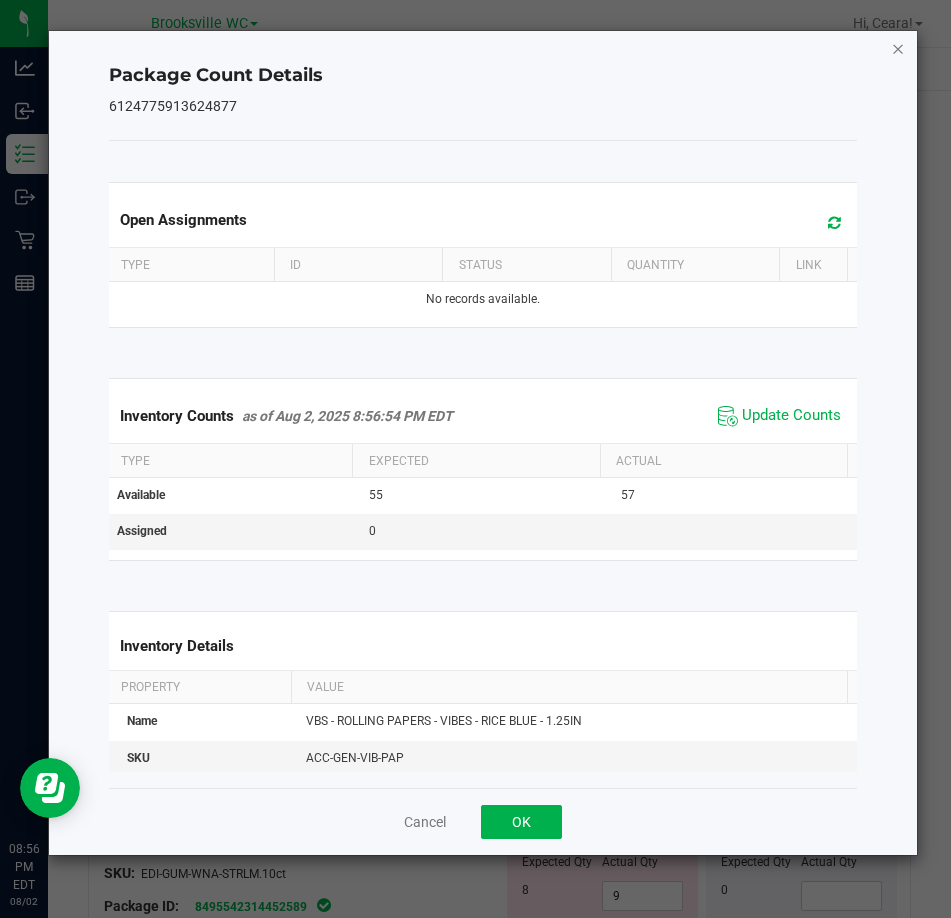 drag, startPoint x: 897, startPoint y: 61, endPoint x: 902, endPoint y: 49, distance: 13 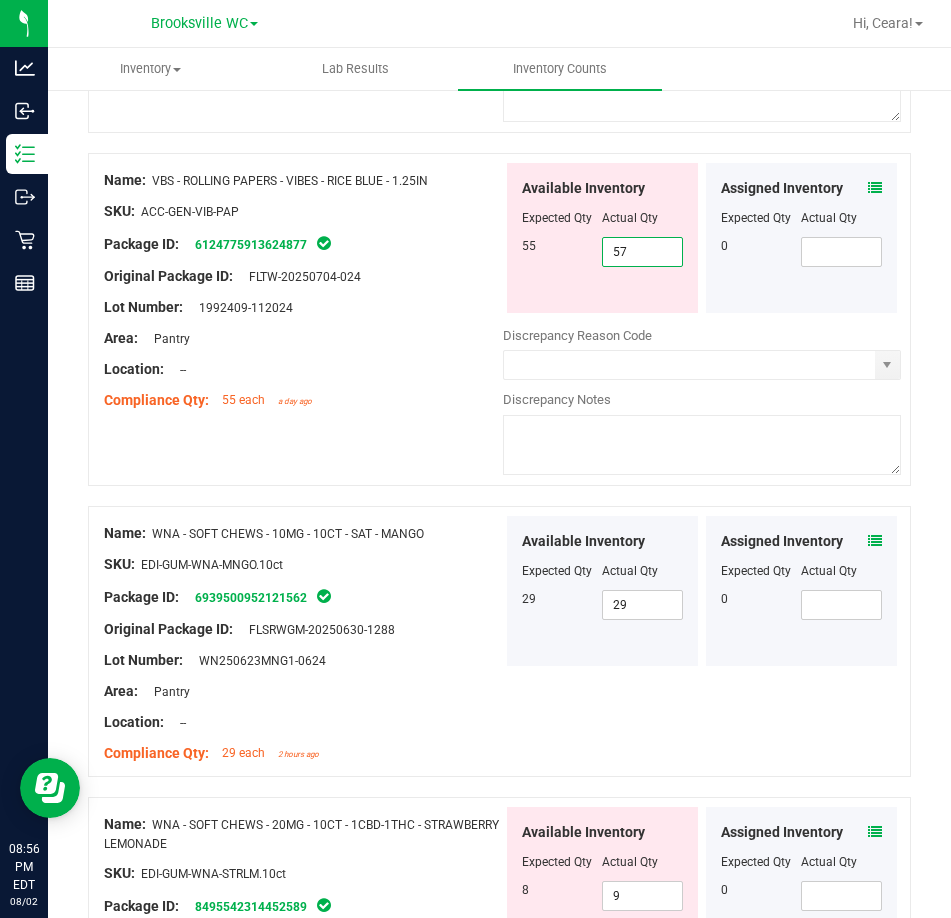 drag, startPoint x: 641, startPoint y: 244, endPoint x: 474, endPoint y: 247, distance: 167.02695 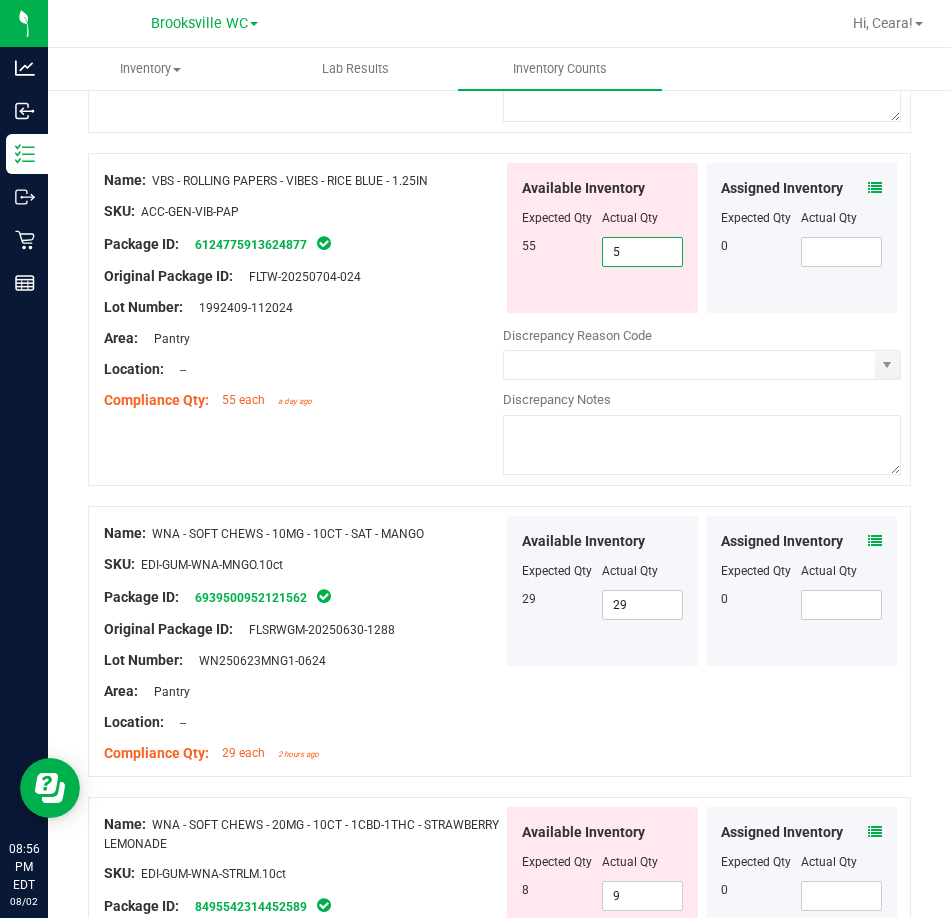 type on "55" 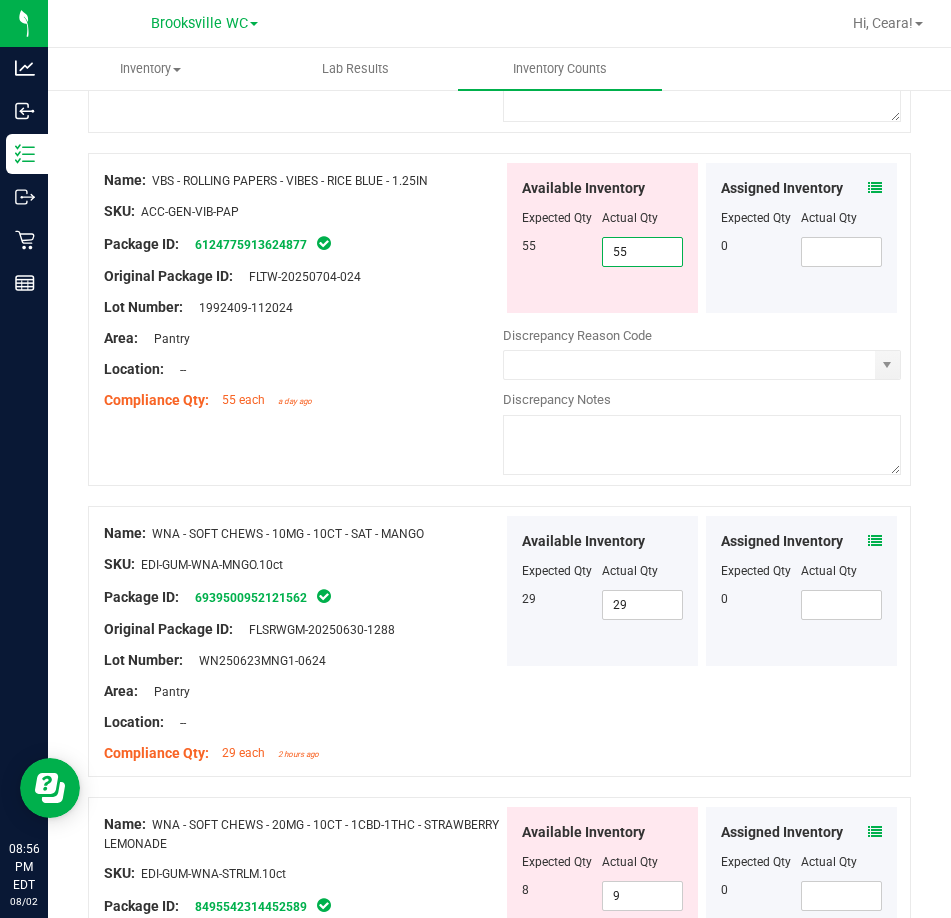 type on "55" 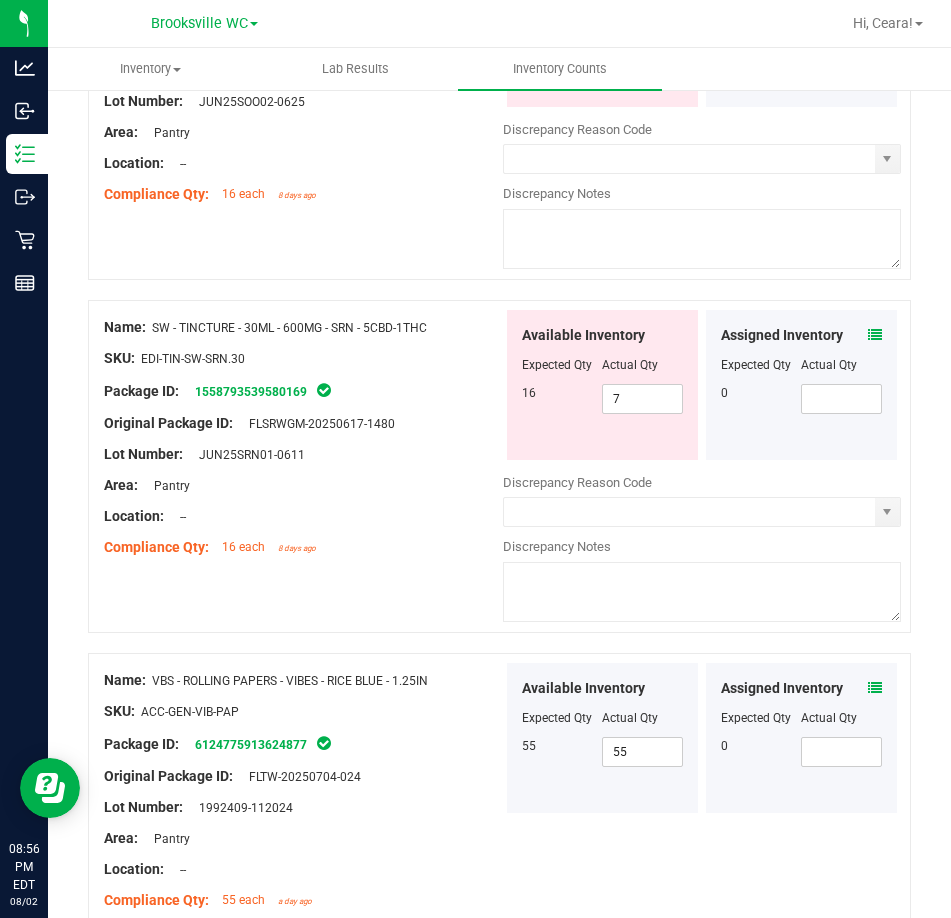 scroll, scrollTop: 0, scrollLeft: 0, axis: both 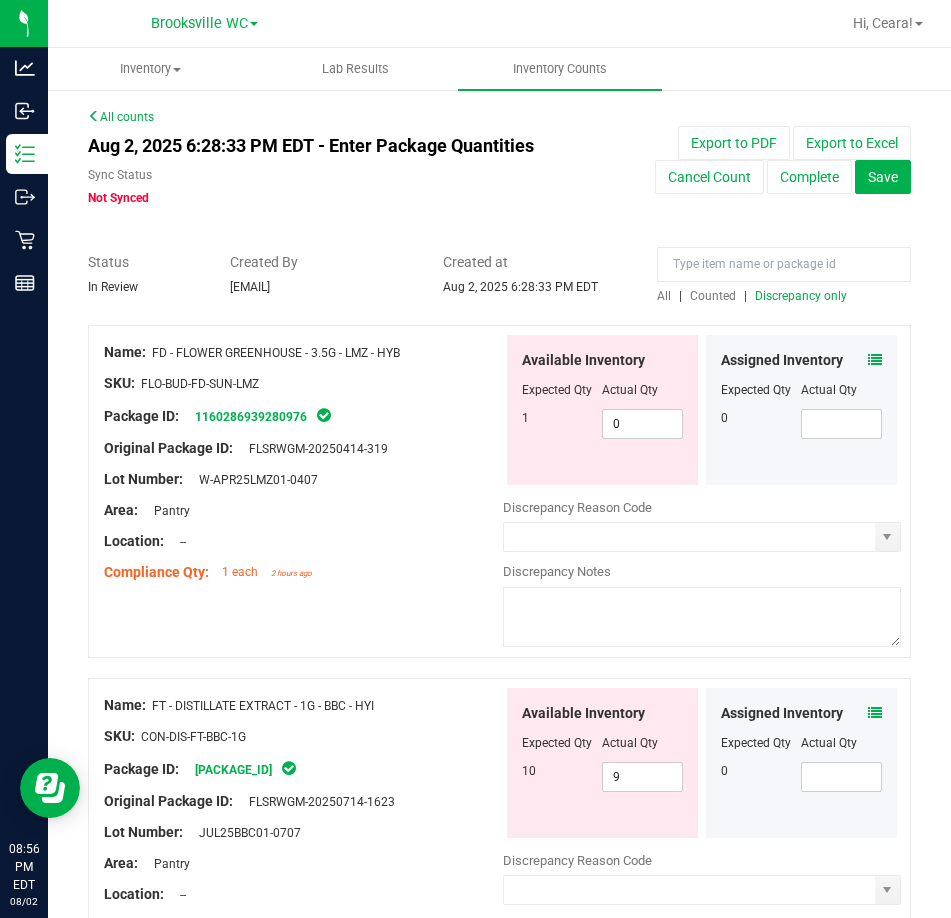 click on "Discrepancy only" at bounding box center [801, 296] 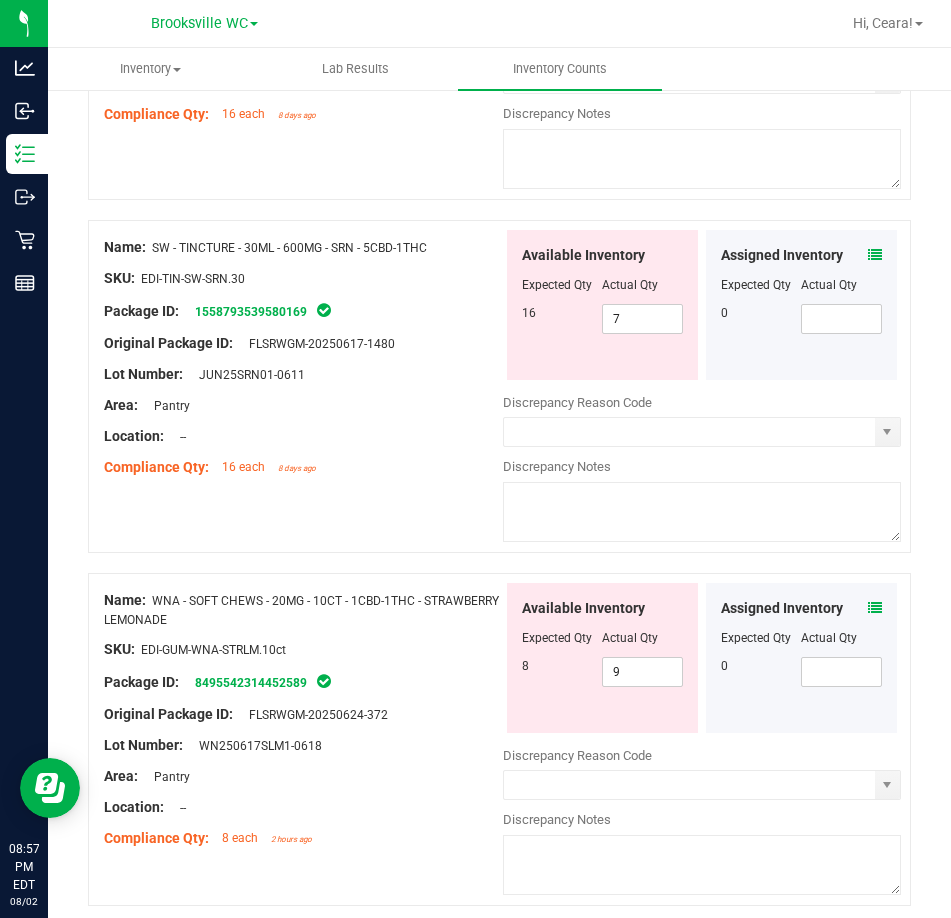 scroll, scrollTop: 3358, scrollLeft: 0, axis: vertical 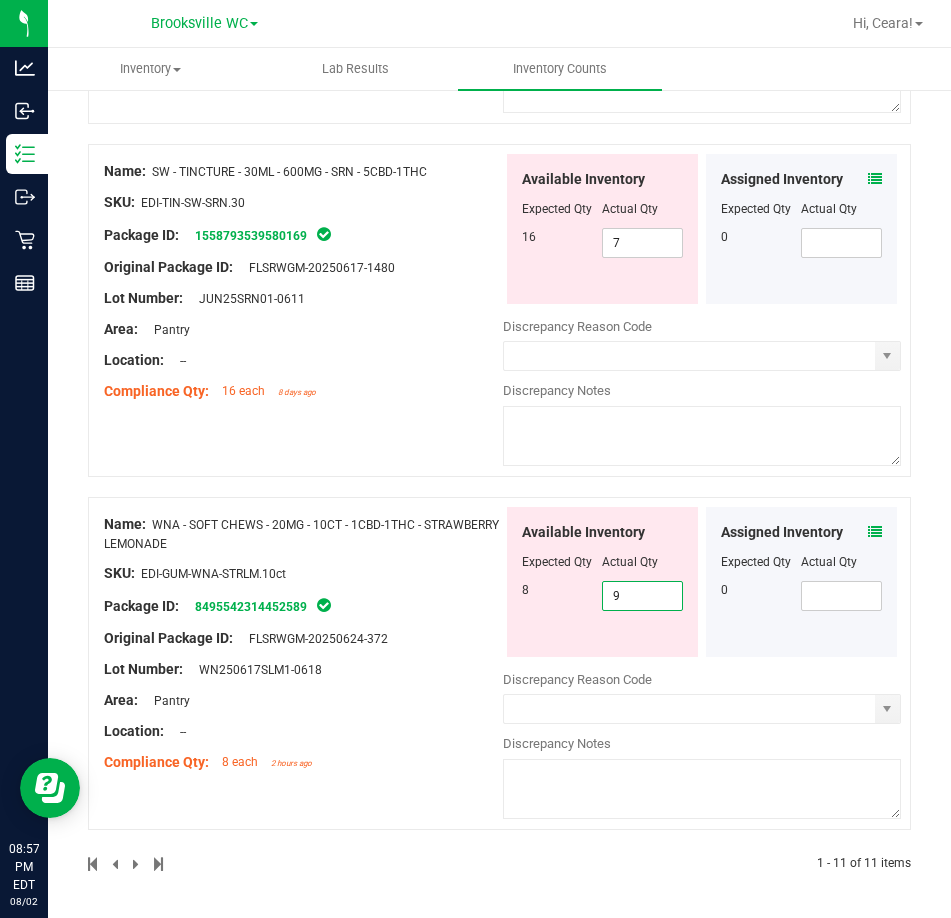 drag, startPoint x: 650, startPoint y: 597, endPoint x: 419, endPoint y: 638, distance: 234.61032 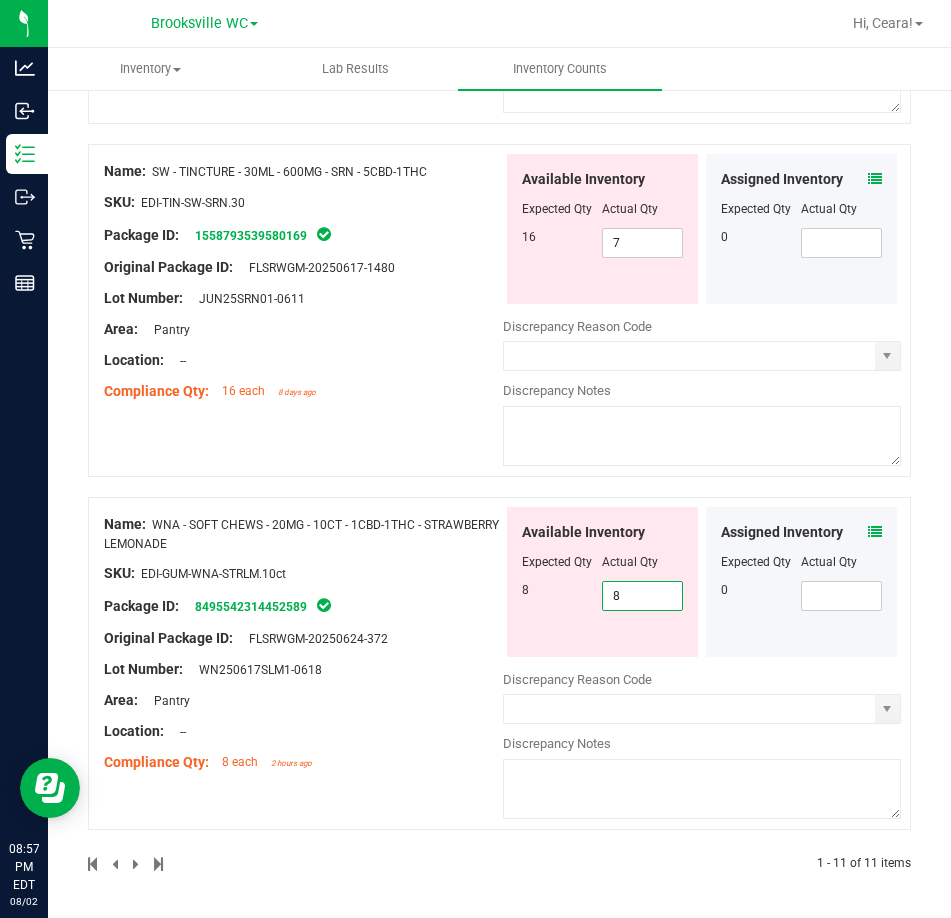 type on "8" 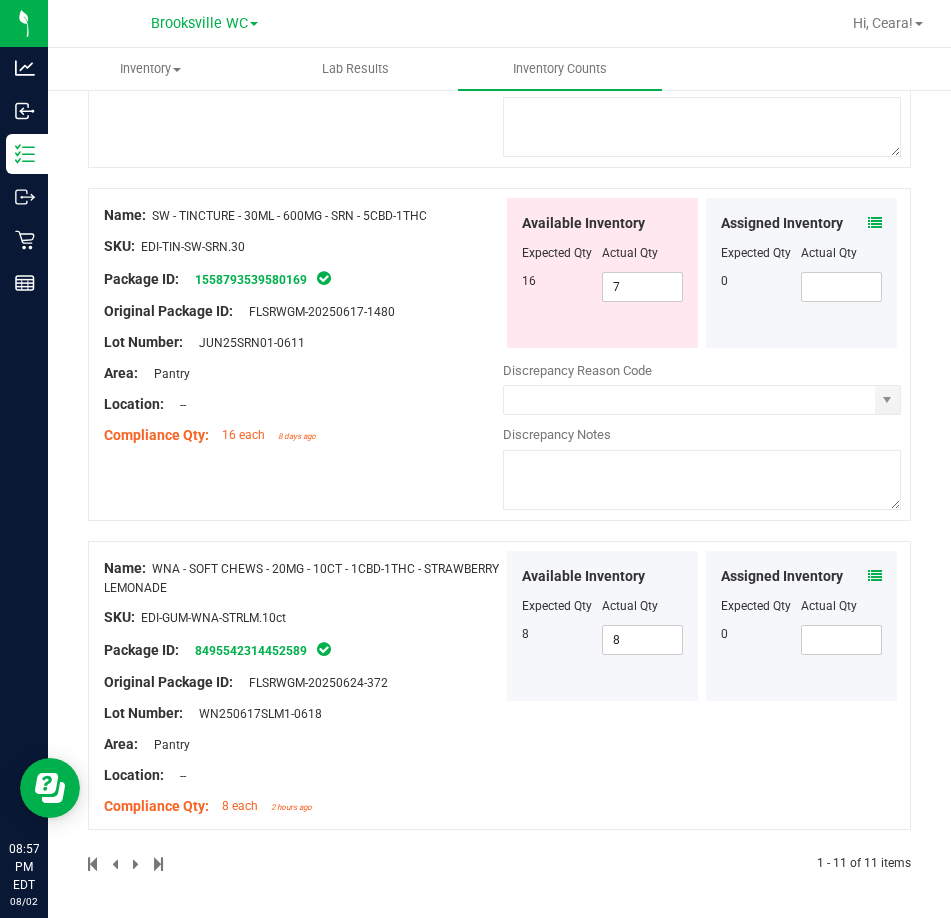 click at bounding box center [875, 576] 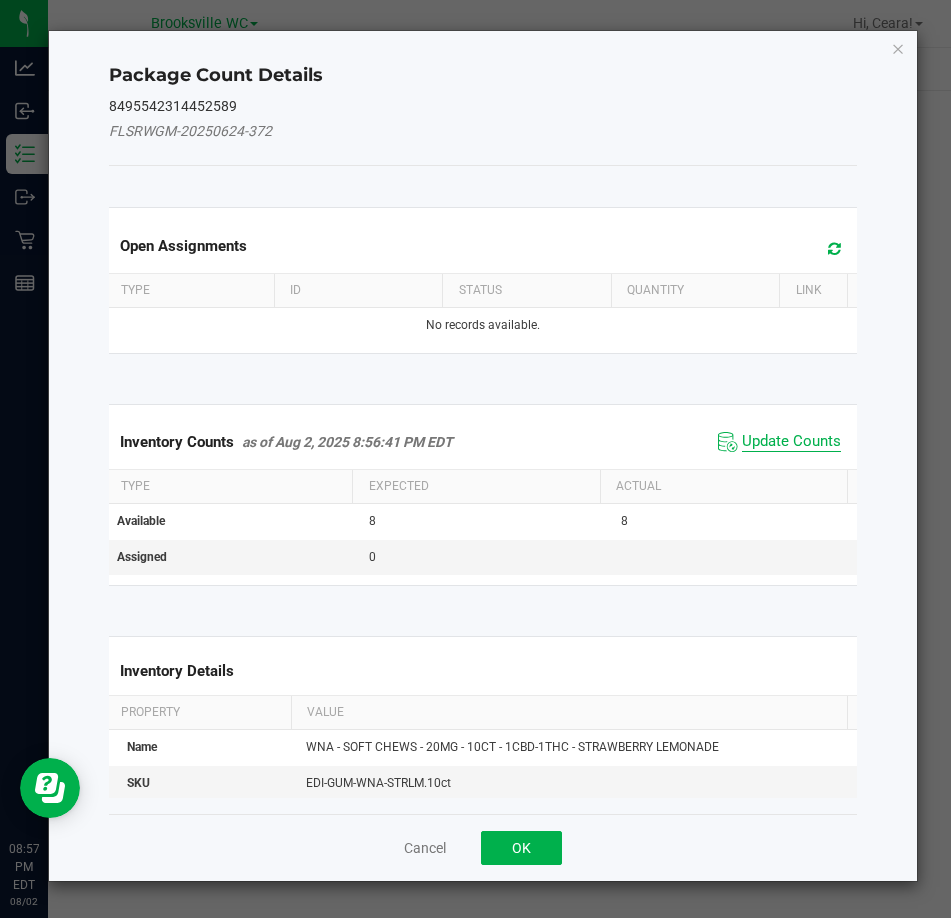 click on "Update Counts" 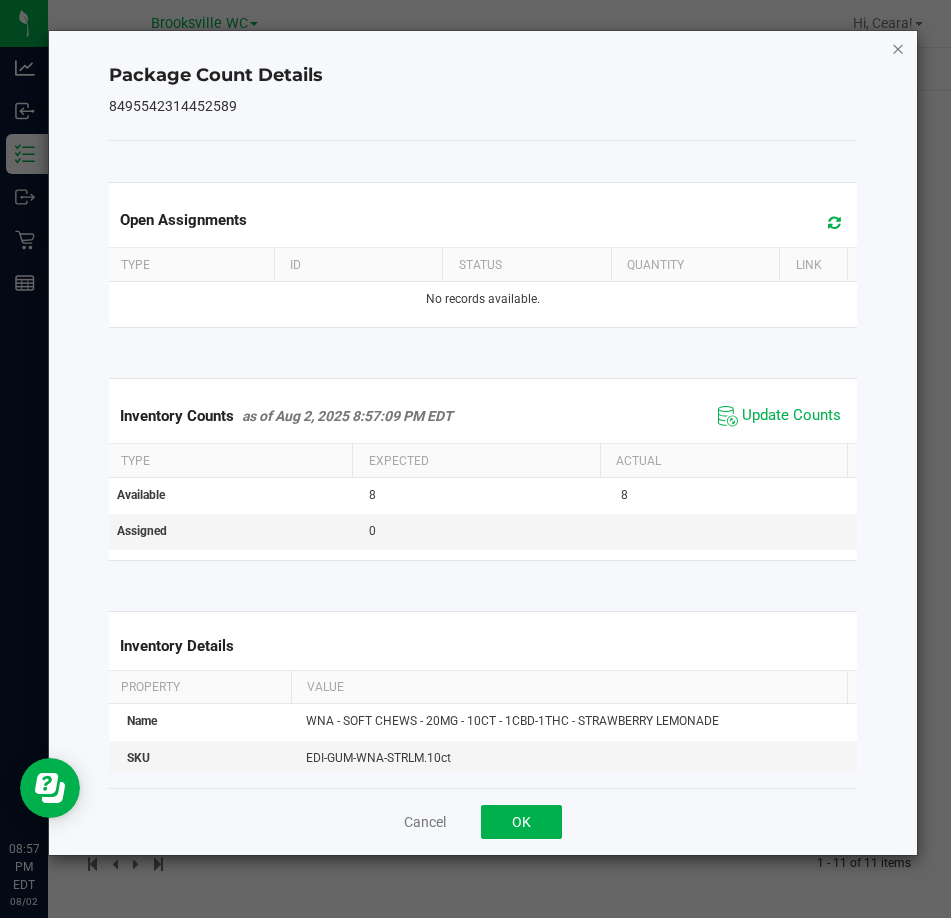 click 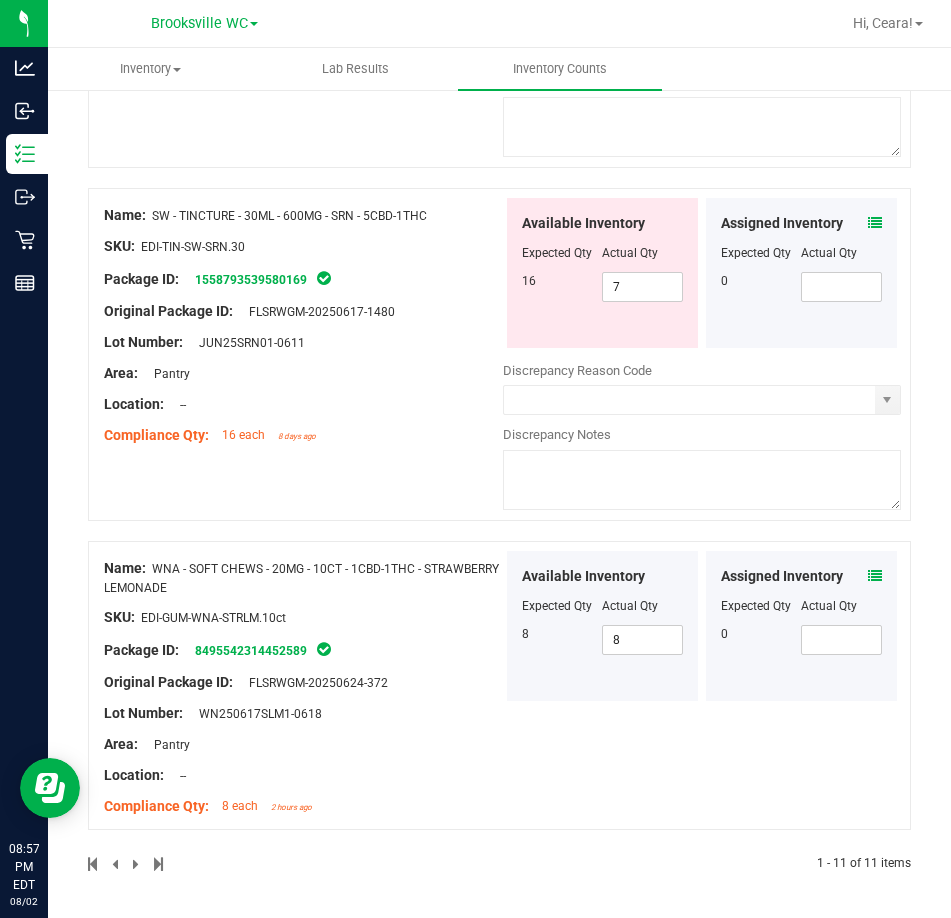 click at bounding box center [875, 223] 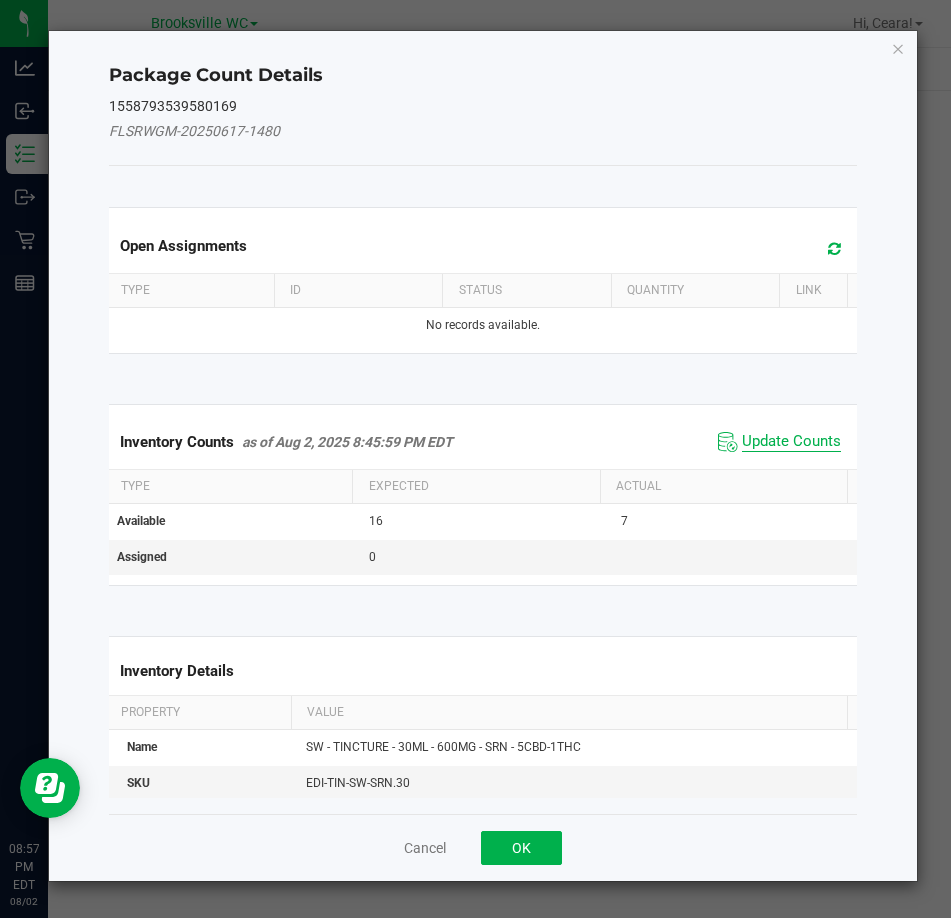 click on "Update Counts" 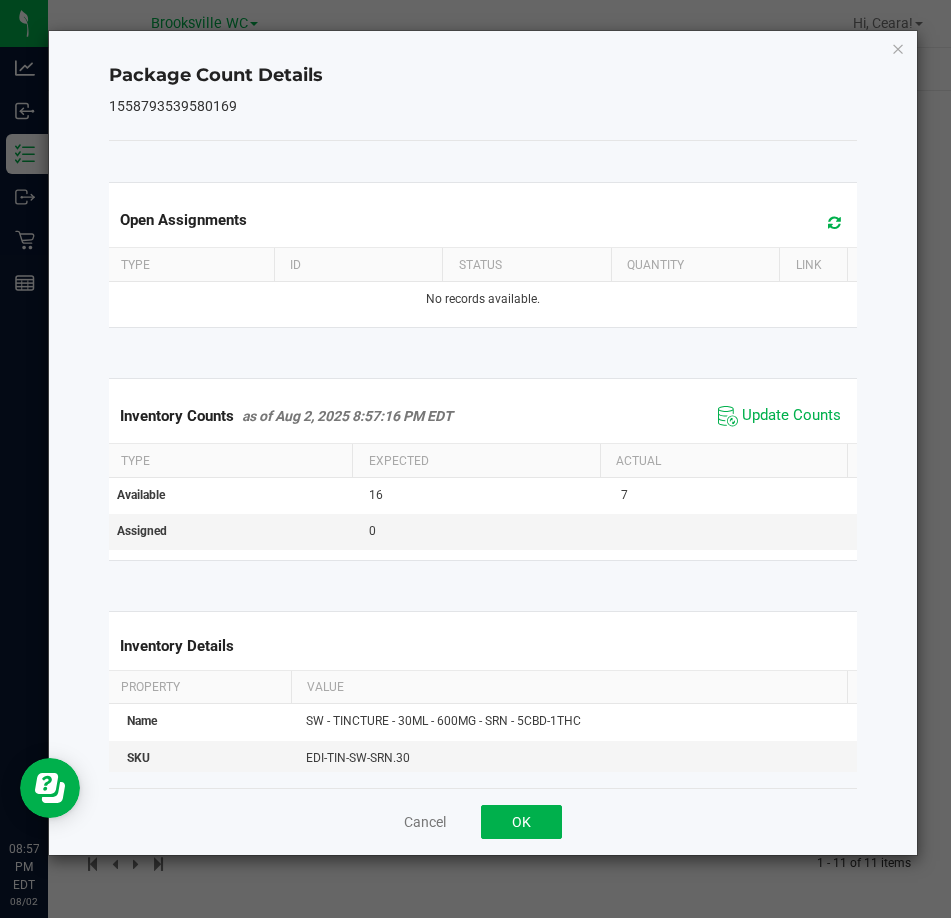 click on "Package Count Details   1558793539580169   Open Assignments  Type ID Status Quantity Link  No records available.  Inventory Counts     as of Aug 2, 2025 8:57:16 PM EDT
Update Counts Type Expected Actual Available 16 7 Assigned 0  Inventory Details  Property Value Name SW - TINCTURE - 30ML - 600MG - SRN - 5CBD-1THC SKU EDI-TIN-SW-SRN.30 Package ID 1558793539580169 Original Package ID FLSRWGM-20250617-1480 Lot Number JUN25SRN01-0611 Area Pantry Location  -  Compliance Qty 16 Compliance Updated Jul 25, 2025 8:11:47 PM EDT  Cancel   OK" 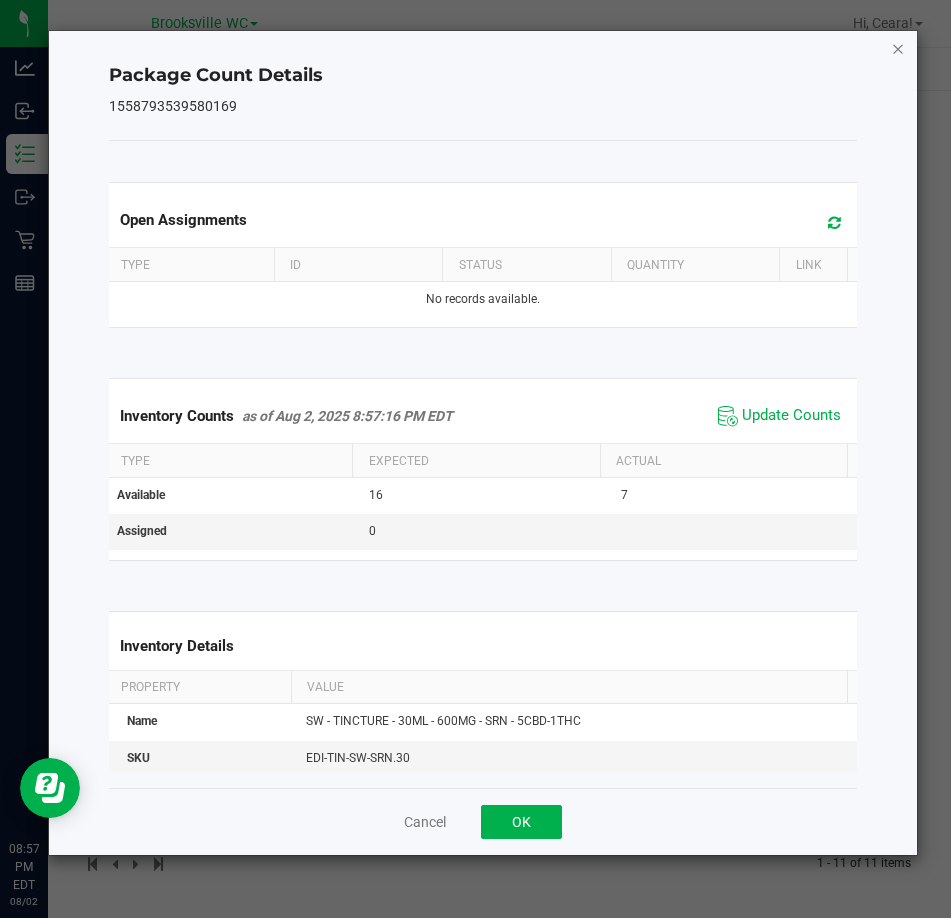 click 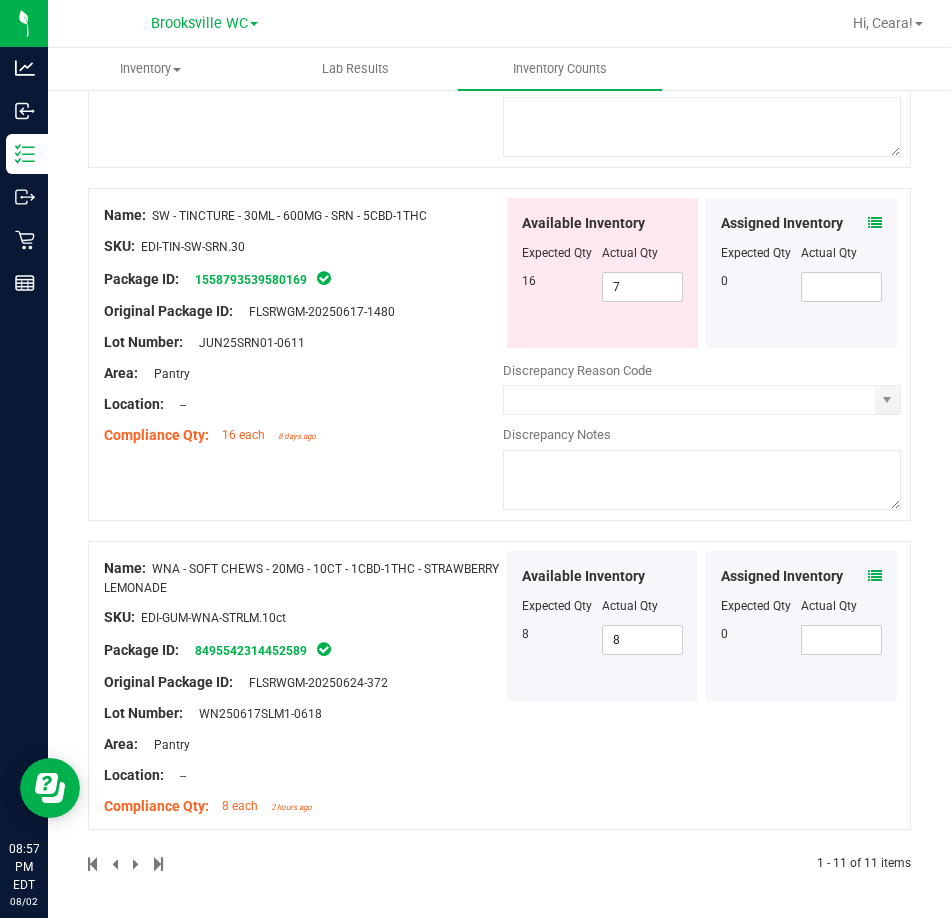 scroll, scrollTop: 3014, scrollLeft: 0, axis: vertical 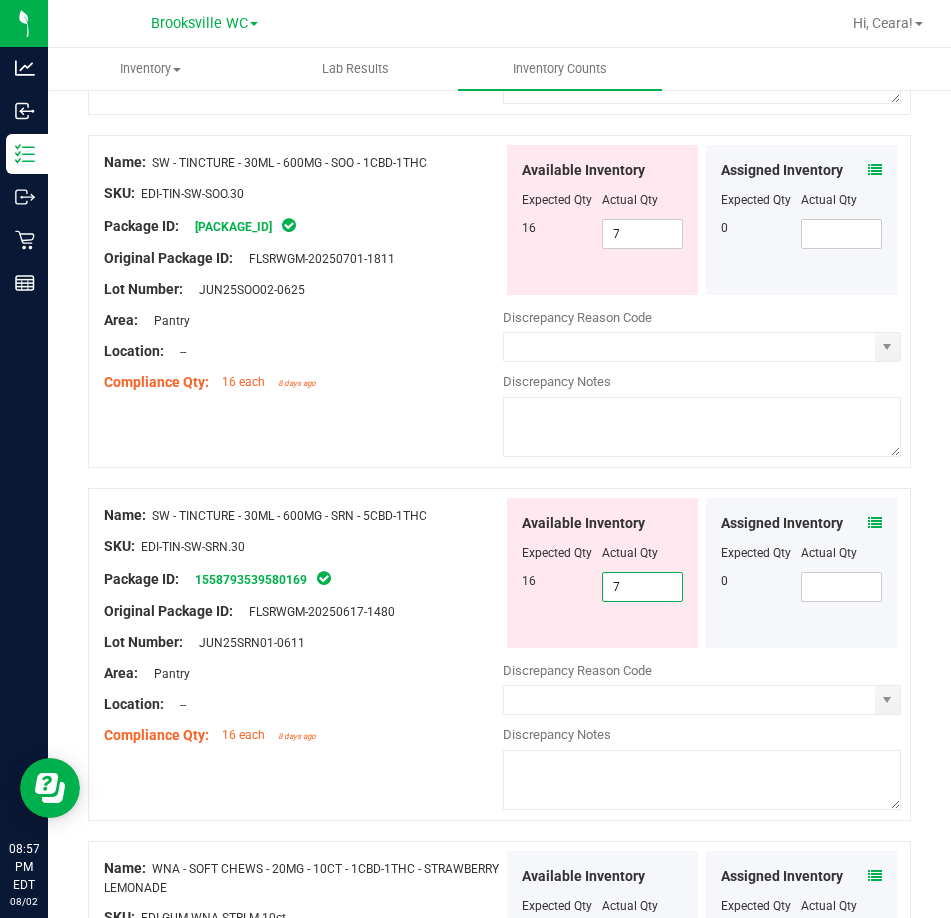drag, startPoint x: 661, startPoint y: 584, endPoint x: 496, endPoint y: 586, distance: 165.01212 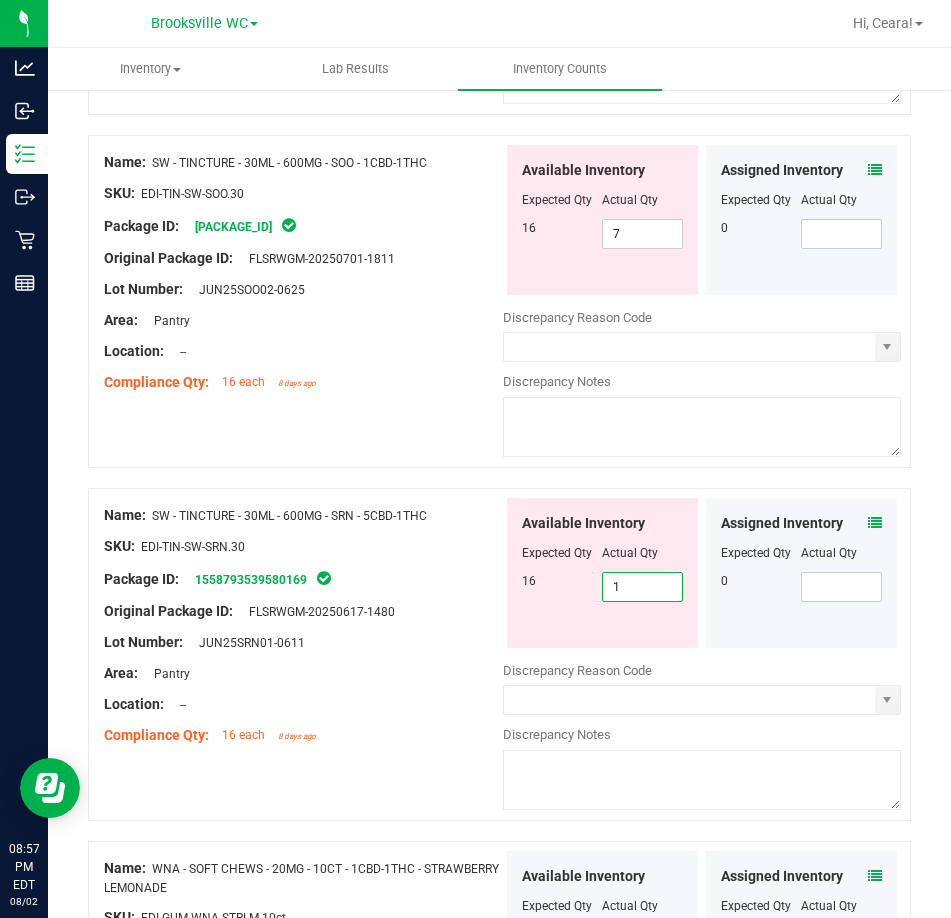 type on "16" 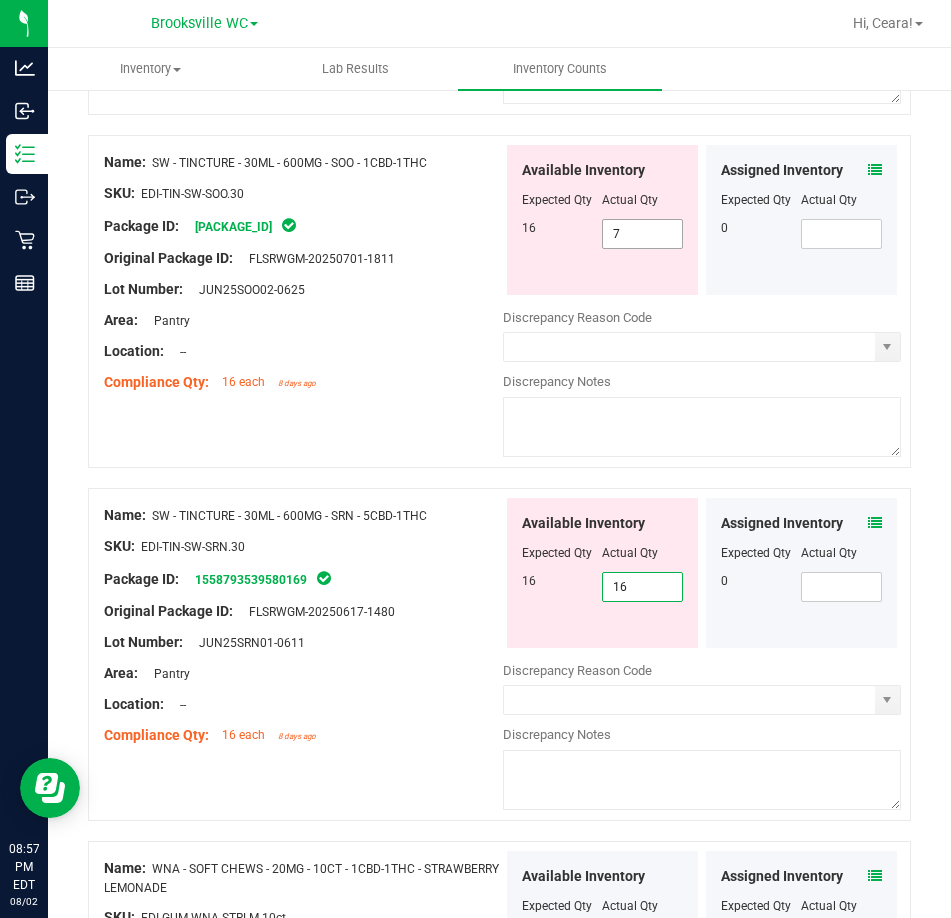 type on "16" 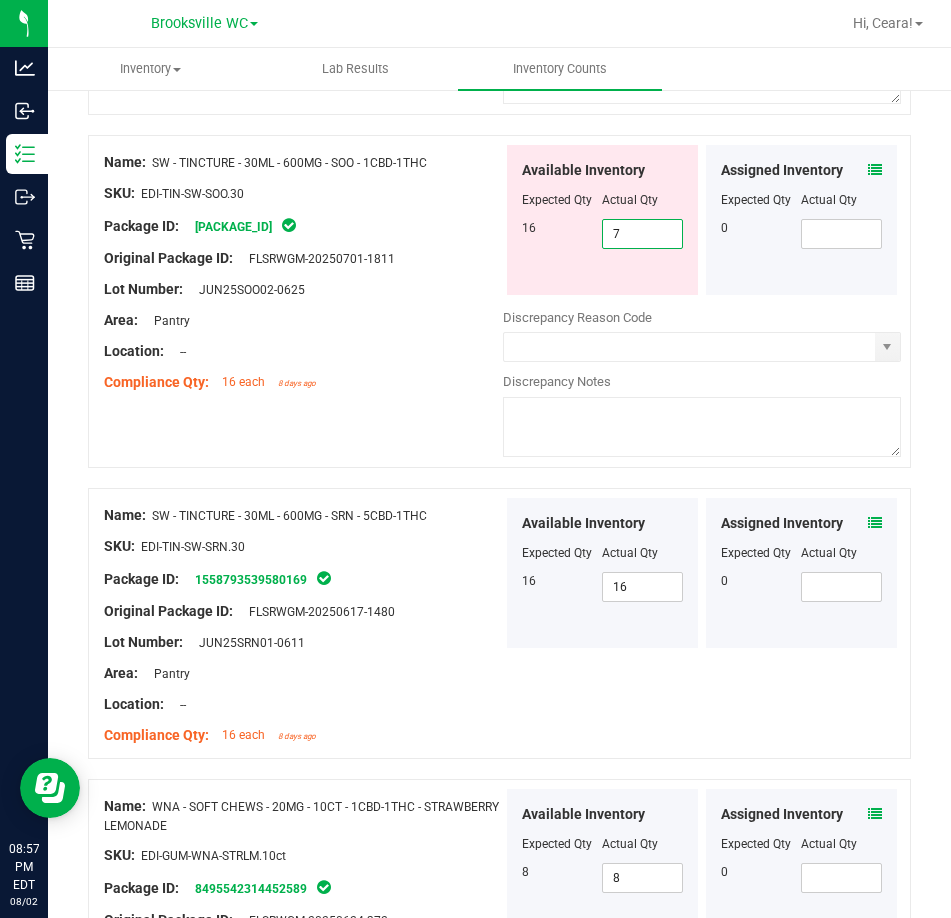 drag, startPoint x: 498, startPoint y: 233, endPoint x: 480, endPoint y: 233, distance: 18 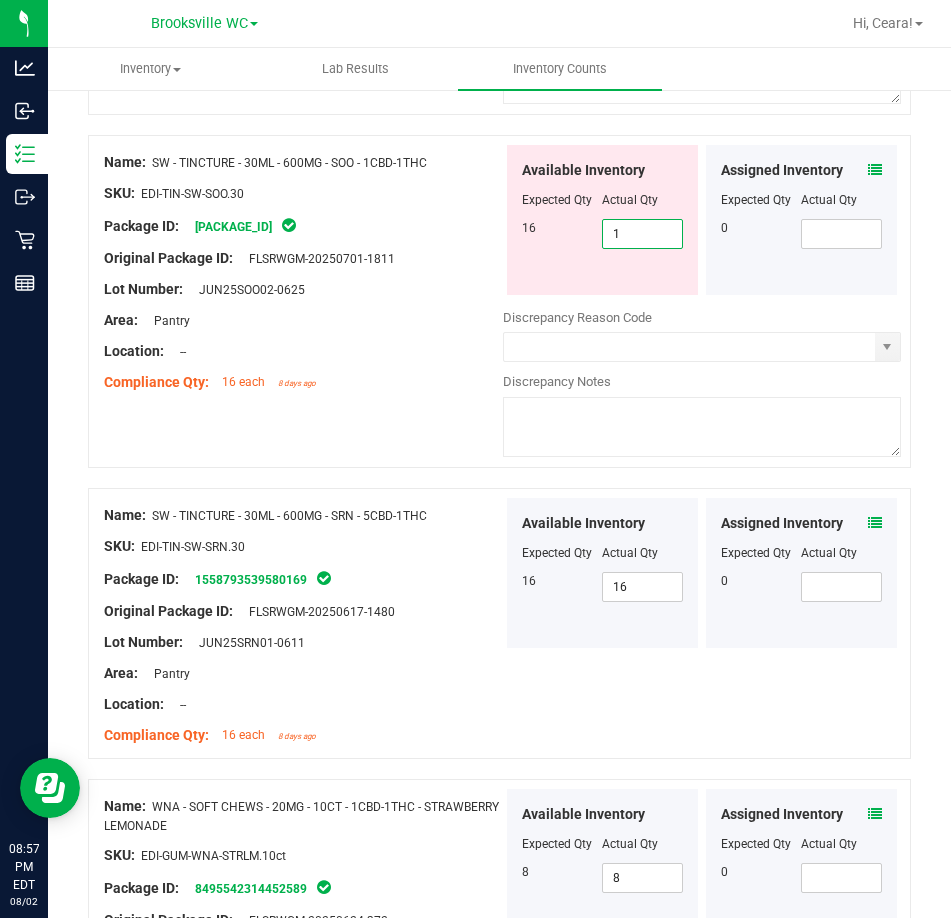 type on "16" 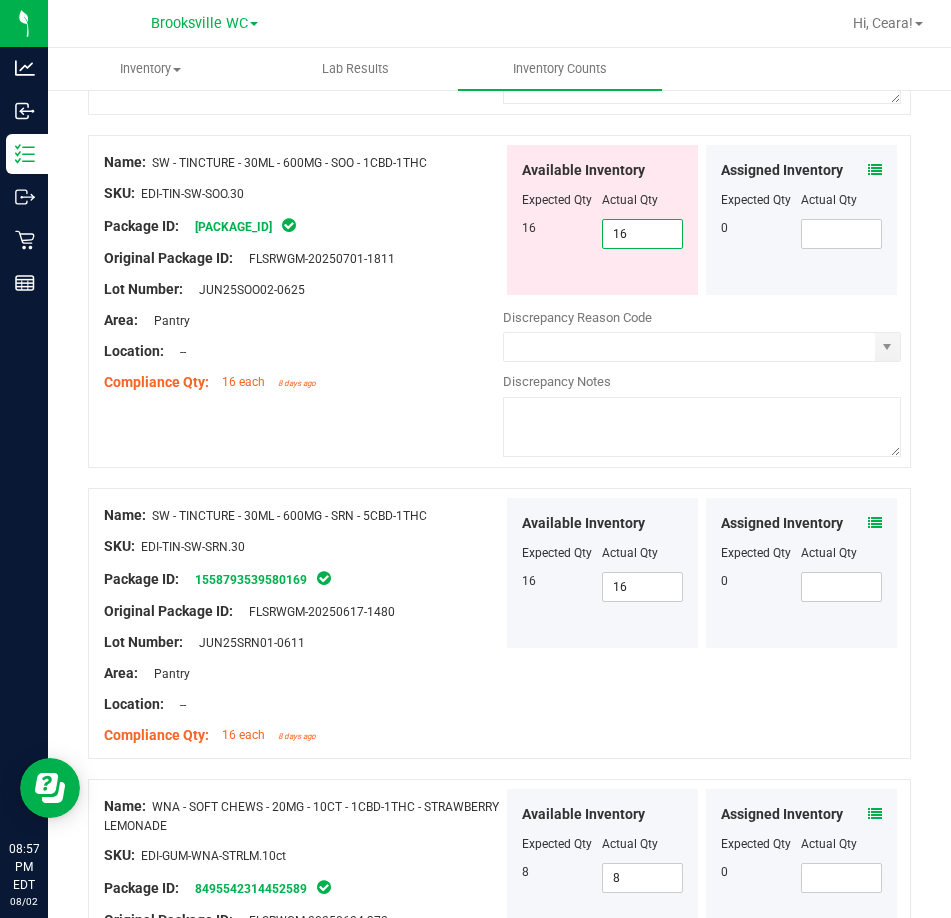 type on "16" 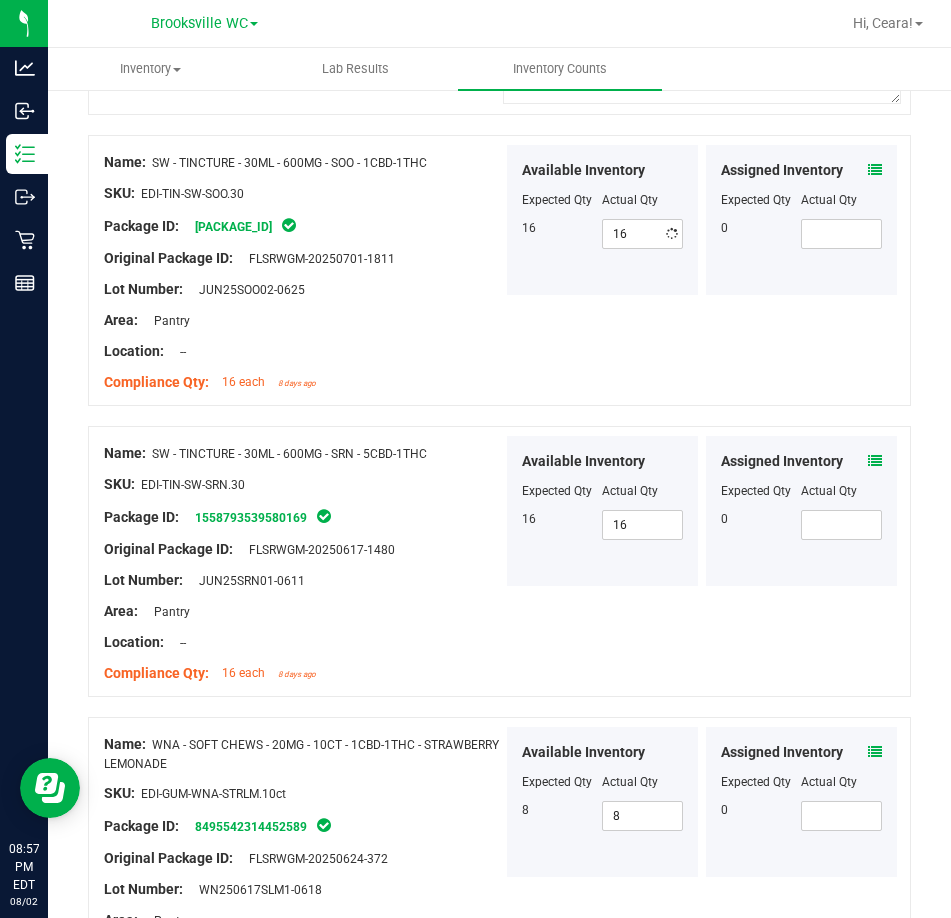 click at bounding box center (303, 367) 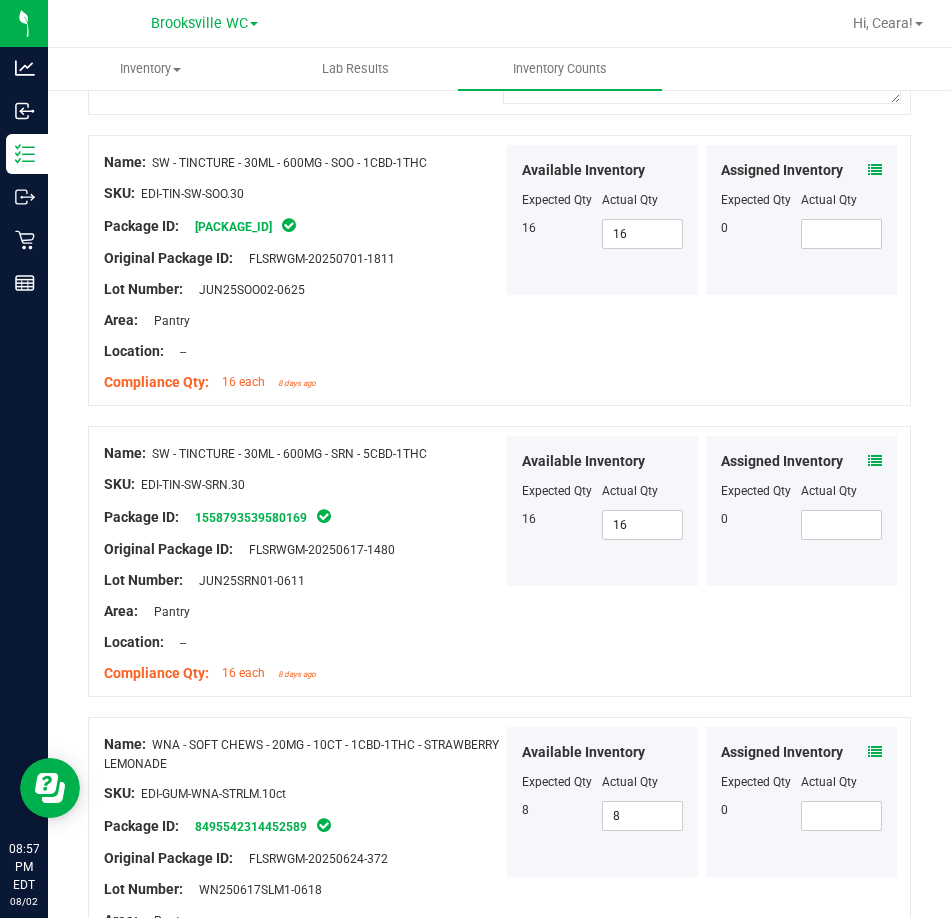 scroll, scrollTop: 2514, scrollLeft: 0, axis: vertical 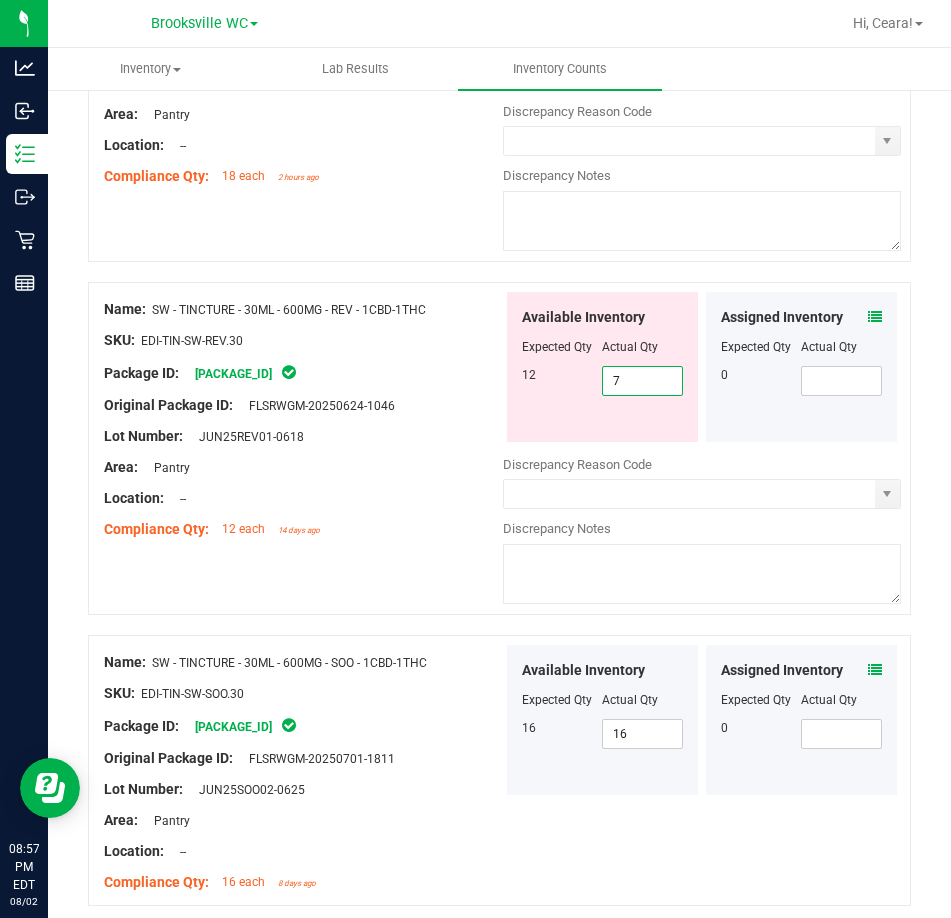 drag, startPoint x: 622, startPoint y: 380, endPoint x: 513, endPoint y: 378, distance: 109.01835 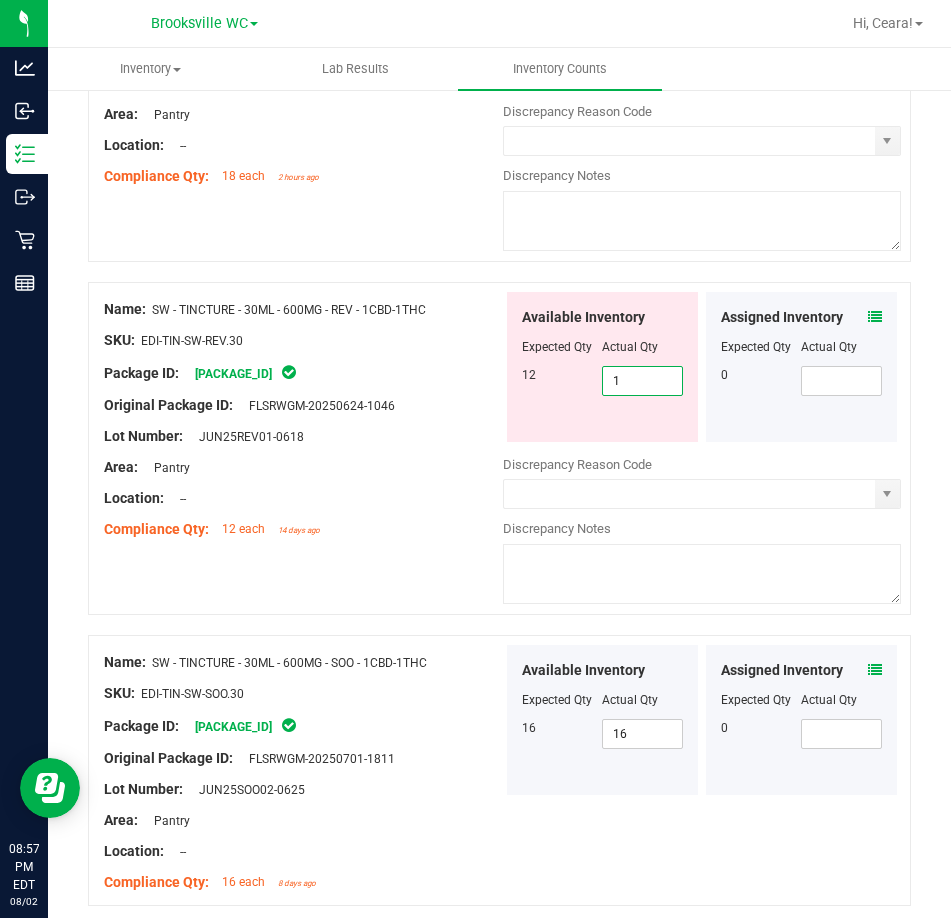 type on "12" 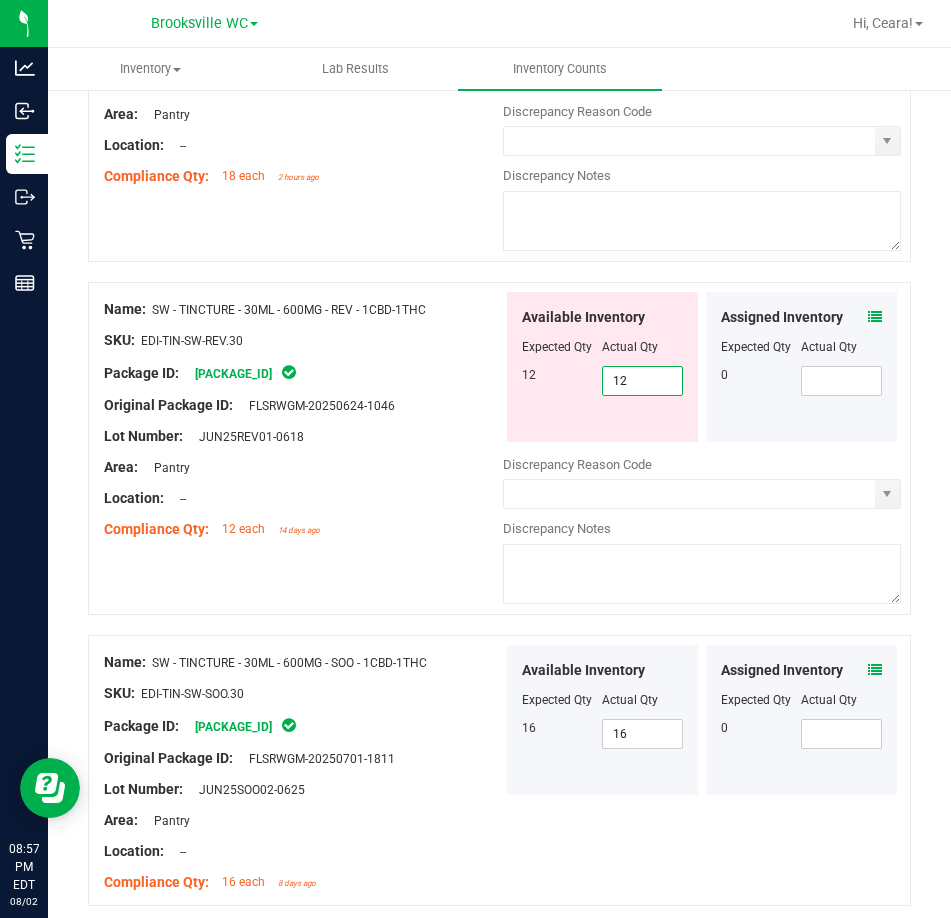 type on "12" 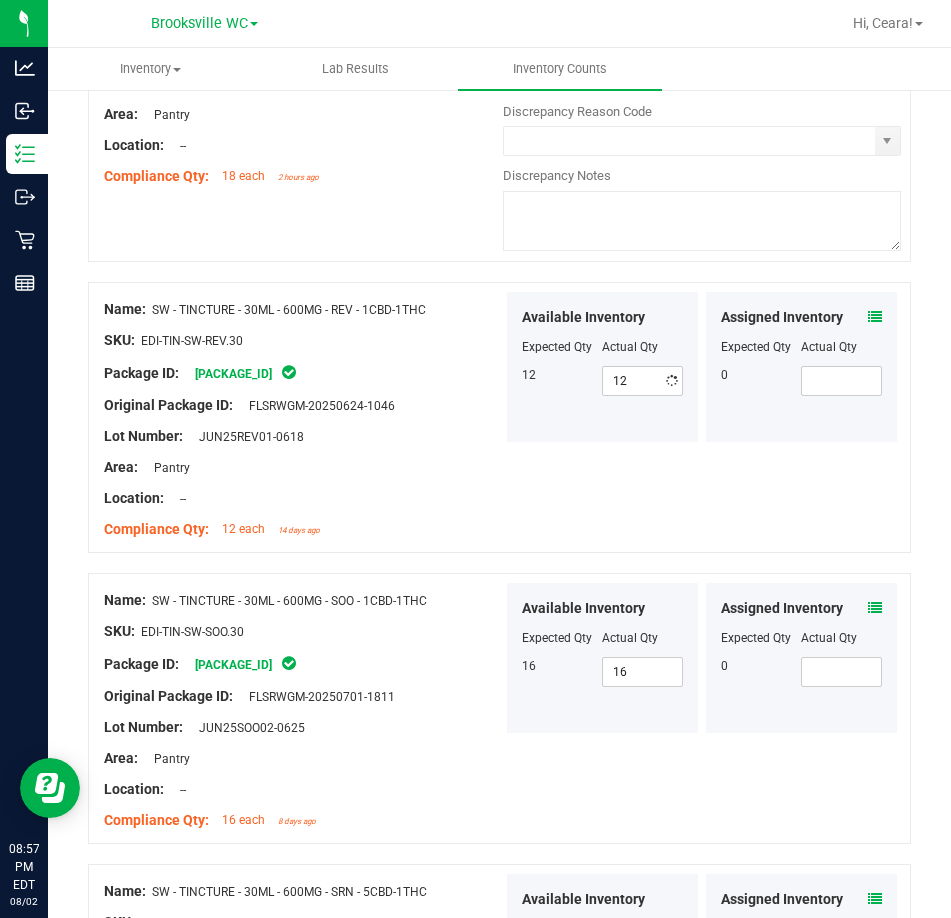 click on "Original Package ID:
FLSRWGM-20250624-1046" at bounding box center (303, 405) 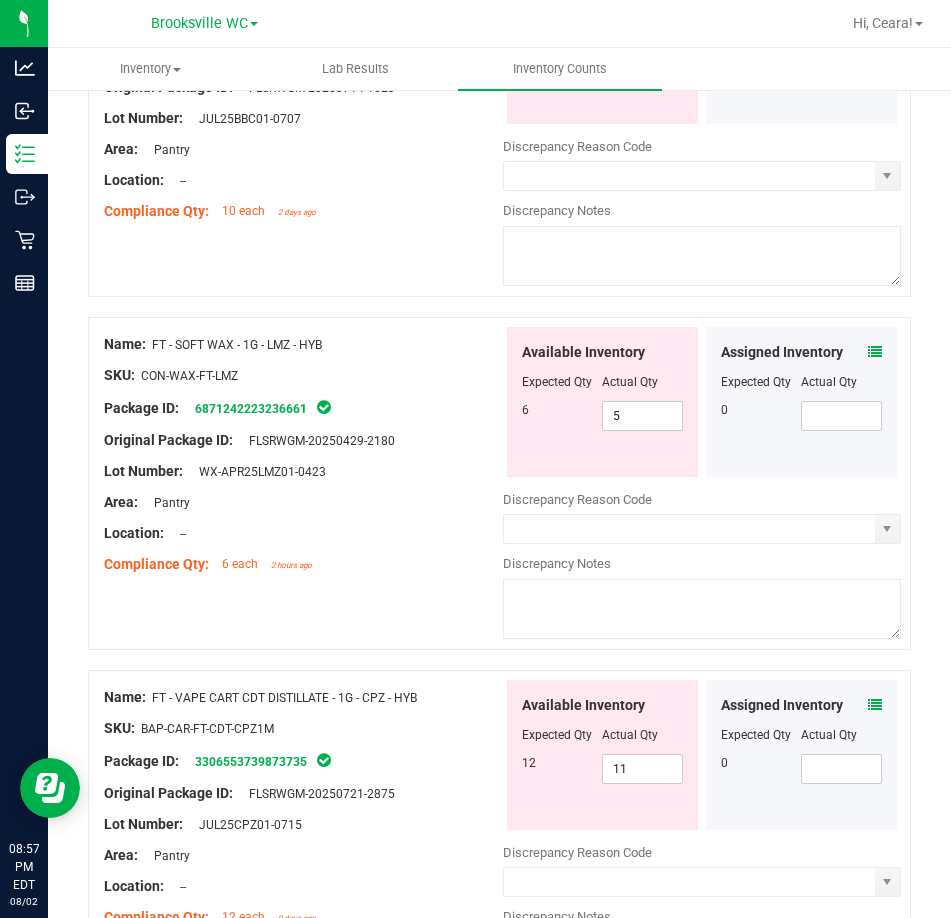 scroll, scrollTop: 0, scrollLeft: 0, axis: both 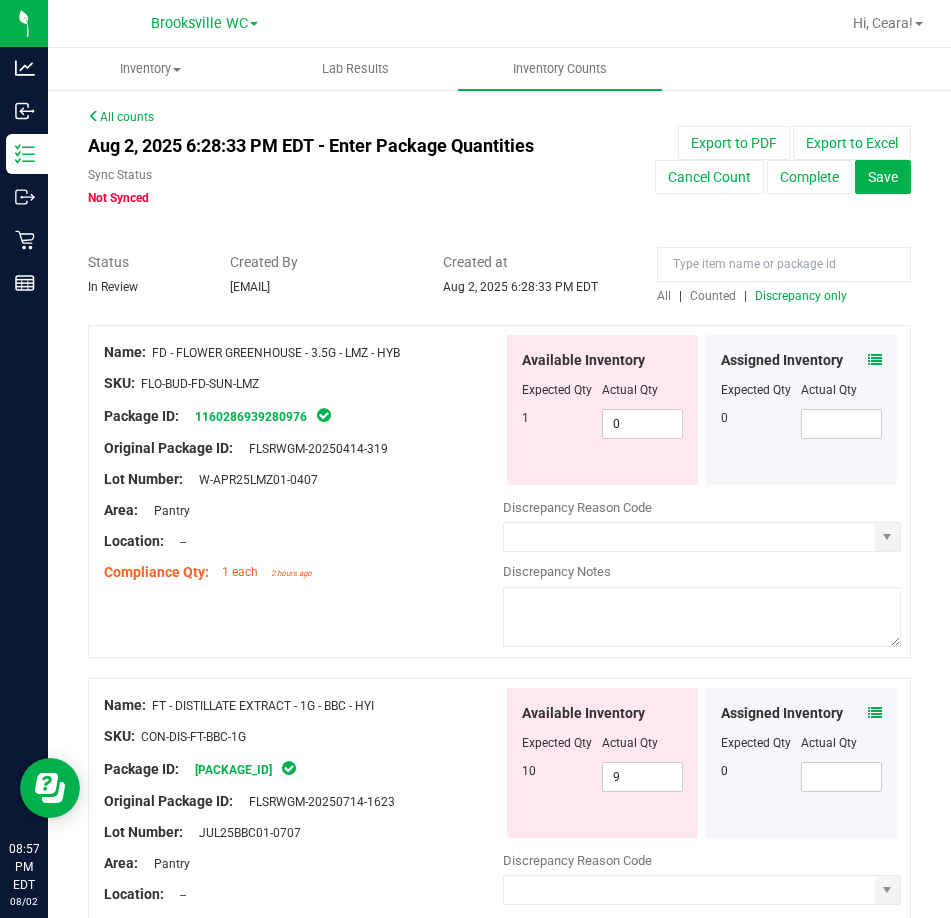 click on "Discrepancy only" at bounding box center [801, 296] 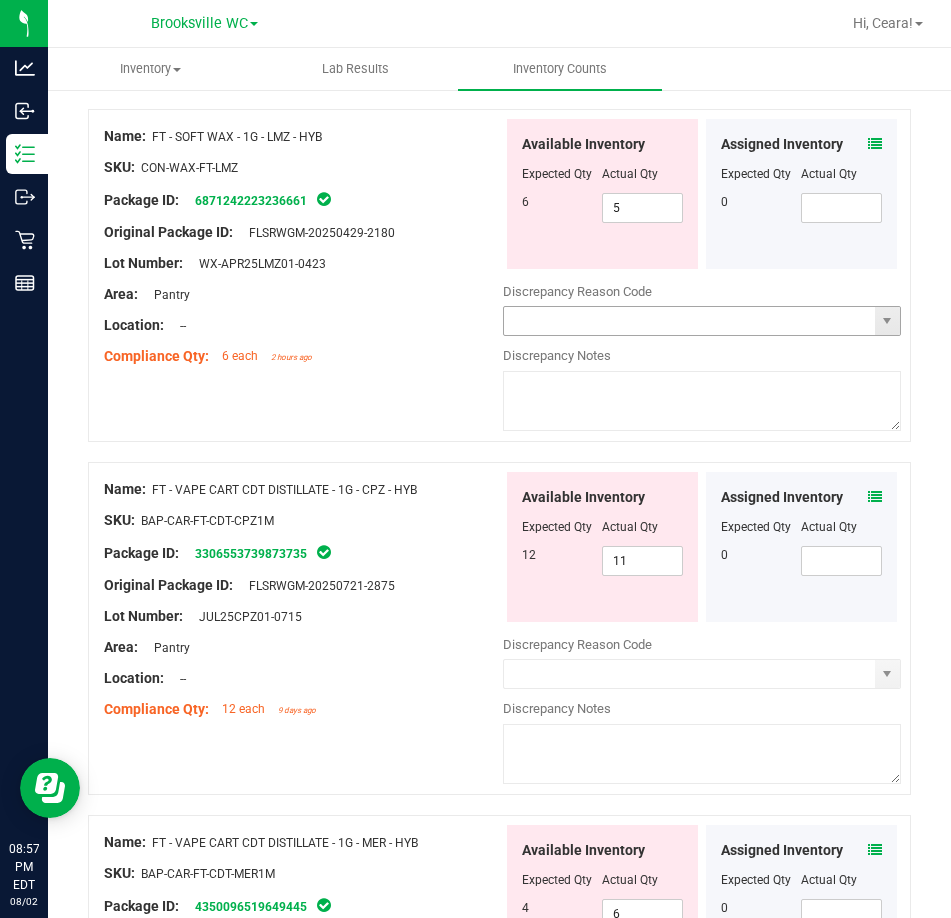 scroll, scrollTop: 909, scrollLeft: 0, axis: vertical 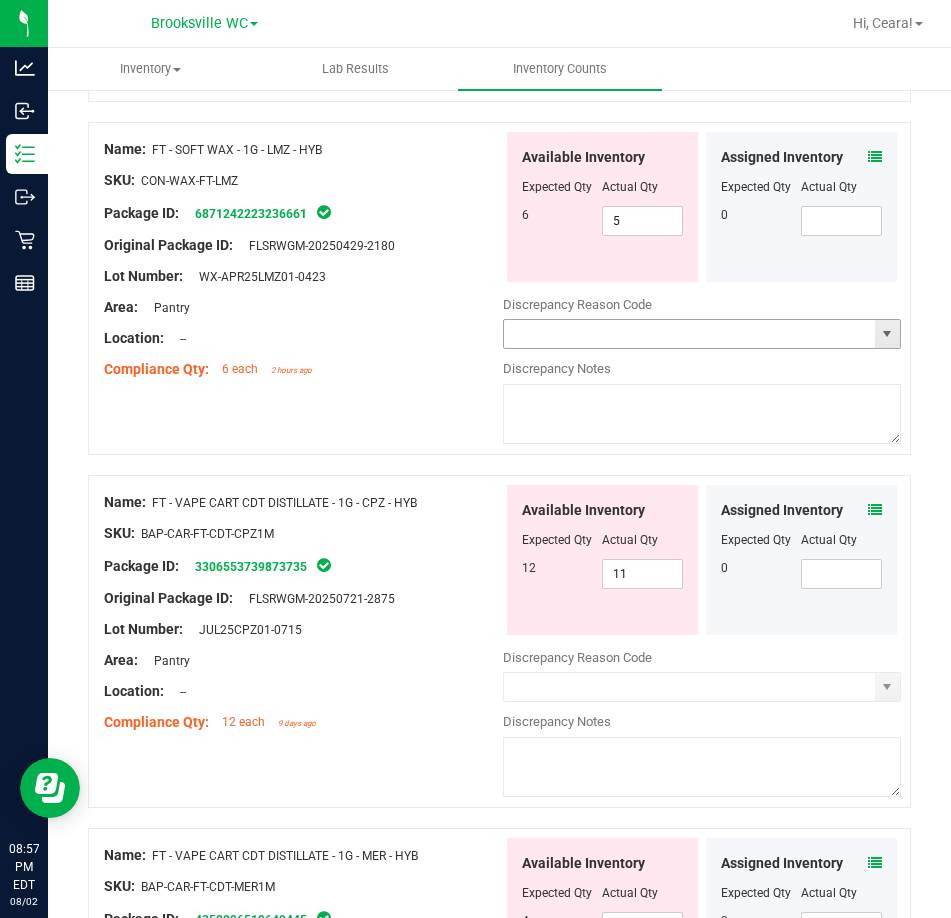 click at bounding box center (887, 334) 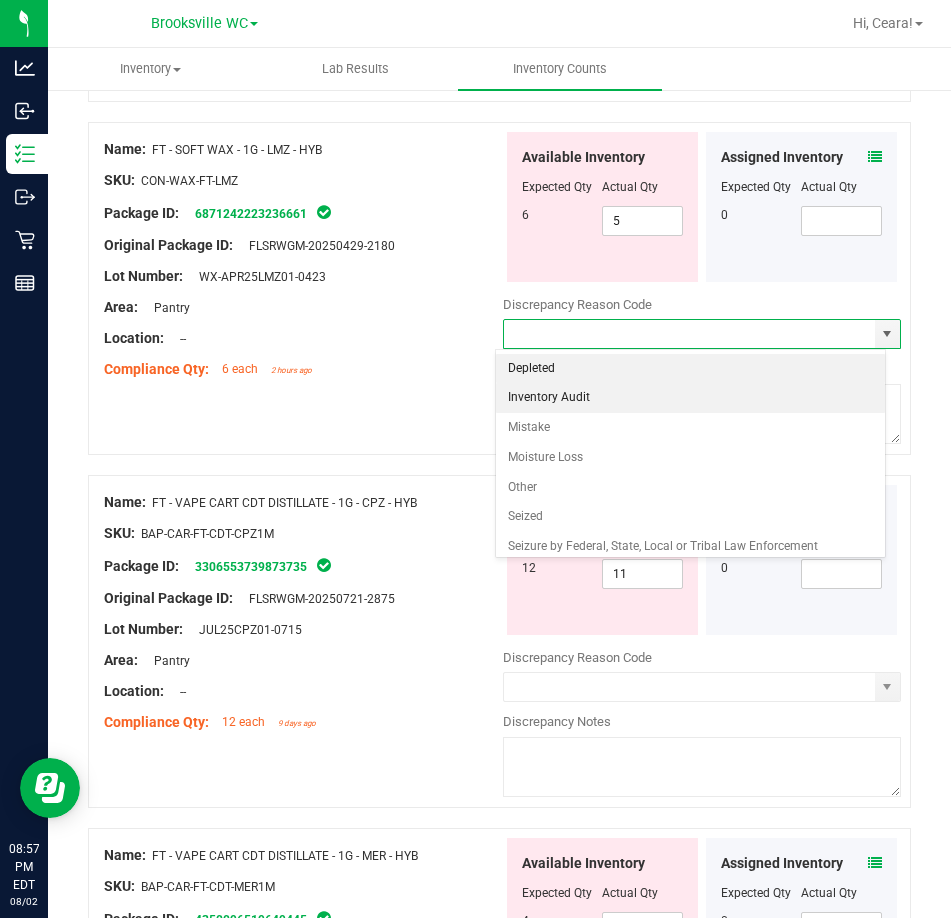 click on "Inventory Audit" at bounding box center [690, 398] 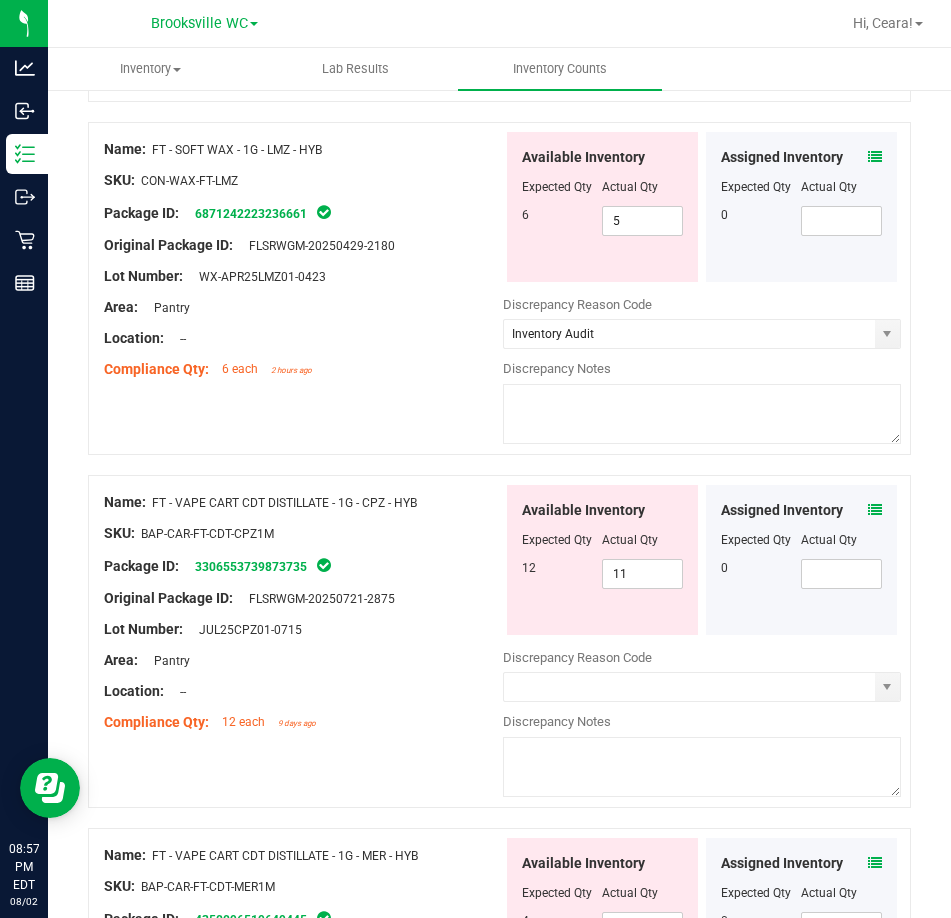 click at bounding box center (702, 414) 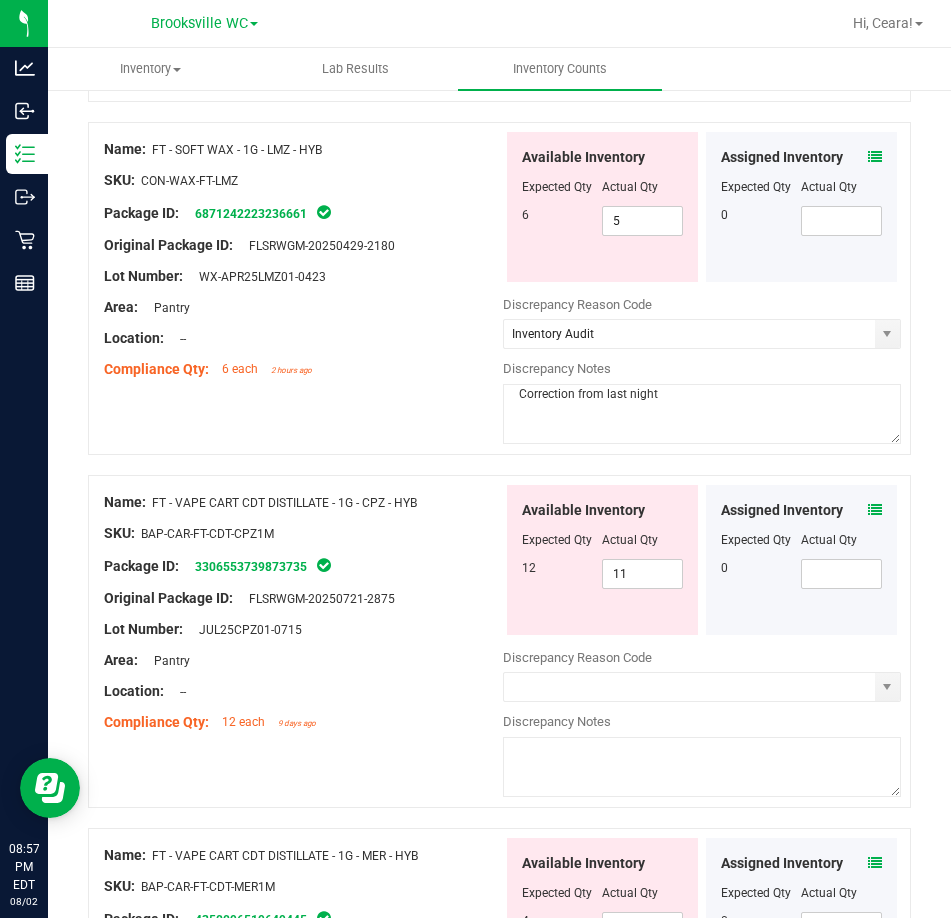 type on "Correction from last night" 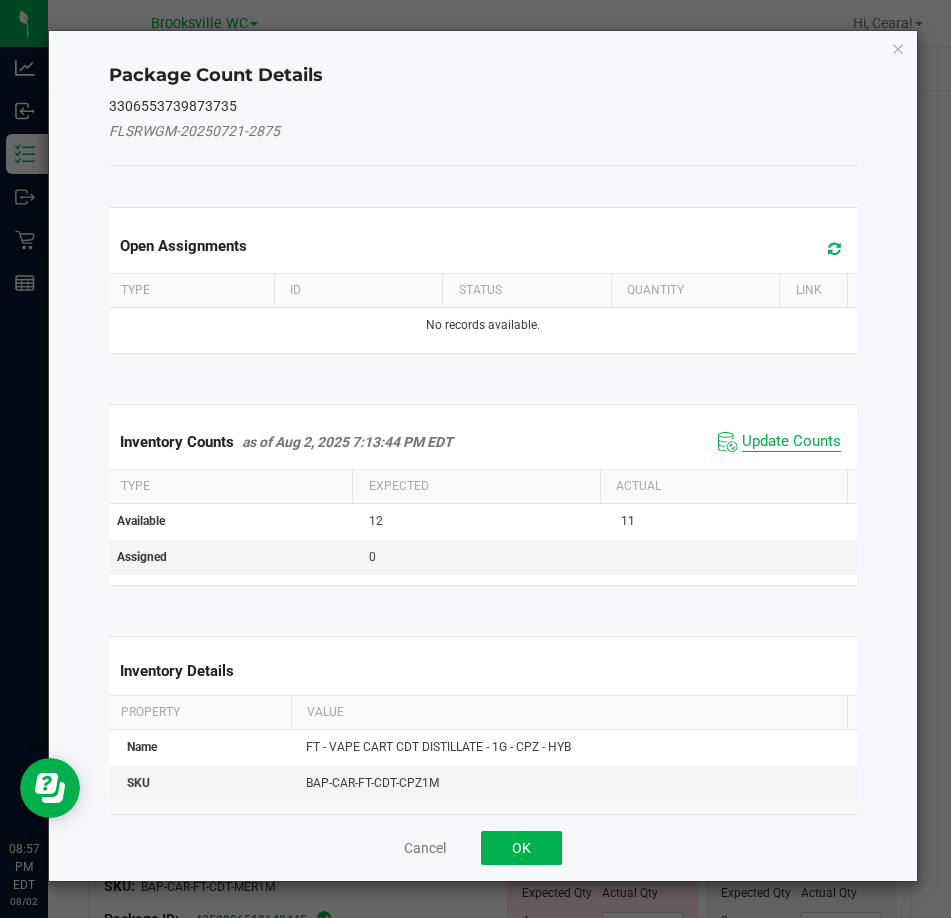 click on "Update Counts" 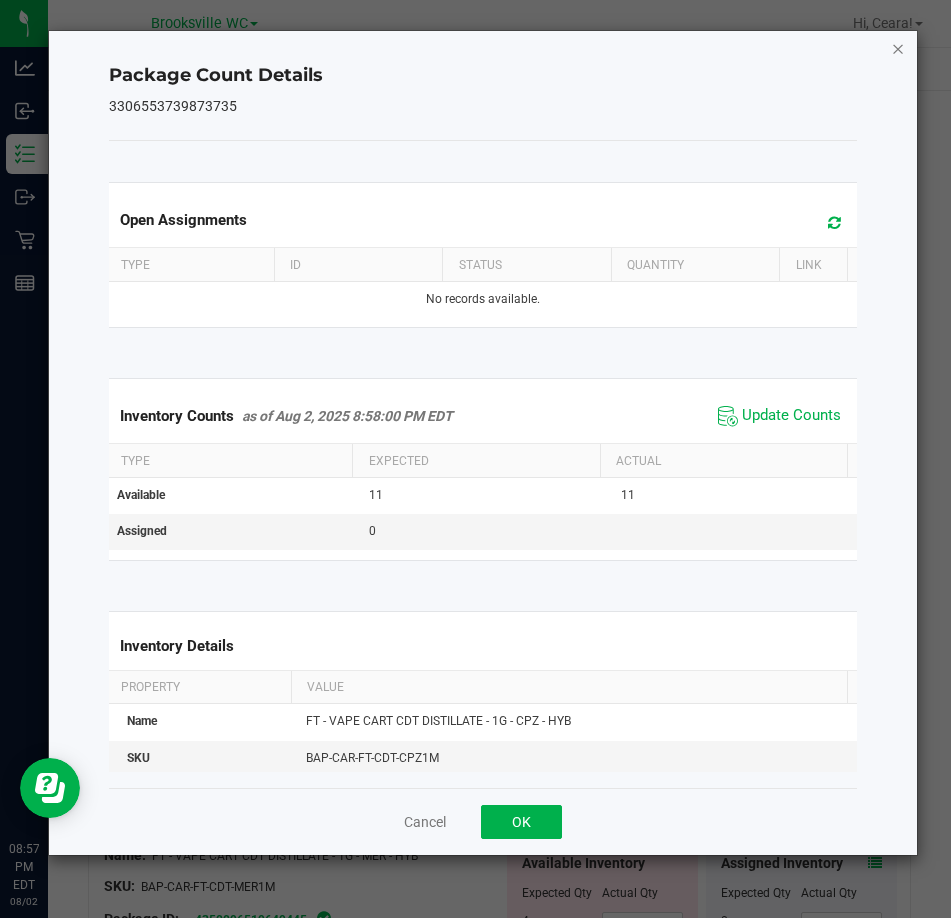 click on "Package Count Details   [PACKAGE_ID]   Open Assignments  Type ID Status Quantity Link  No records available.  Inventory Counts     as of Aug 2, 2025 8:58:00 PM EDT
Update Counts Type Expected Actual Available 11 11 Assigned 0  Inventory Details  Property Value Name FT - VAPE CART CDT DISTILLATE - 1G - CPZ - HYB SKU BAP-CAR-FT-CDT-CPZ1M Package ID [PACKAGE_ID] Original Package ID FLSRWGM-20250721-2875 Lot Number JUL25CPZ01-0715 Area Pantry Location  -  Compliance Qty 12 Compliance Updated Jul 24, 2025 8:02:11 PM EDT  Cancel   OK" 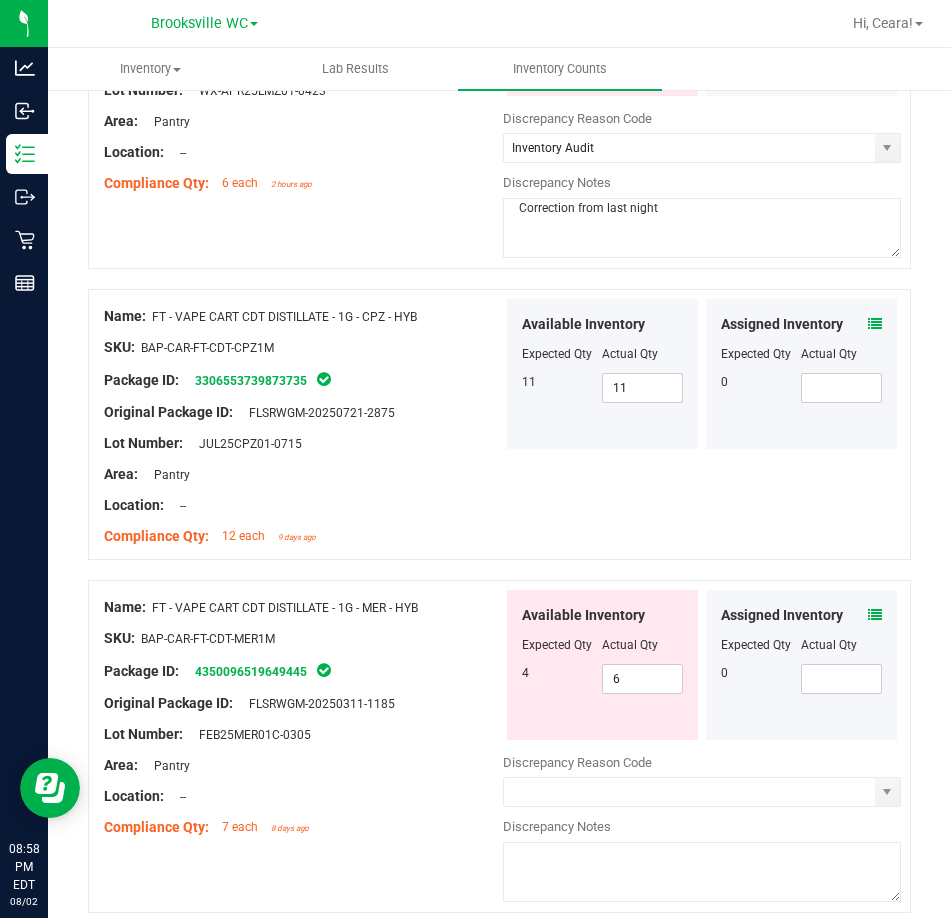 scroll, scrollTop: 1109, scrollLeft: 0, axis: vertical 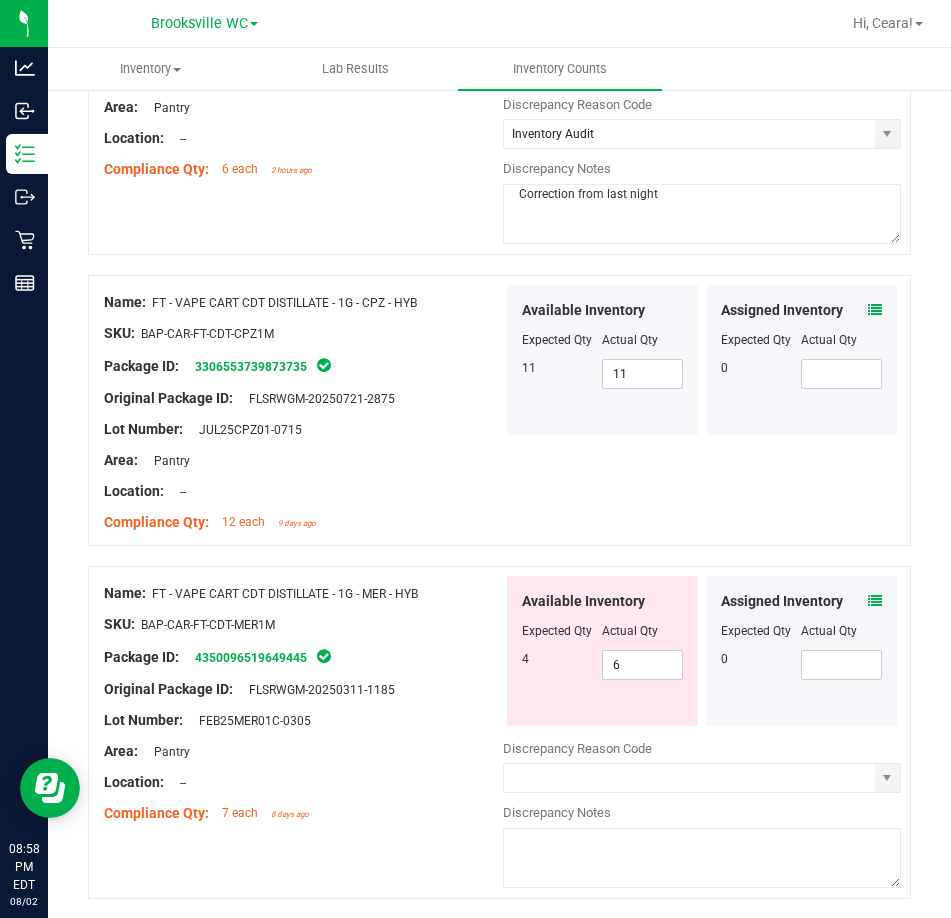 click at bounding box center (875, 601) 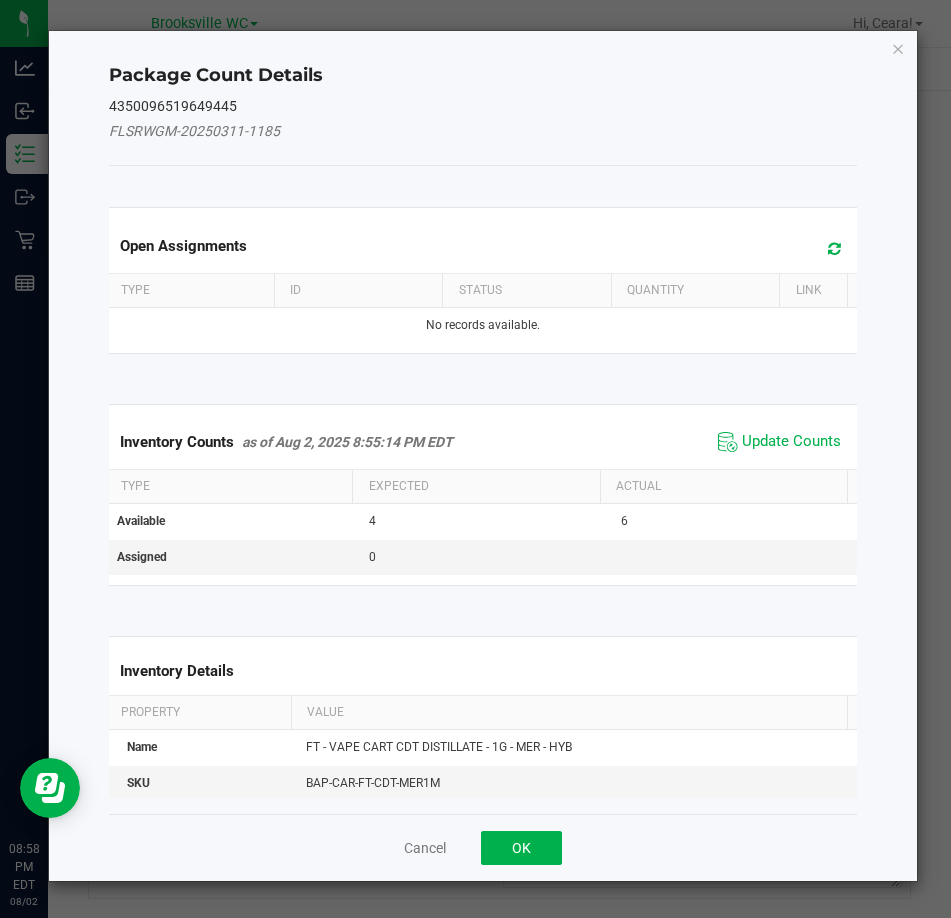click on "Update Counts" 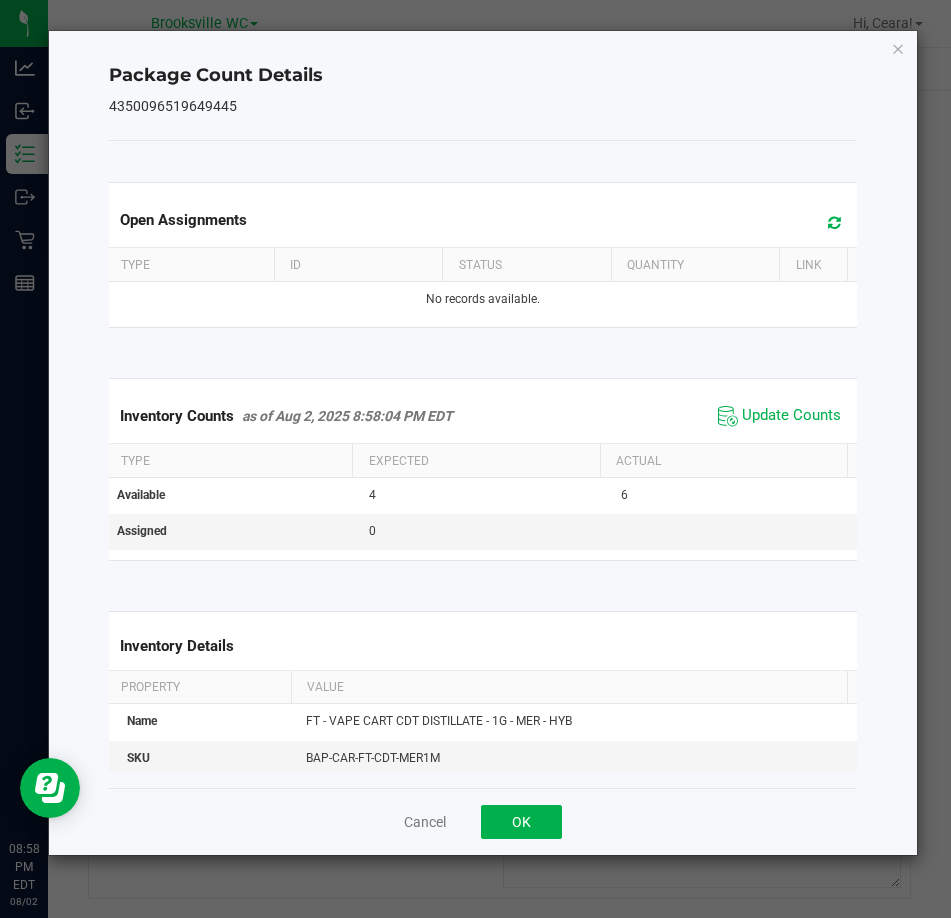 drag, startPoint x: 893, startPoint y: 46, endPoint x: 880, endPoint y: 230, distance: 184.45866 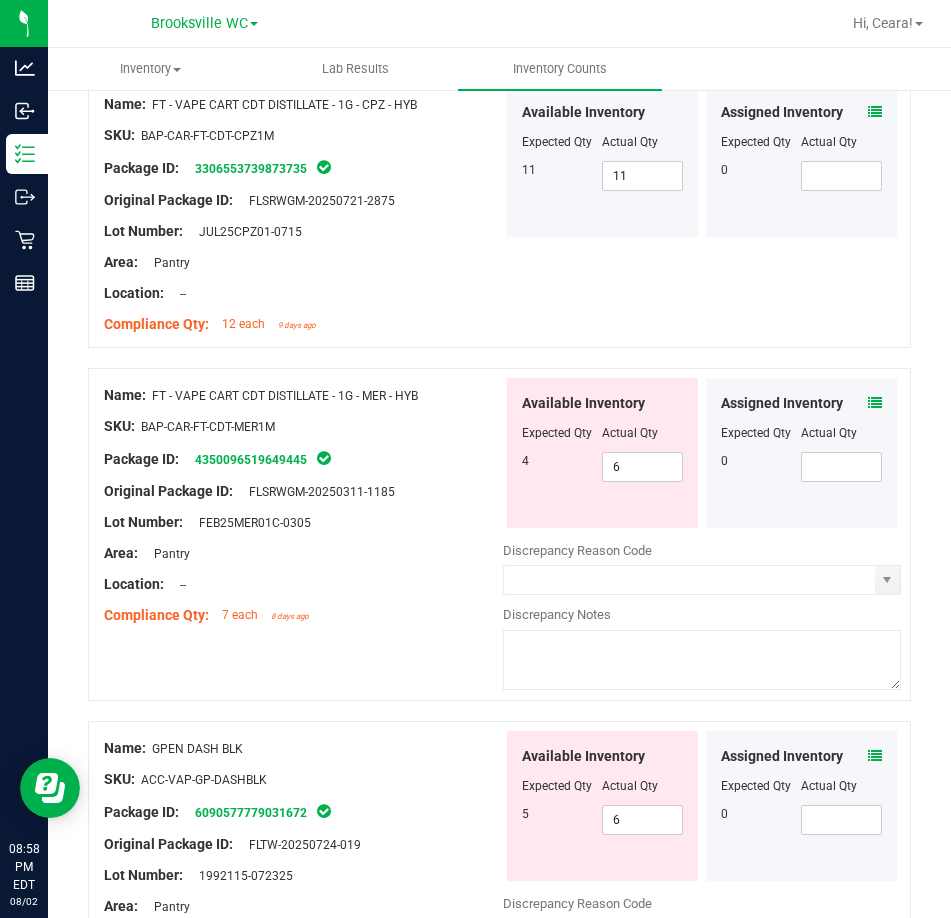 scroll, scrollTop: 1309, scrollLeft: 0, axis: vertical 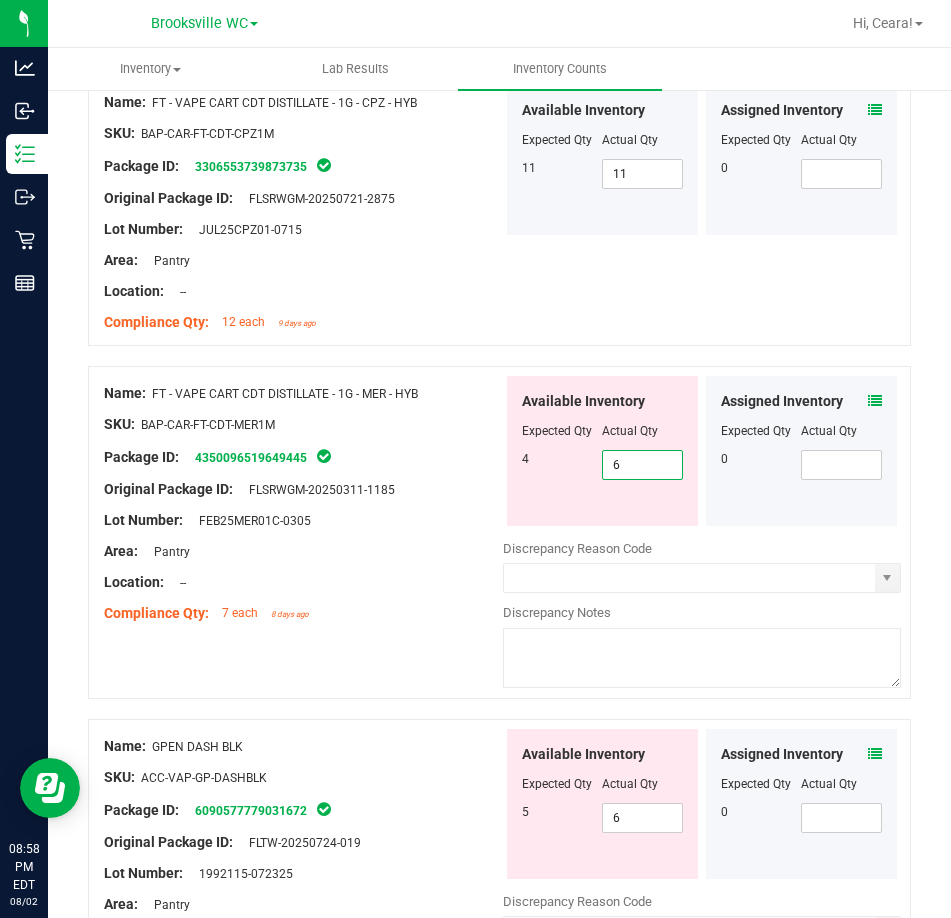 drag, startPoint x: 618, startPoint y: 456, endPoint x: 507, endPoint y: 467, distance: 111.54372 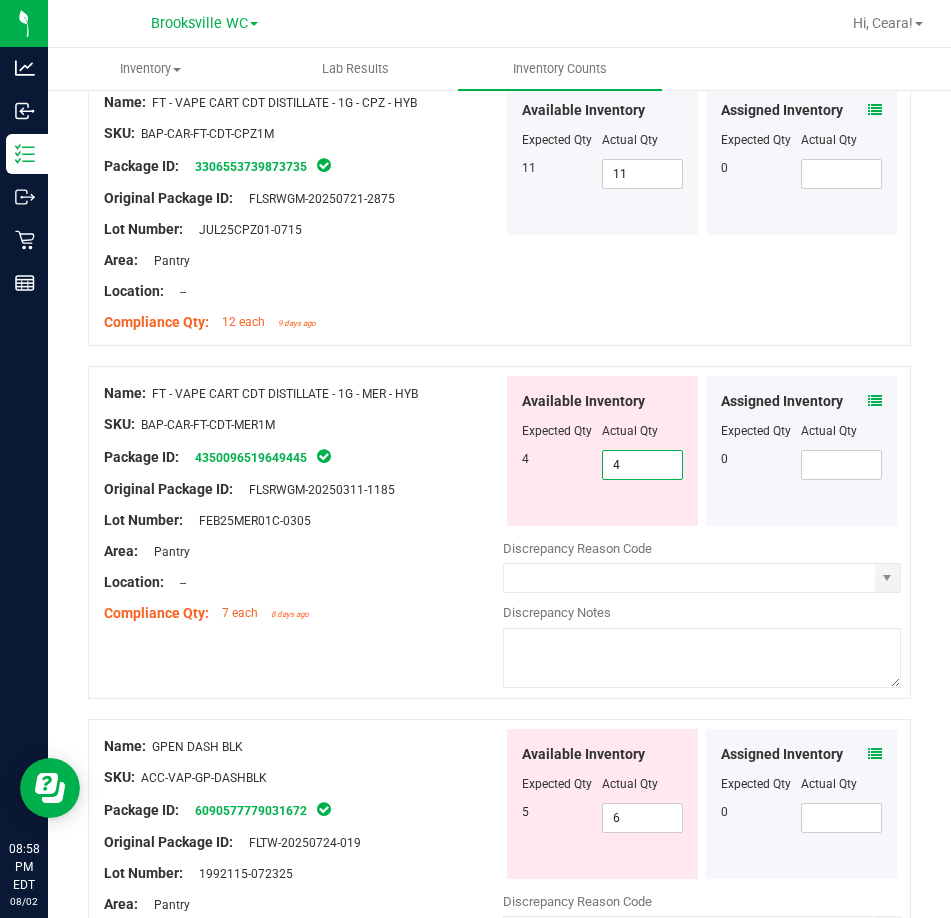 type on "4" 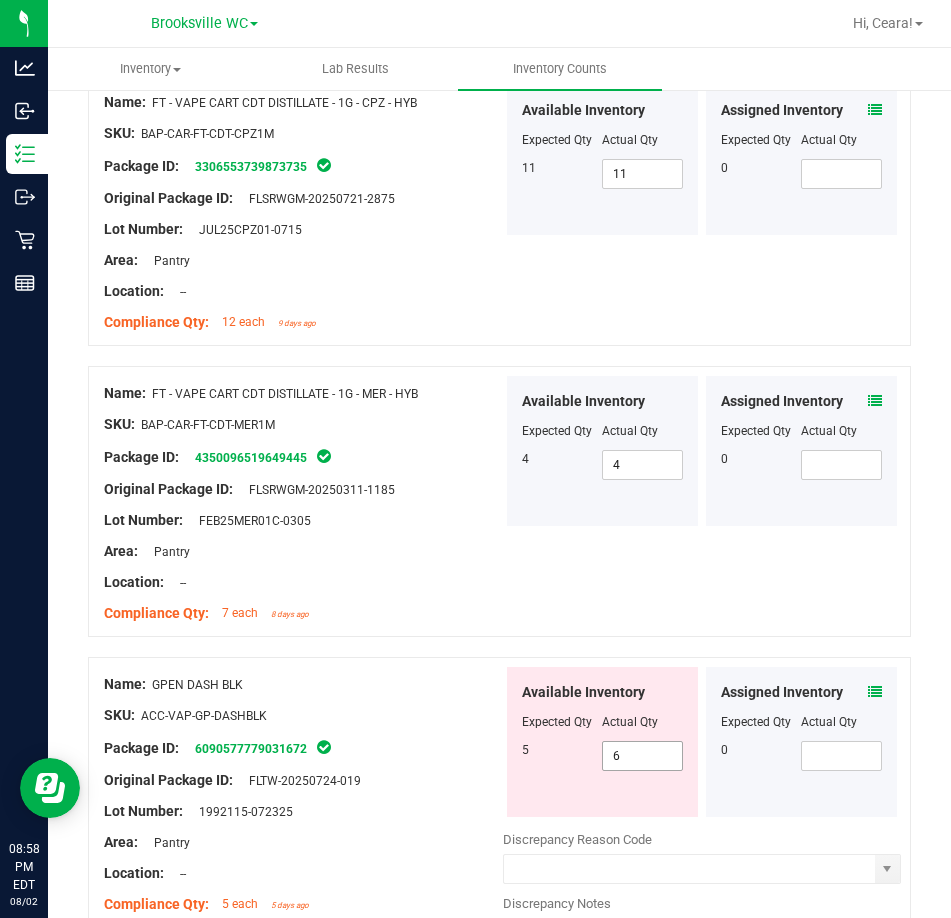 drag, startPoint x: 651, startPoint y: 753, endPoint x: 399, endPoint y: 742, distance: 252.23996 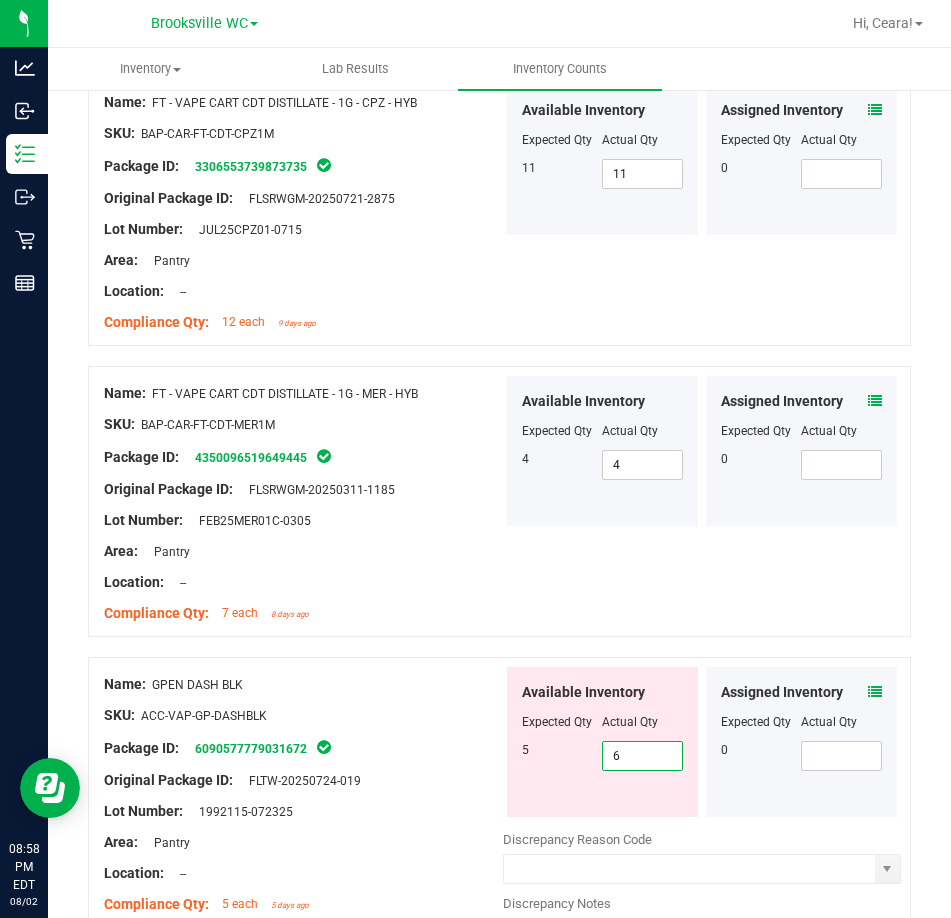type on "5" 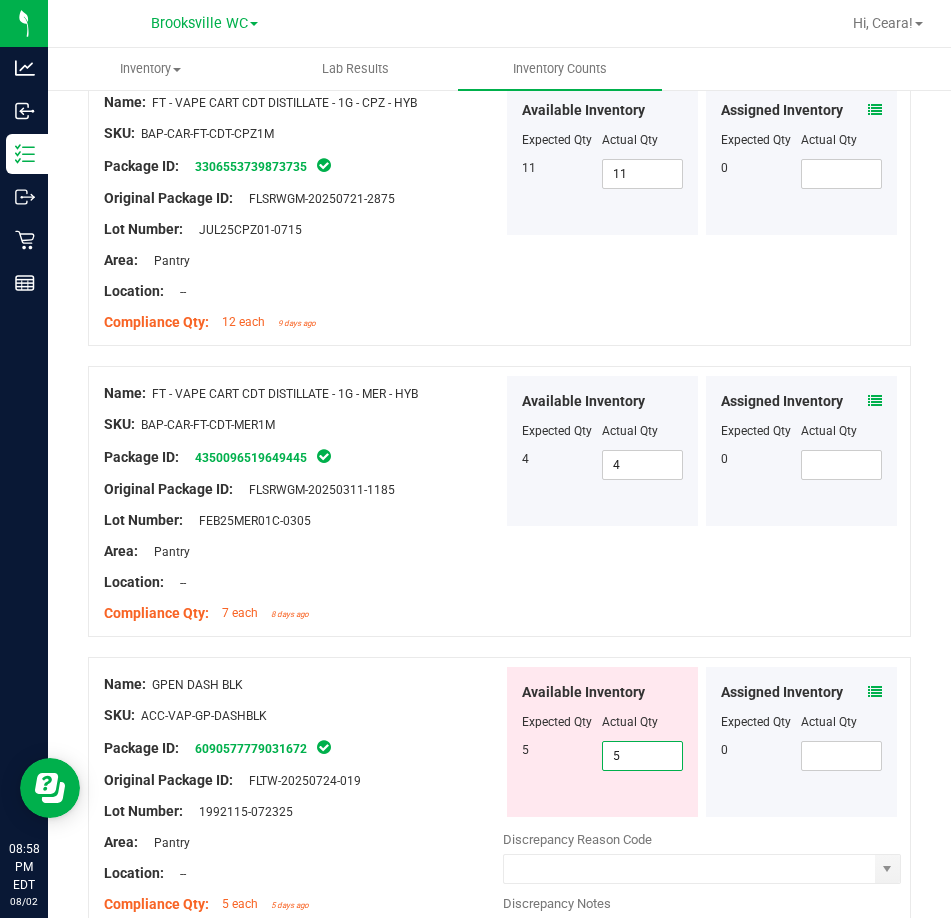 type on "5" 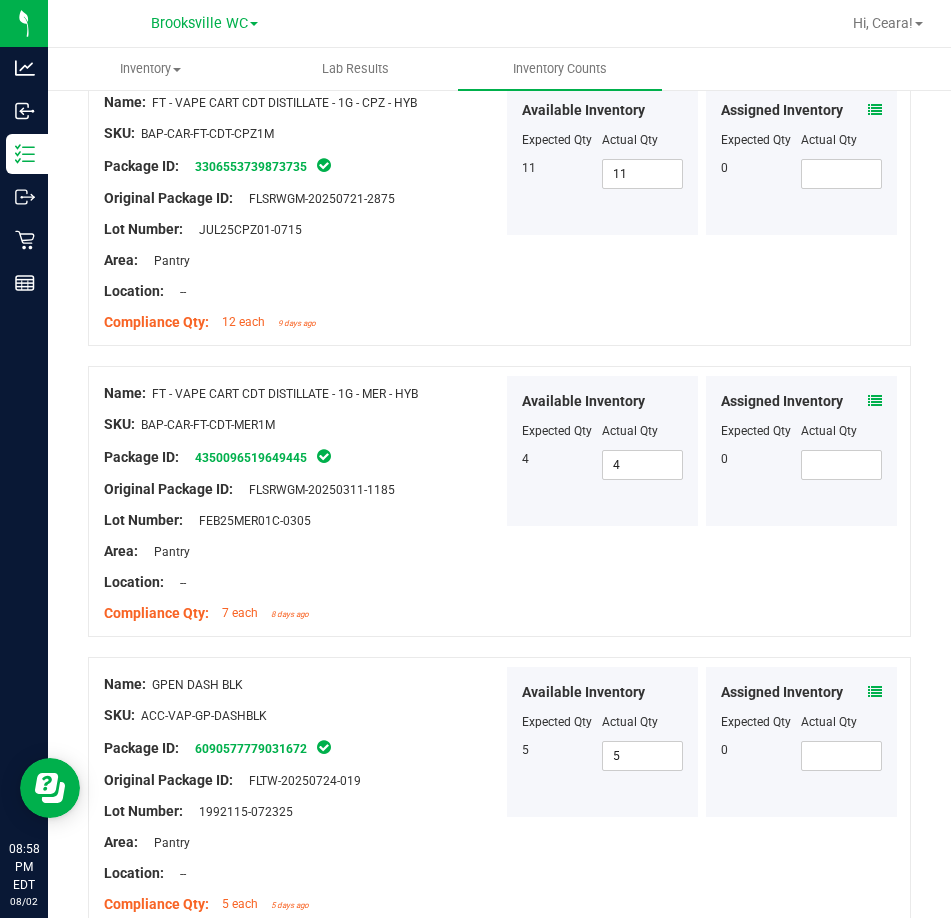 scroll, scrollTop: 0, scrollLeft: 0, axis: both 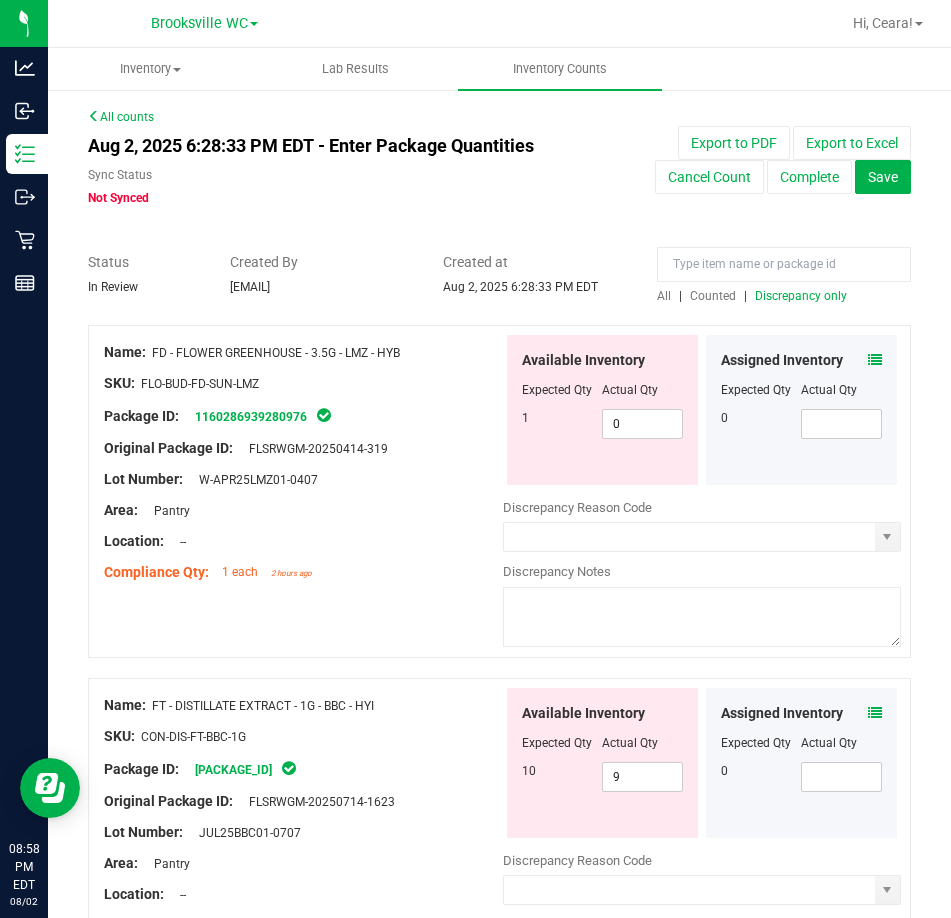 click at bounding box center (499, 315) 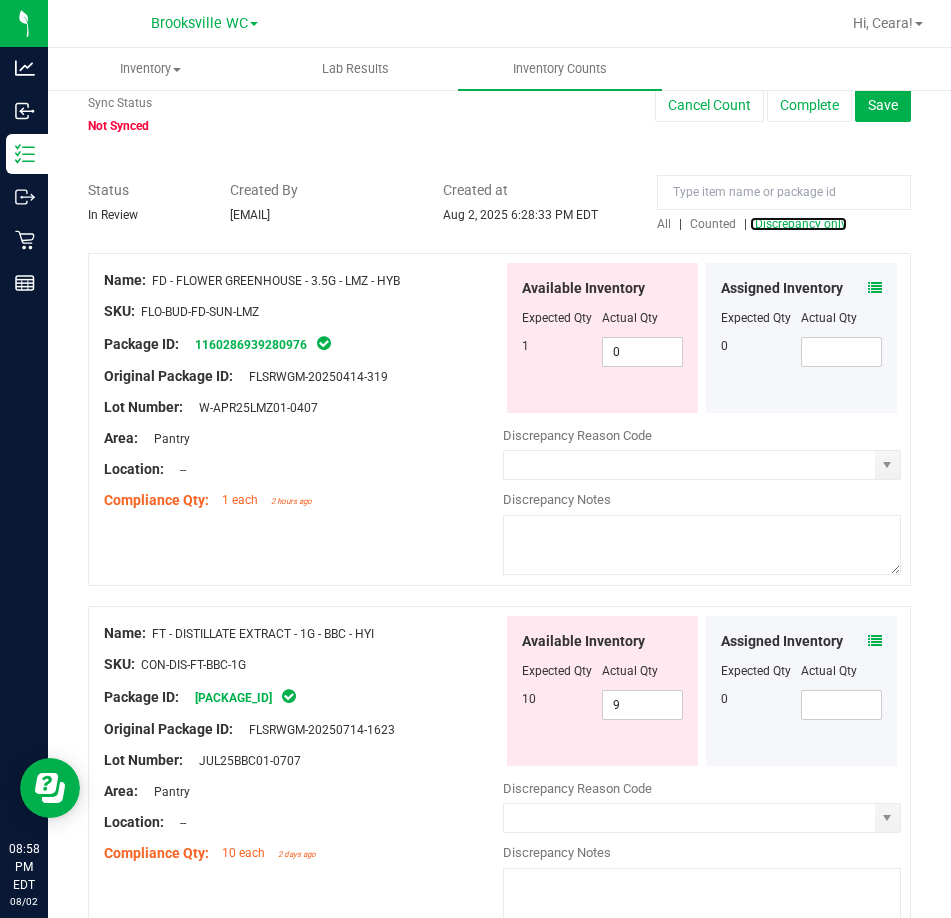scroll, scrollTop: 0, scrollLeft: 0, axis: both 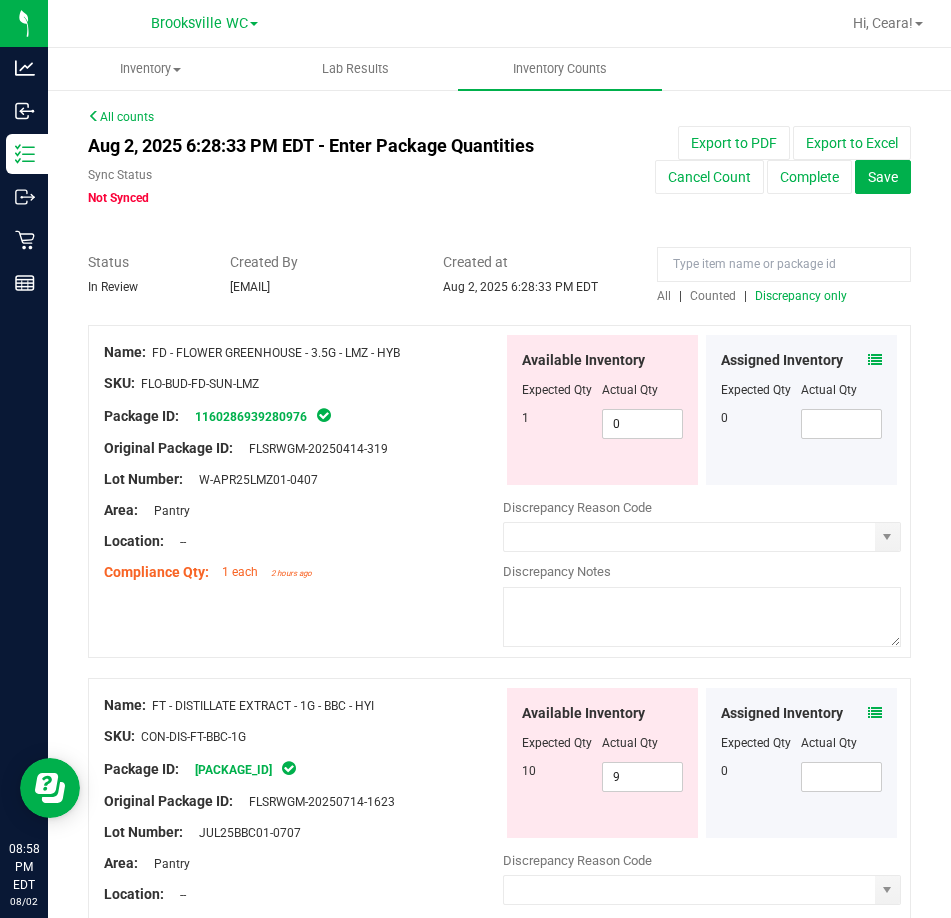 drag, startPoint x: 410, startPoint y: 359, endPoint x: 155, endPoint y: 344, distance: 255.4408 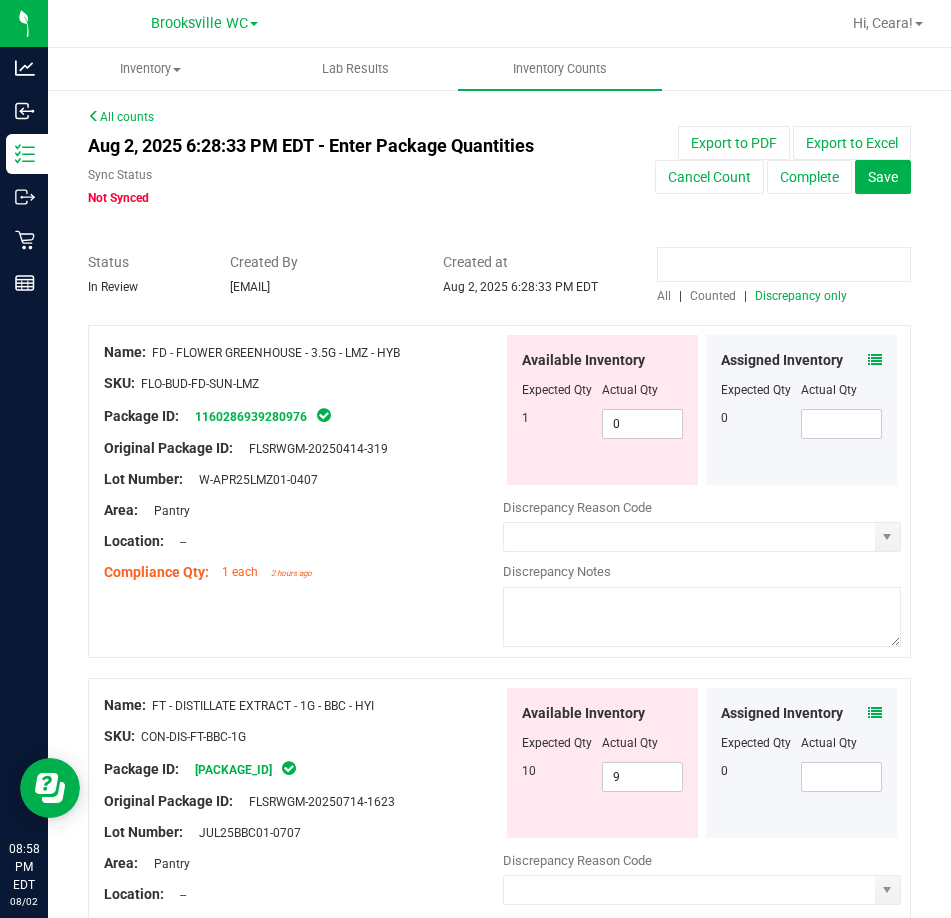 click at bounding box center [784, 264] 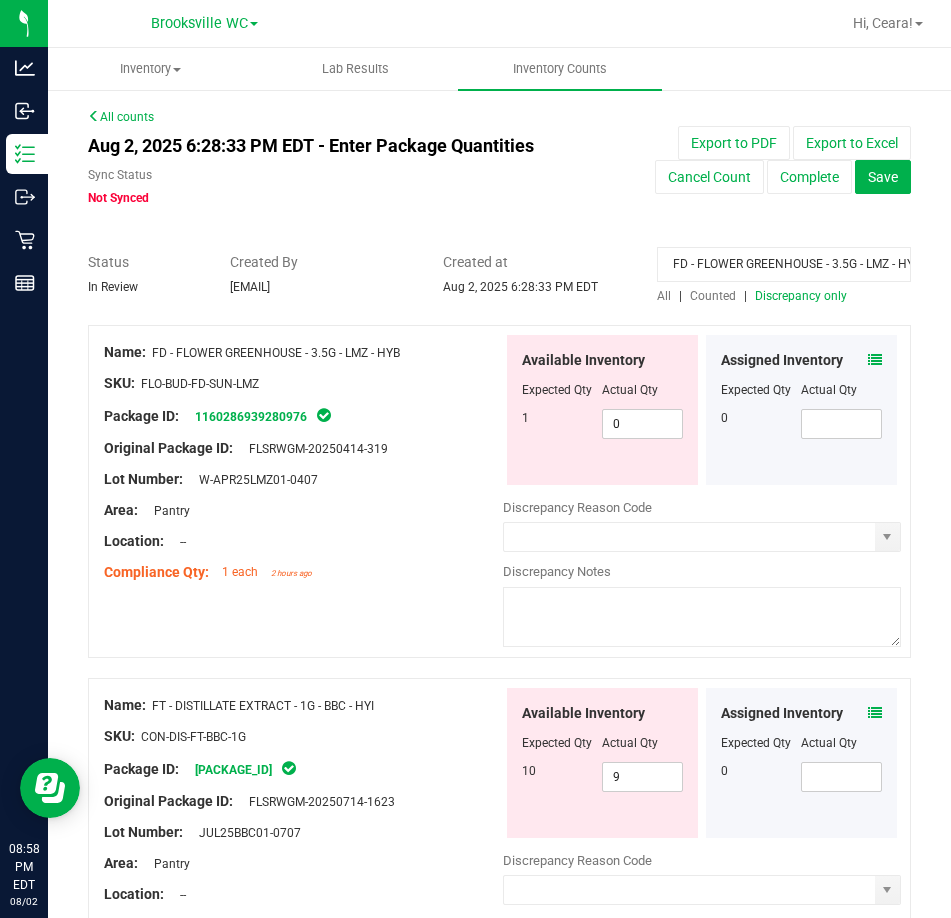 scroll, scrollTop: 0, scrollLeft: 16, axis: horizontal 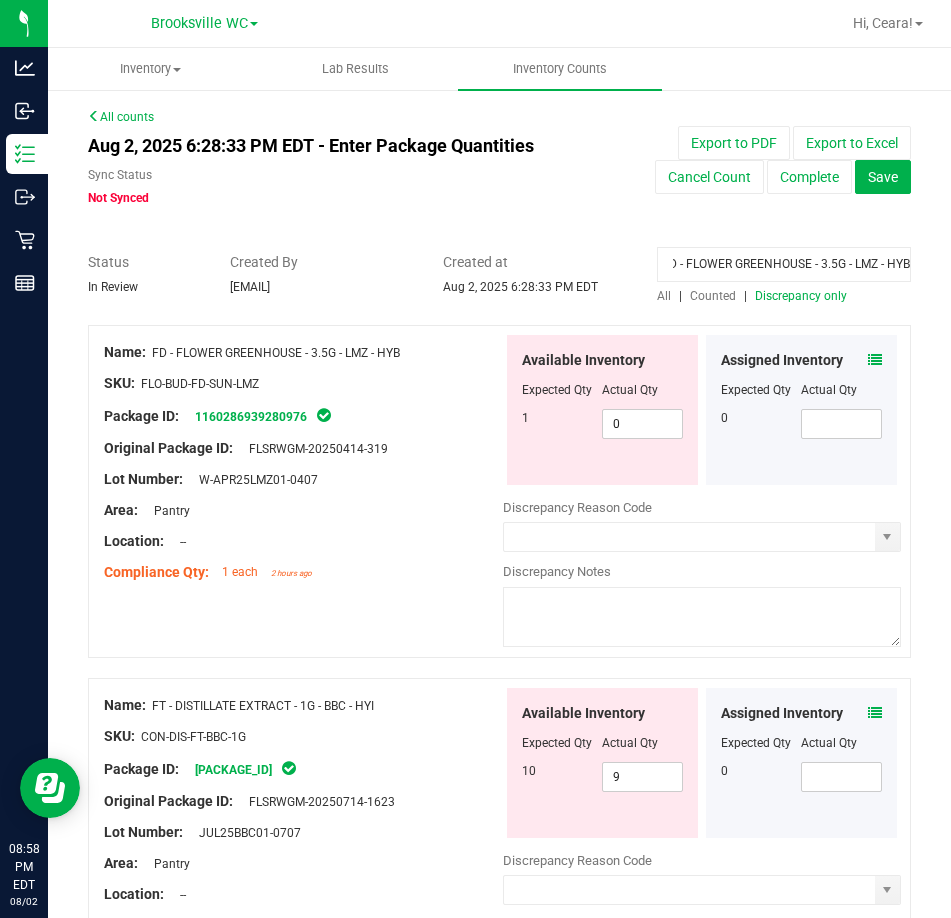 type on "FD - FLOWER GREENHOUSE - 3.5G - LMZ - HYB" 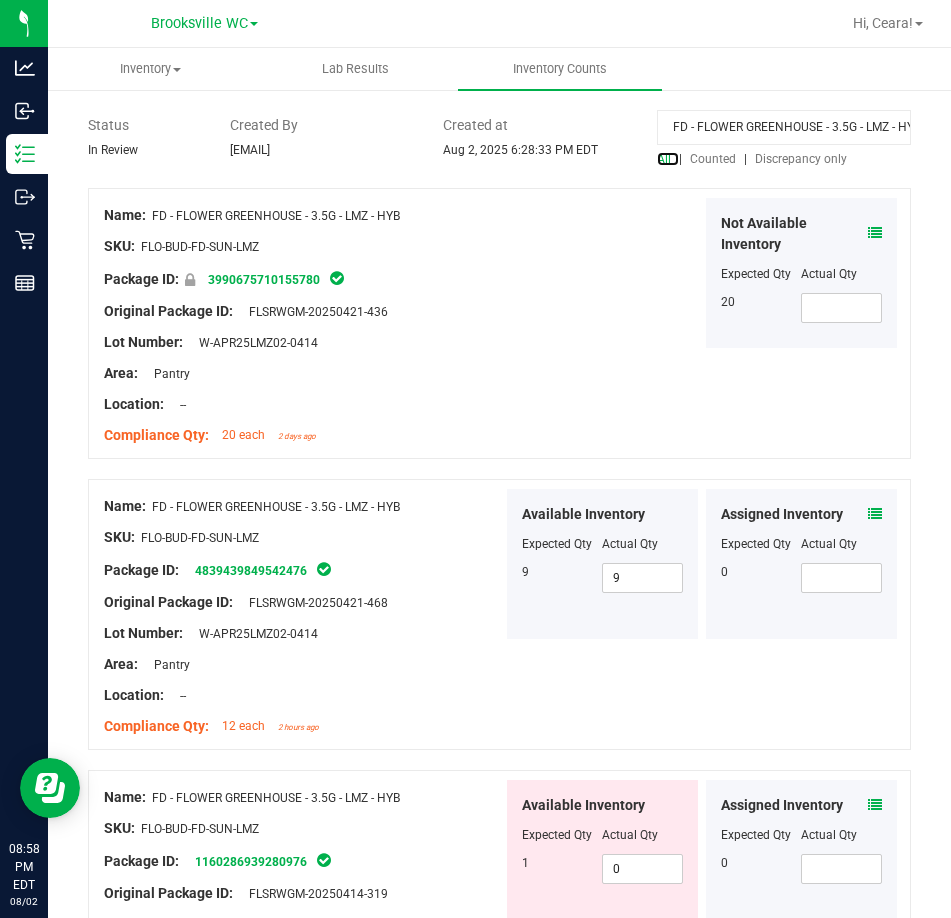 scroll, scrollTop: 500, scrollLeft: 0, axis: vertical 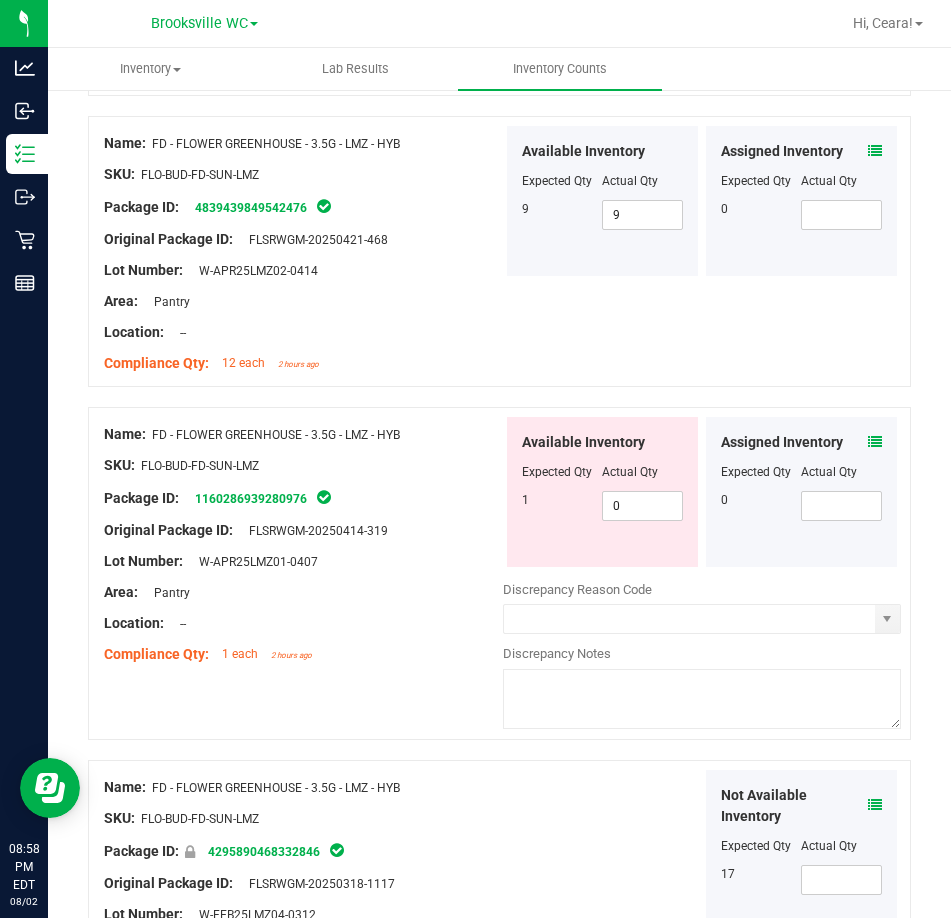 click at bounding box center [875, 151] 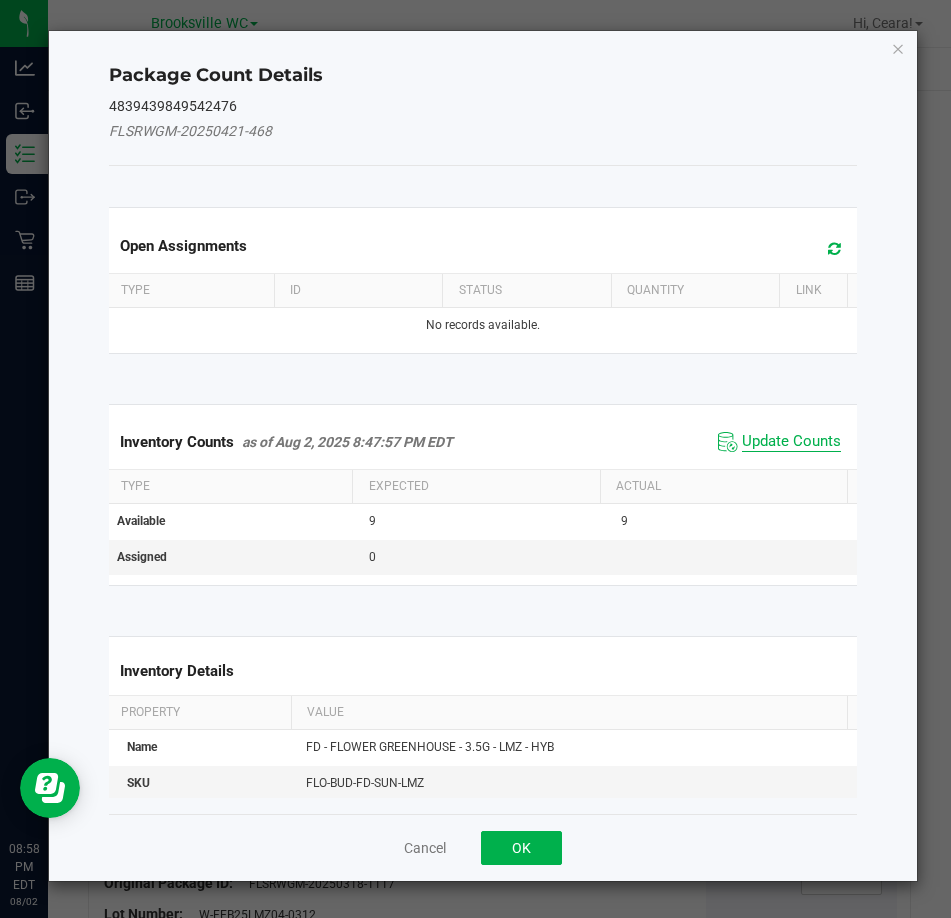 click on "Update Counts" 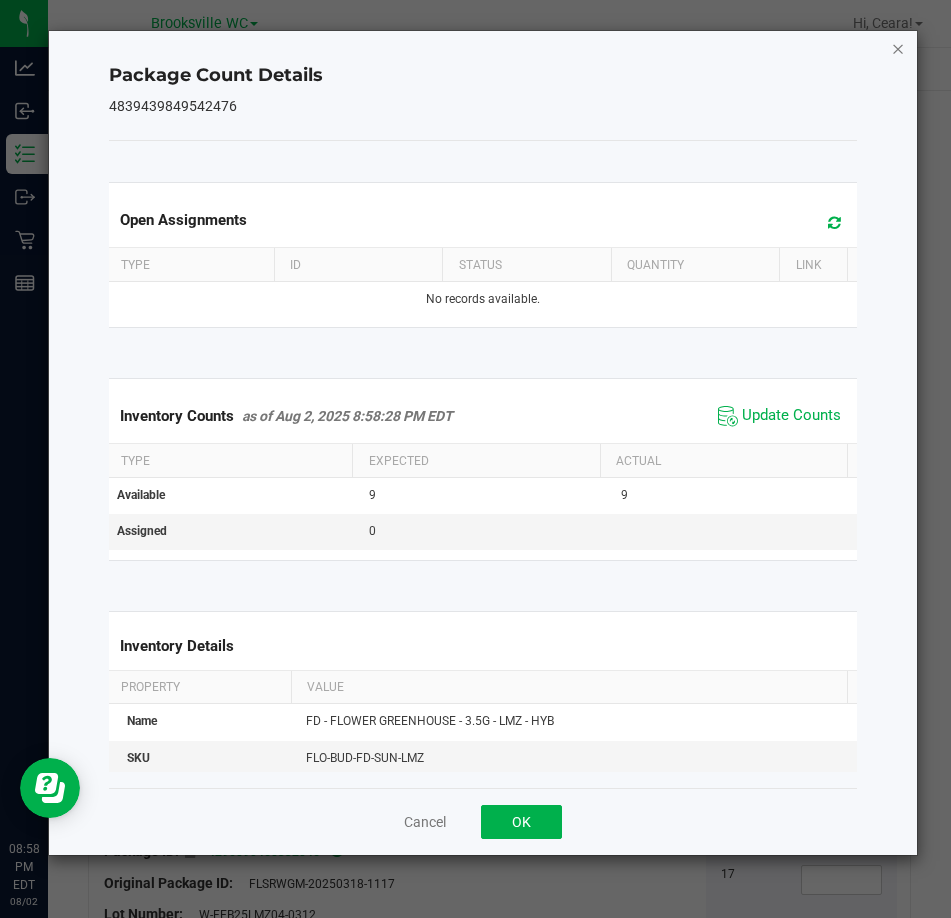 click 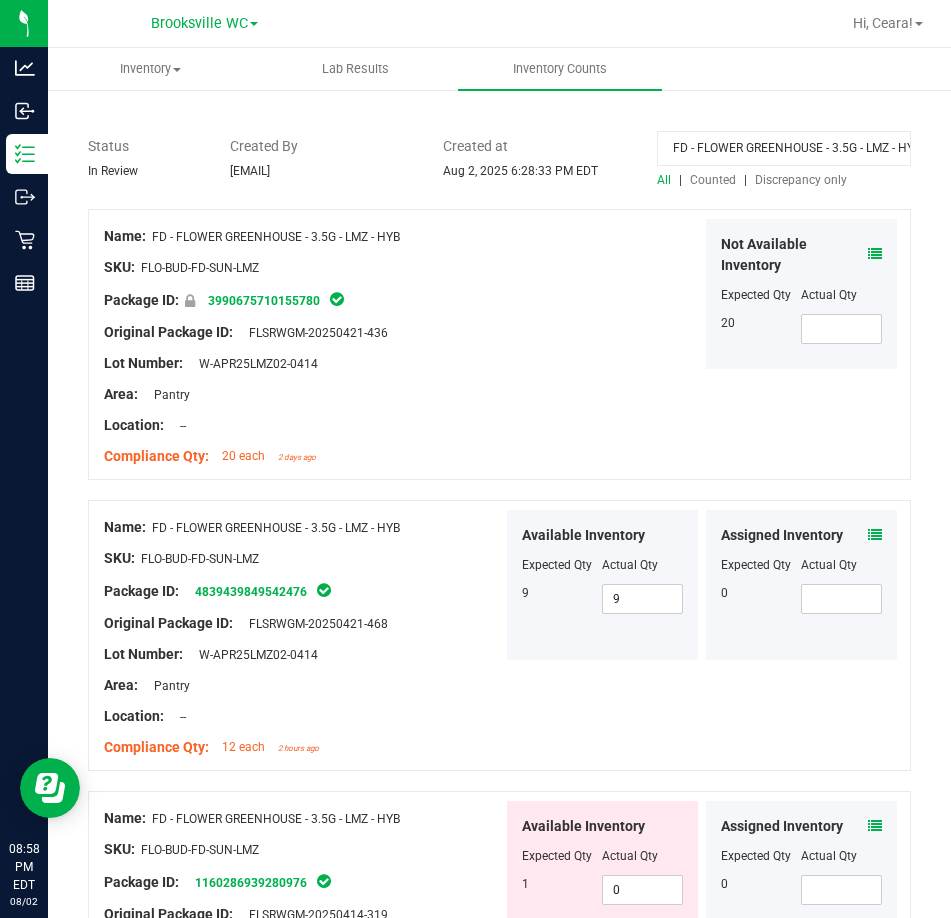 scroll, scrollTop: 400, scrollLeft: 0, axis: vertical 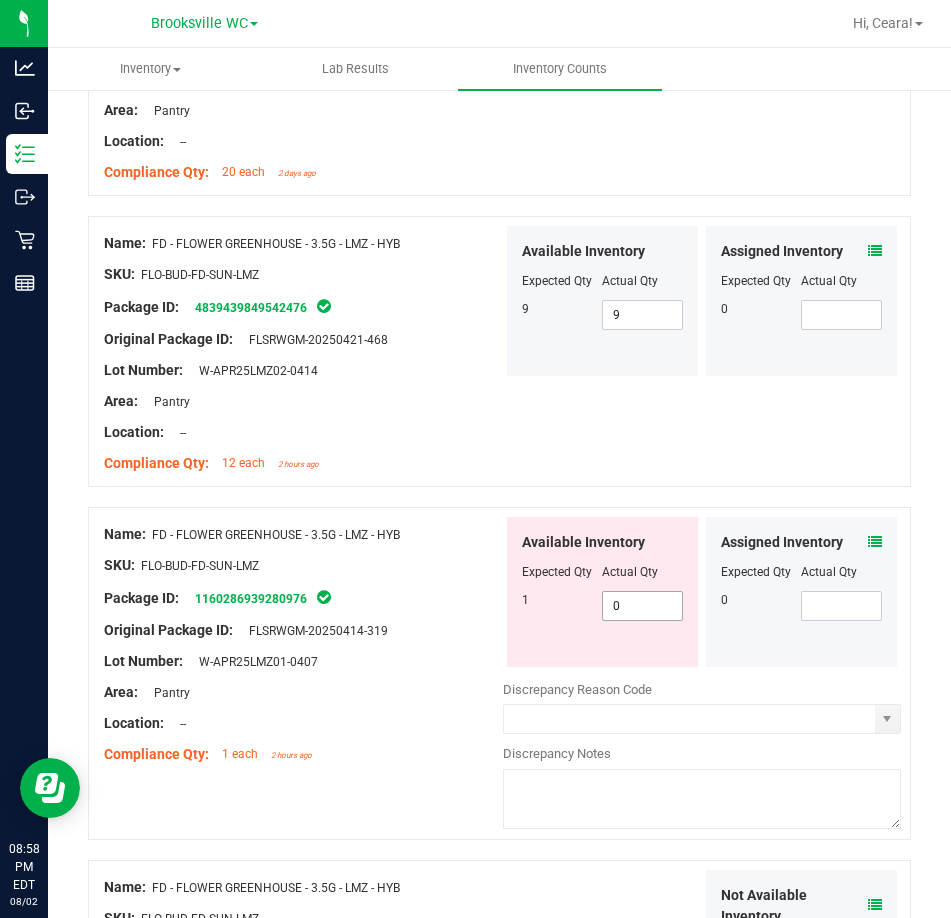 drag, startPoint x: 614, startPoint y: 613, endPoint x: 589, endPoint y: 613, distance: 25 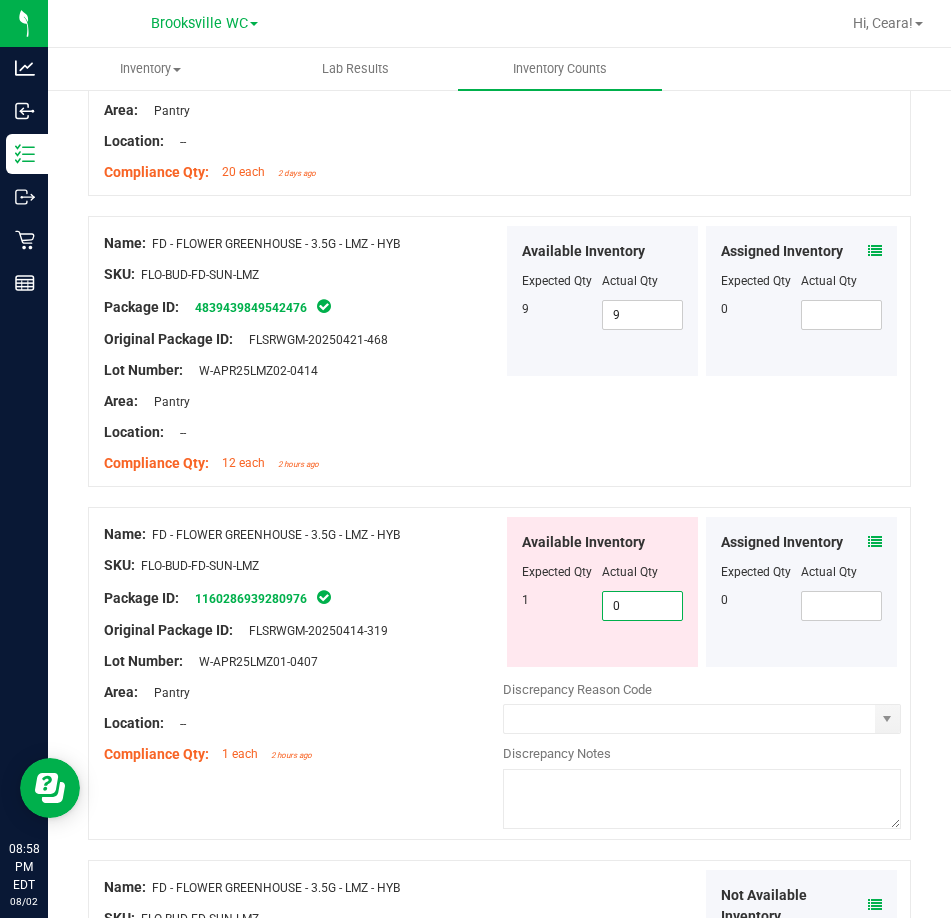 type on "1" 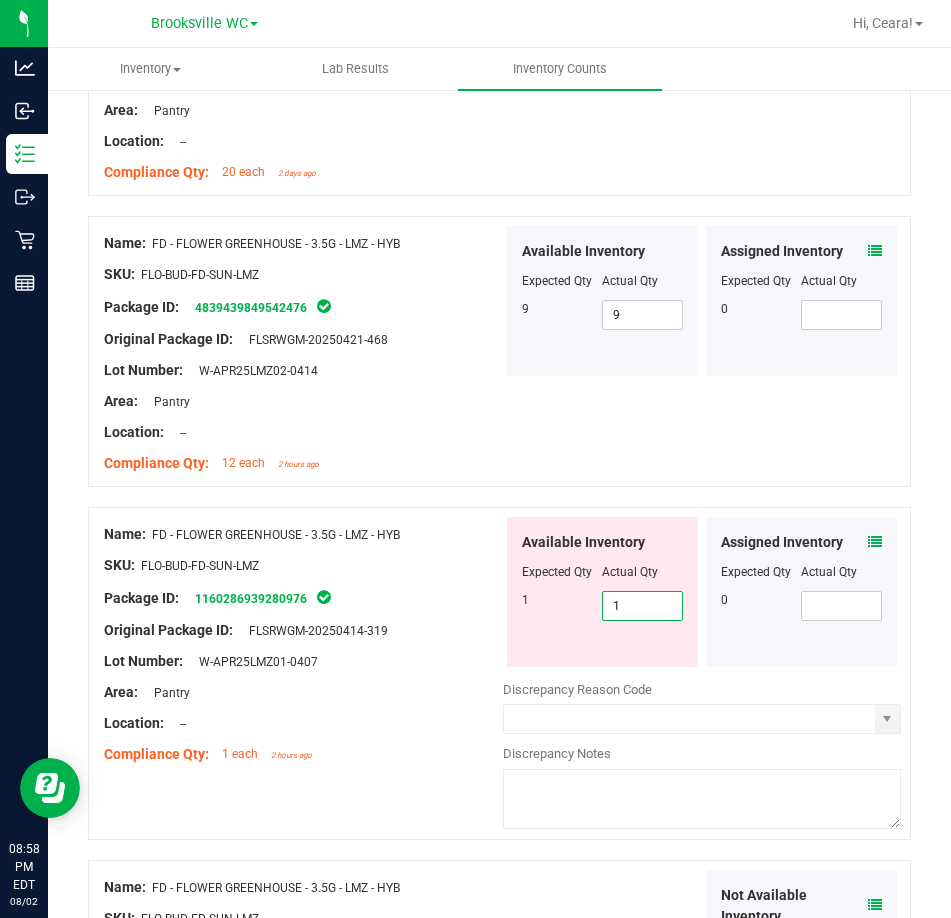 type on "1" 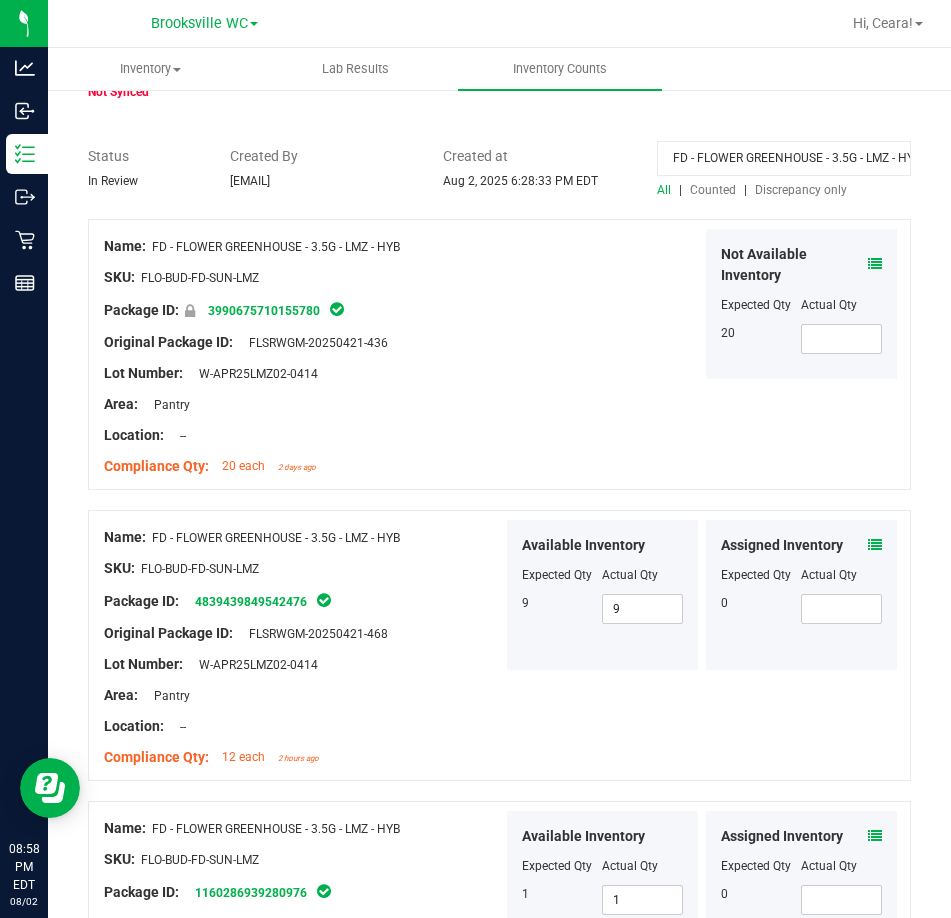 scroll, scrollTop: 0, scrollLeft: 0, axis: both 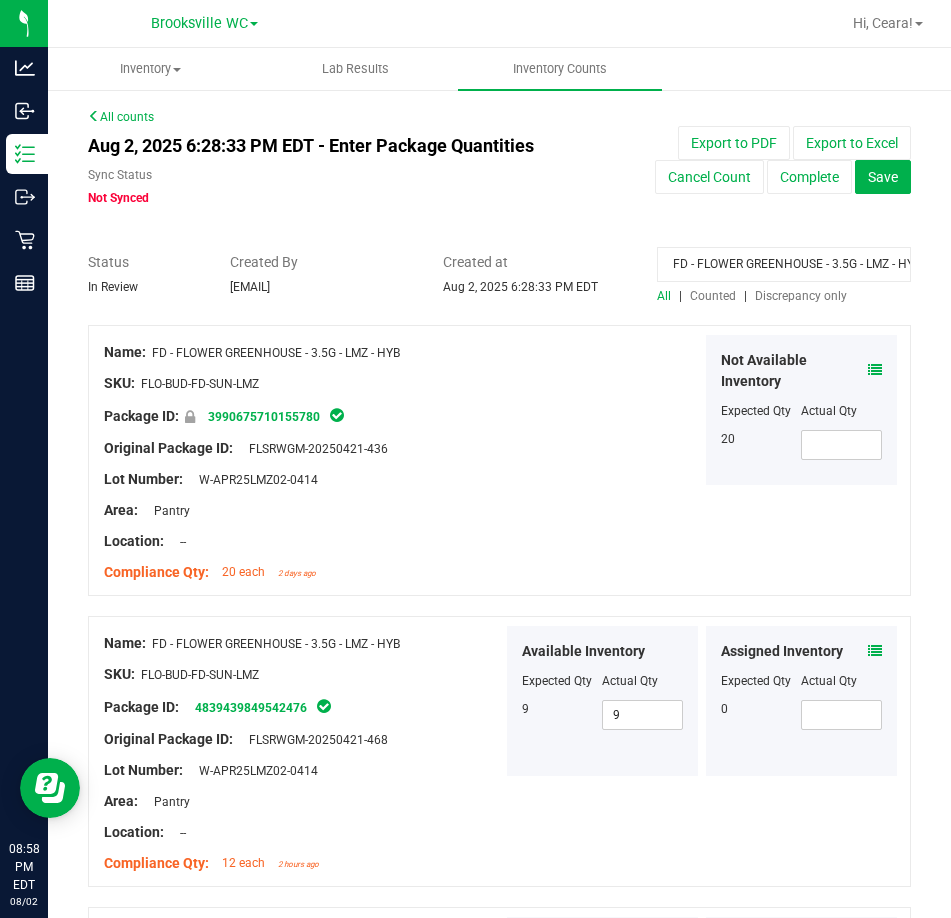 click at bounding box center (499, 242) 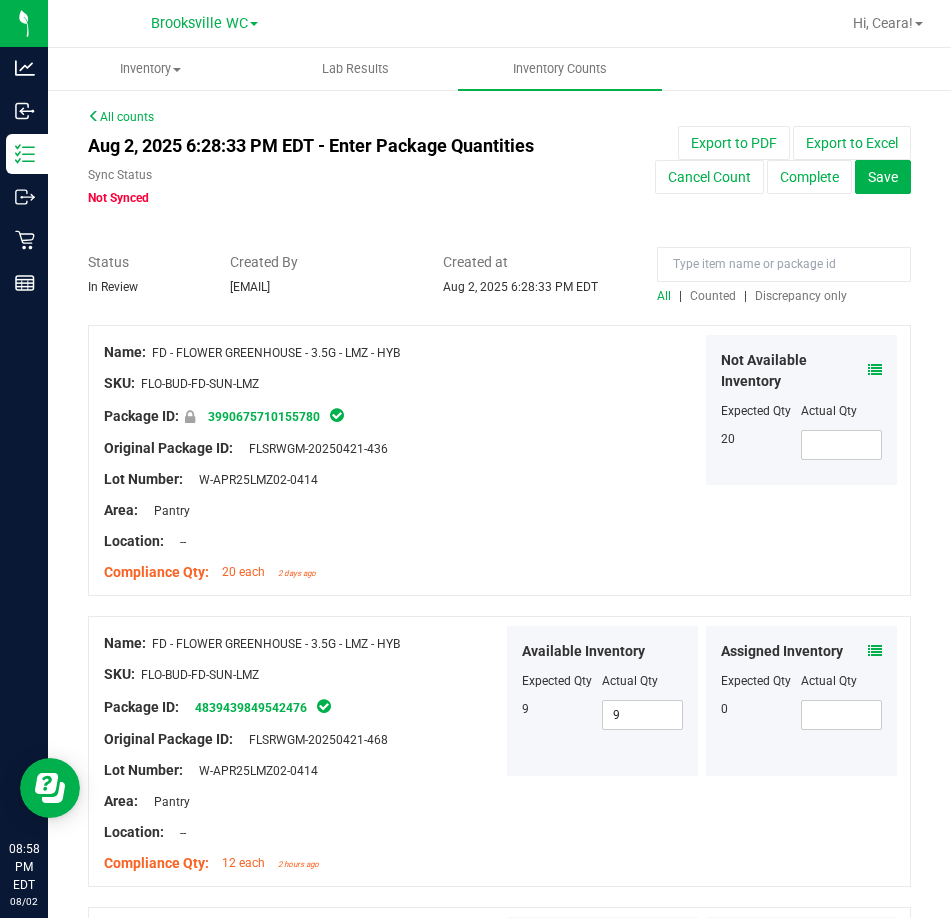 click on "All
|
Counted
|
Discrepancy only" at bounding box center [784, 278] 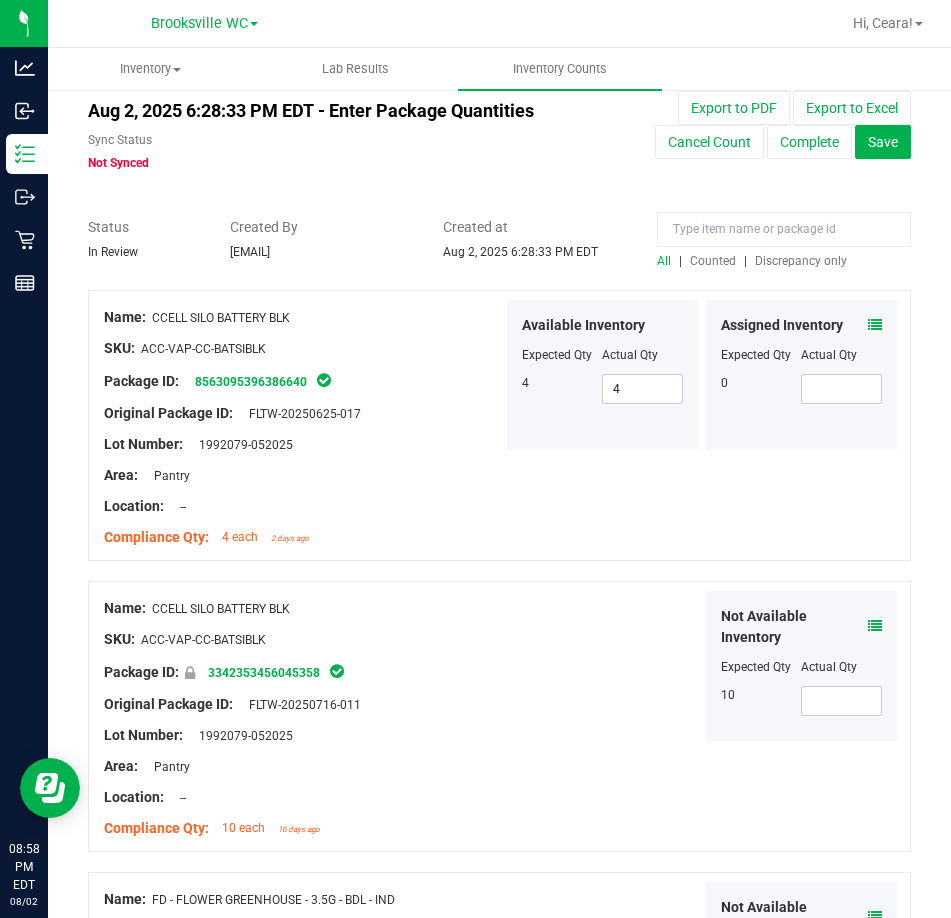 scroll, scrollTop: 0, scrollLeft: 0, axis: both 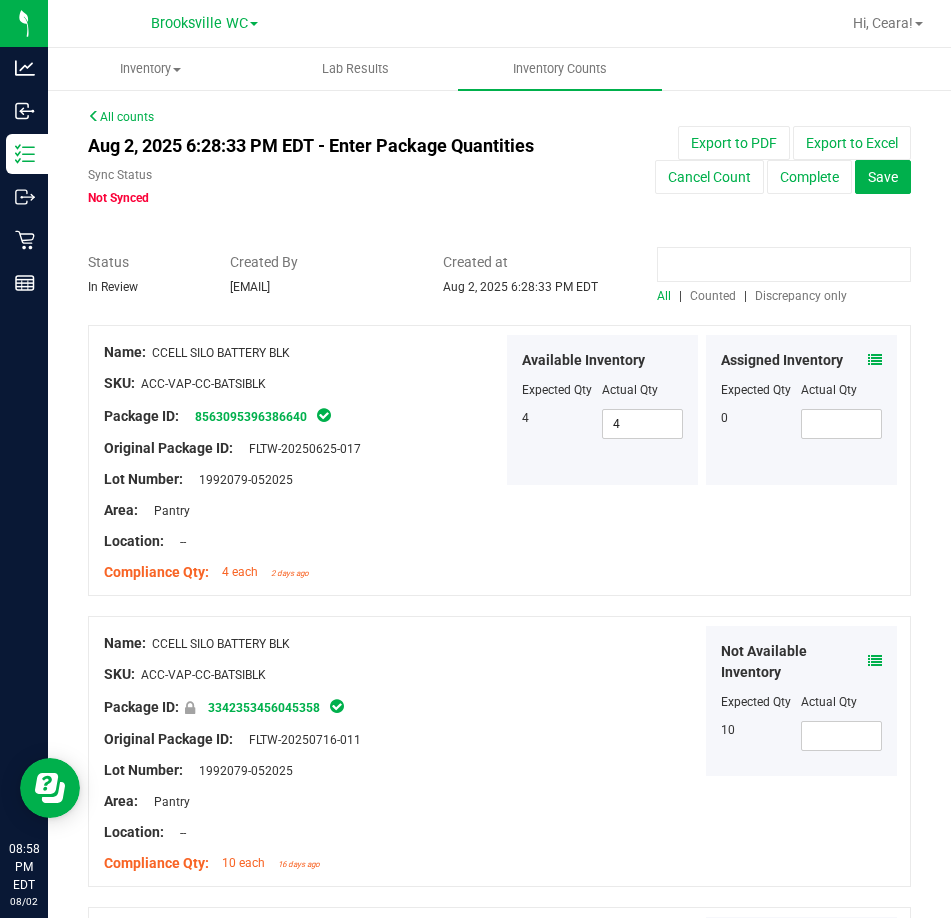 click at bounding box center (784, 264) 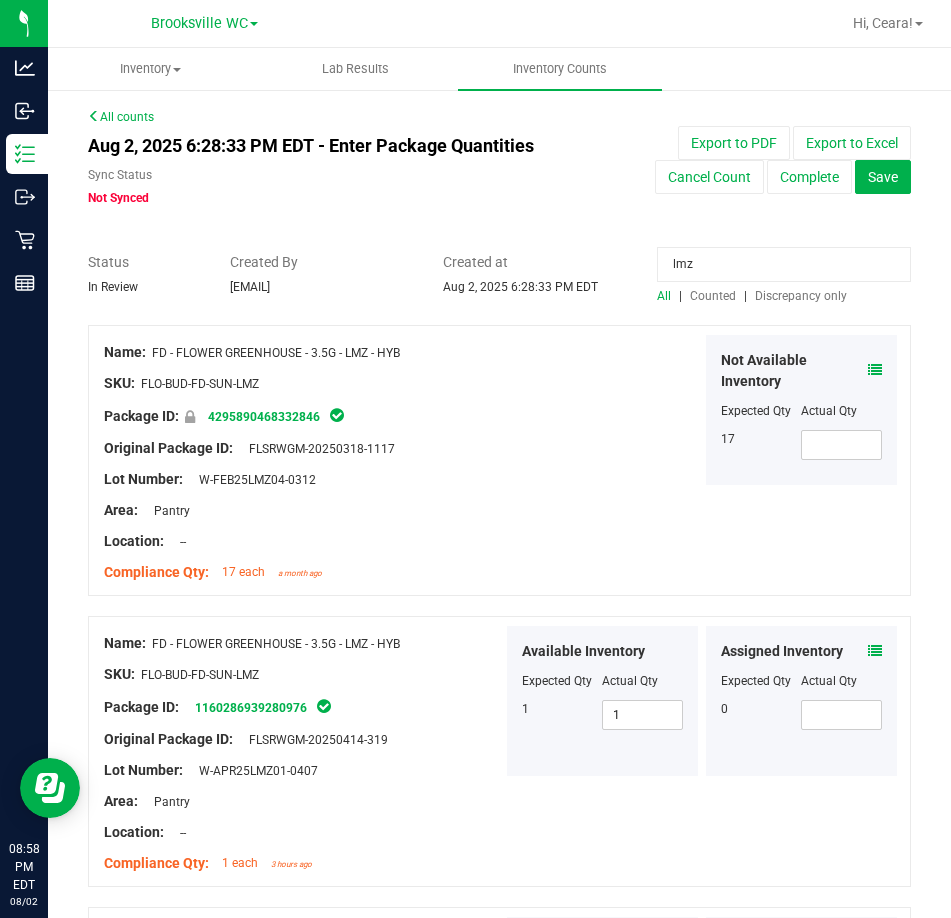type on "lmz" 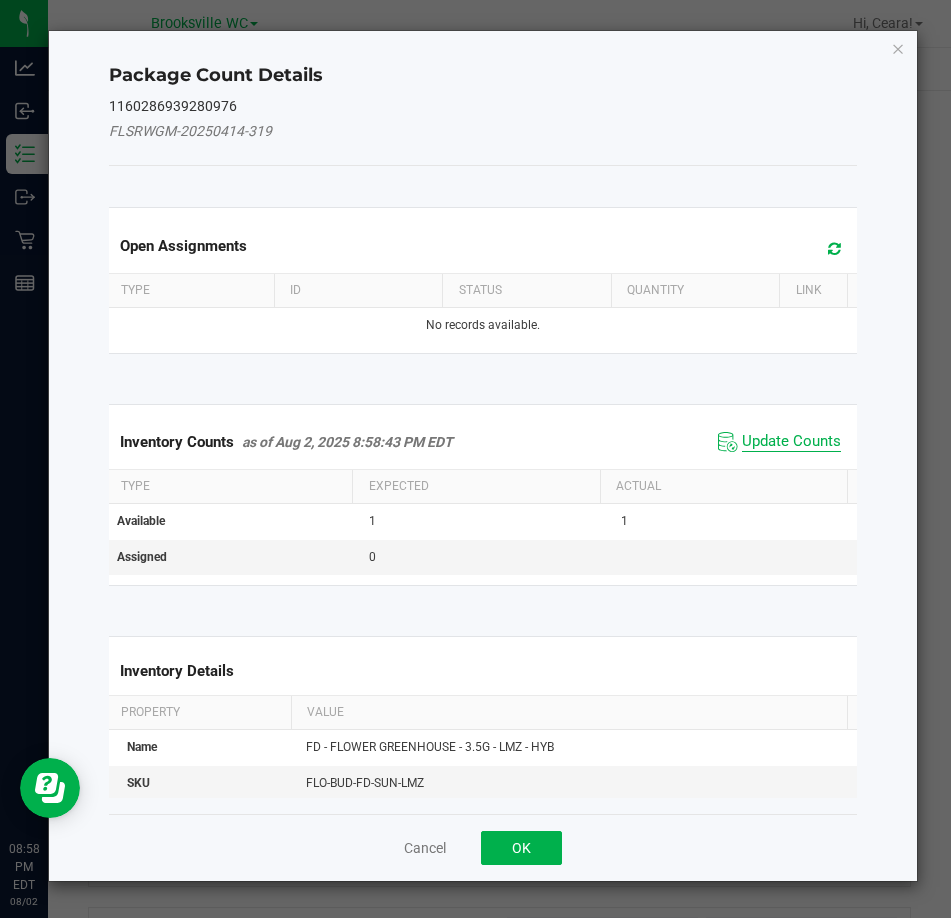 click on "Update Counts" 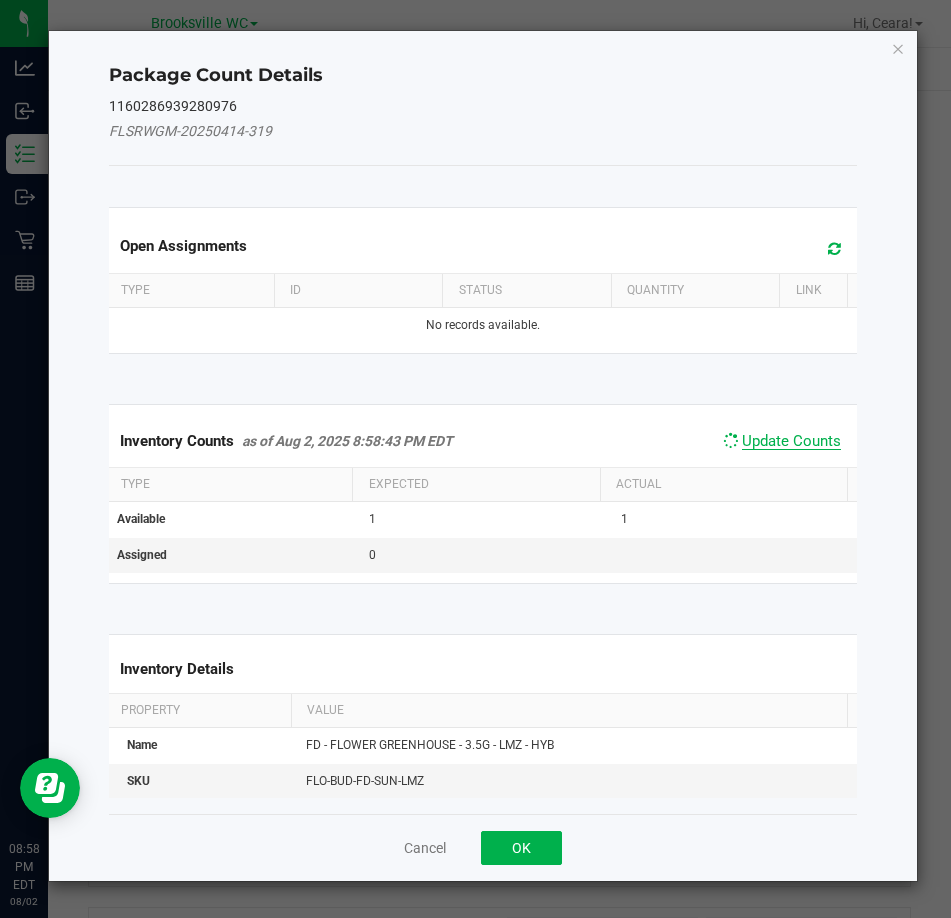 click on "Inventory Counts     as of Aug 2, 2025 8:58:43 PM EDT      Update Counts" 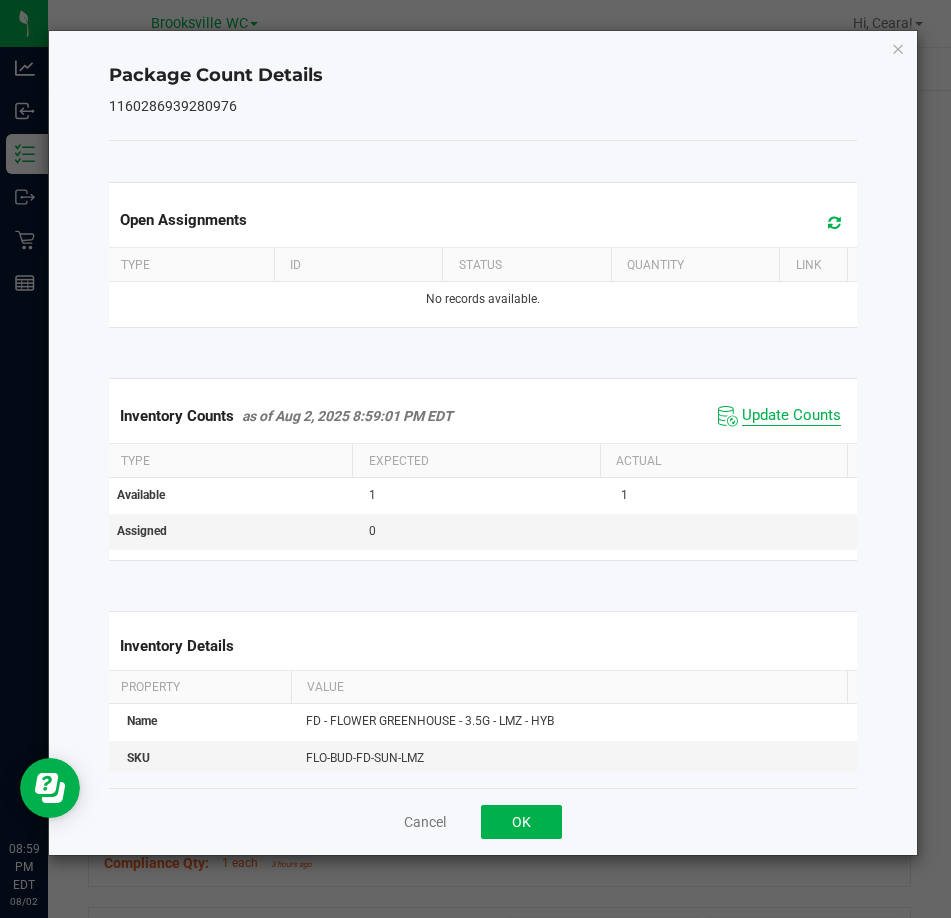 click on "Update Counts" 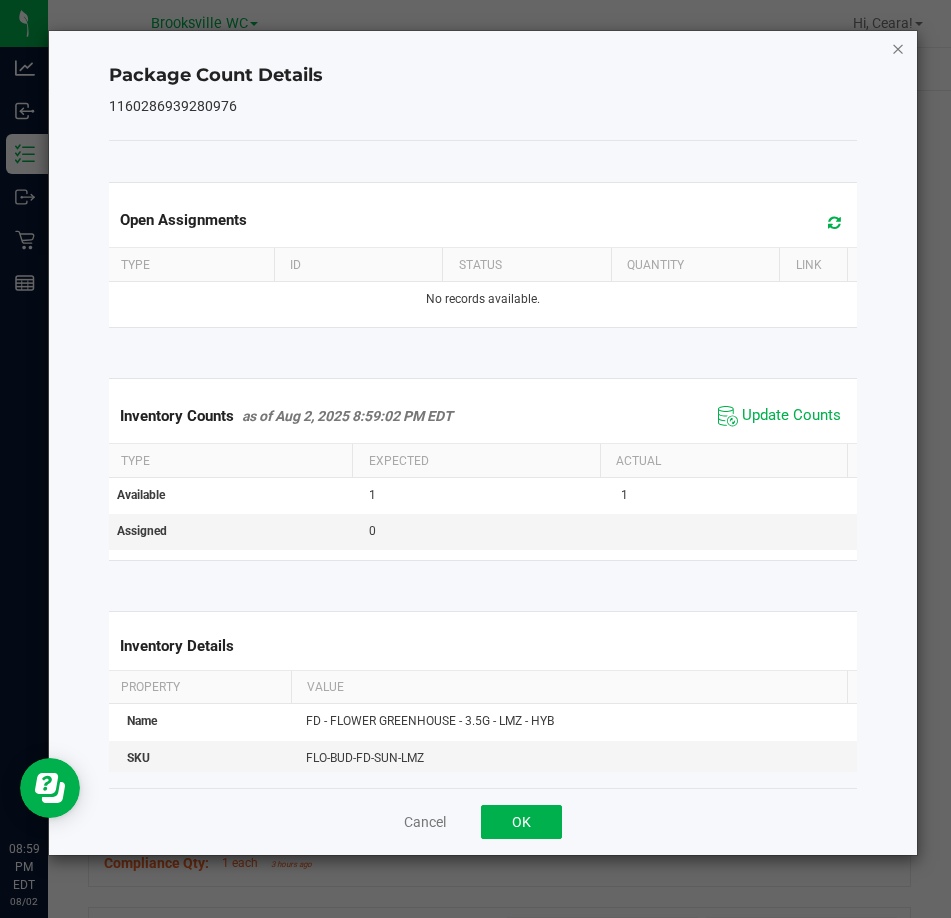 click 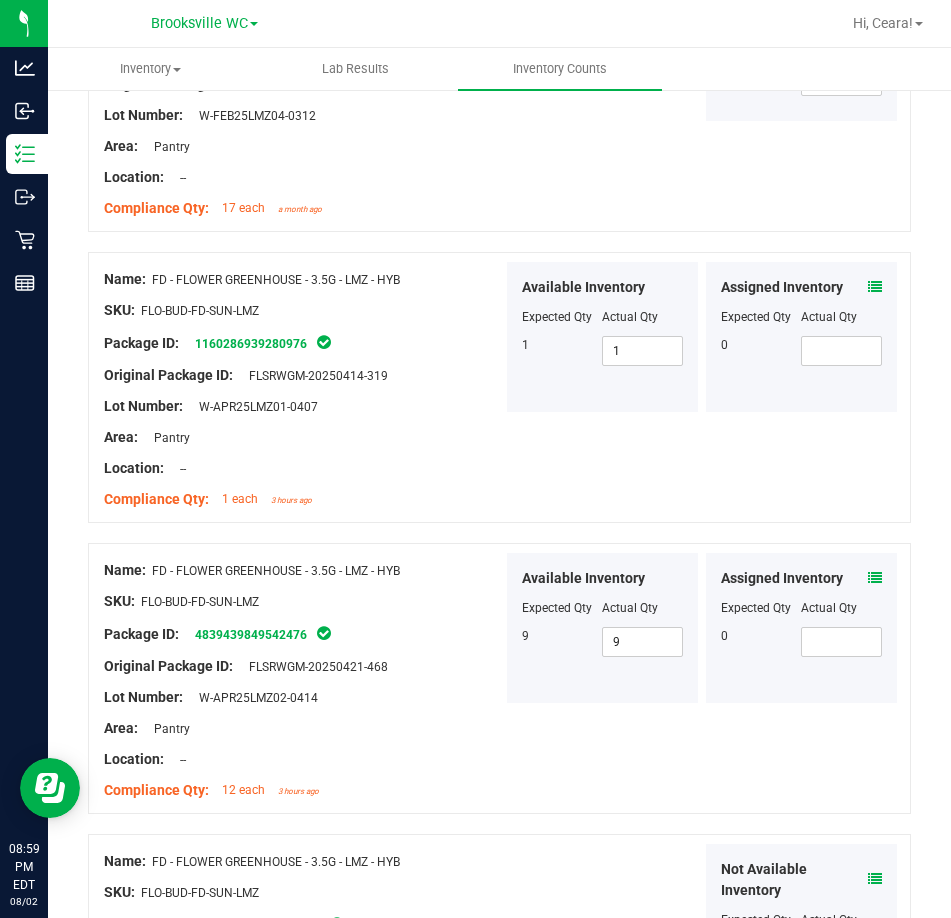 scroll, scrollTop: 500, scrollLeft: 0, axis: vertical 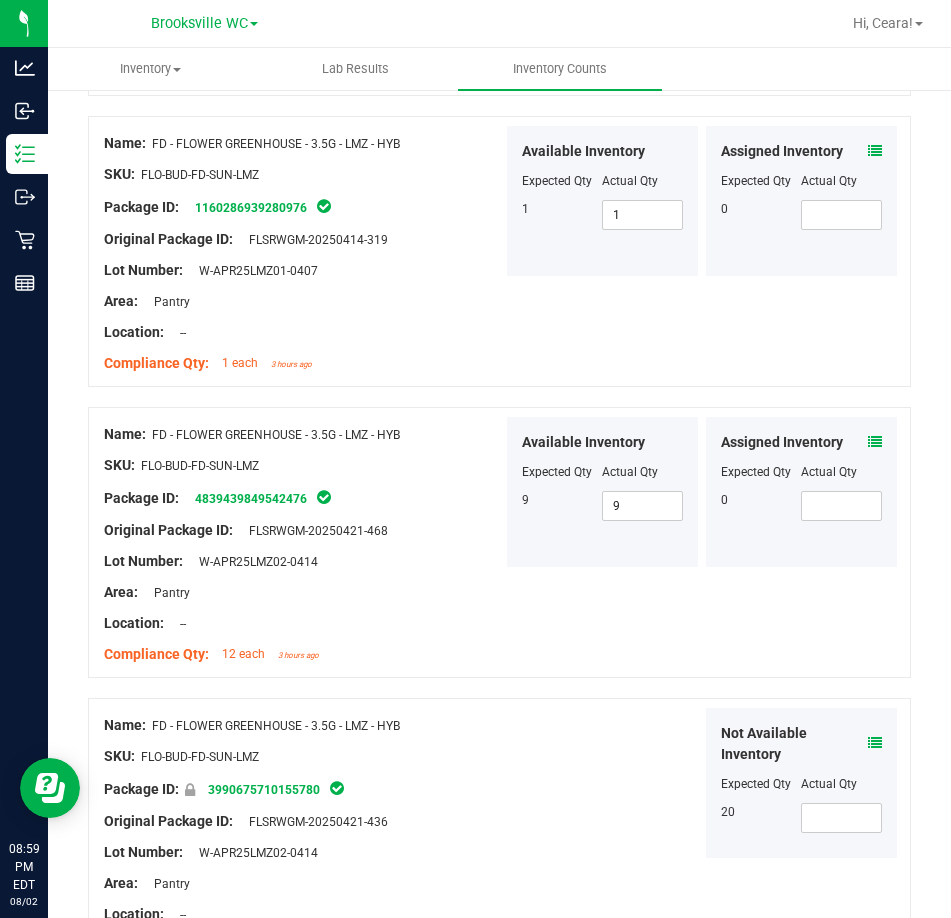 click at bounding box center [875, 442] 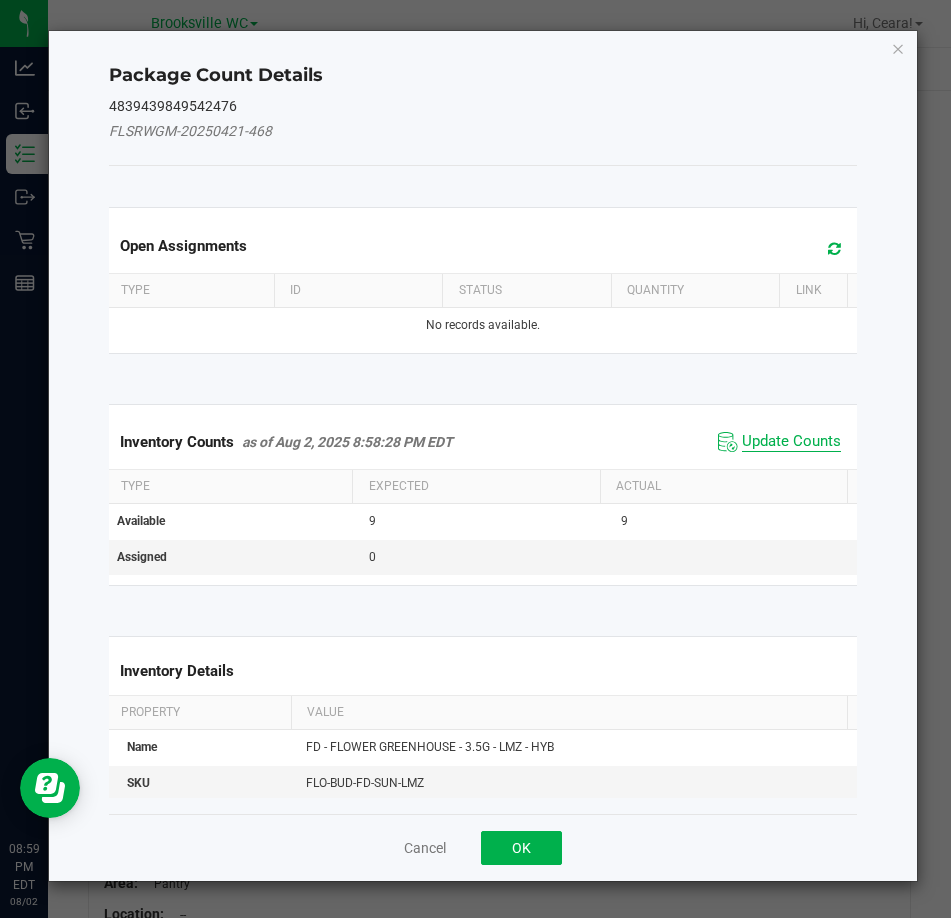 click on "Update Counts" 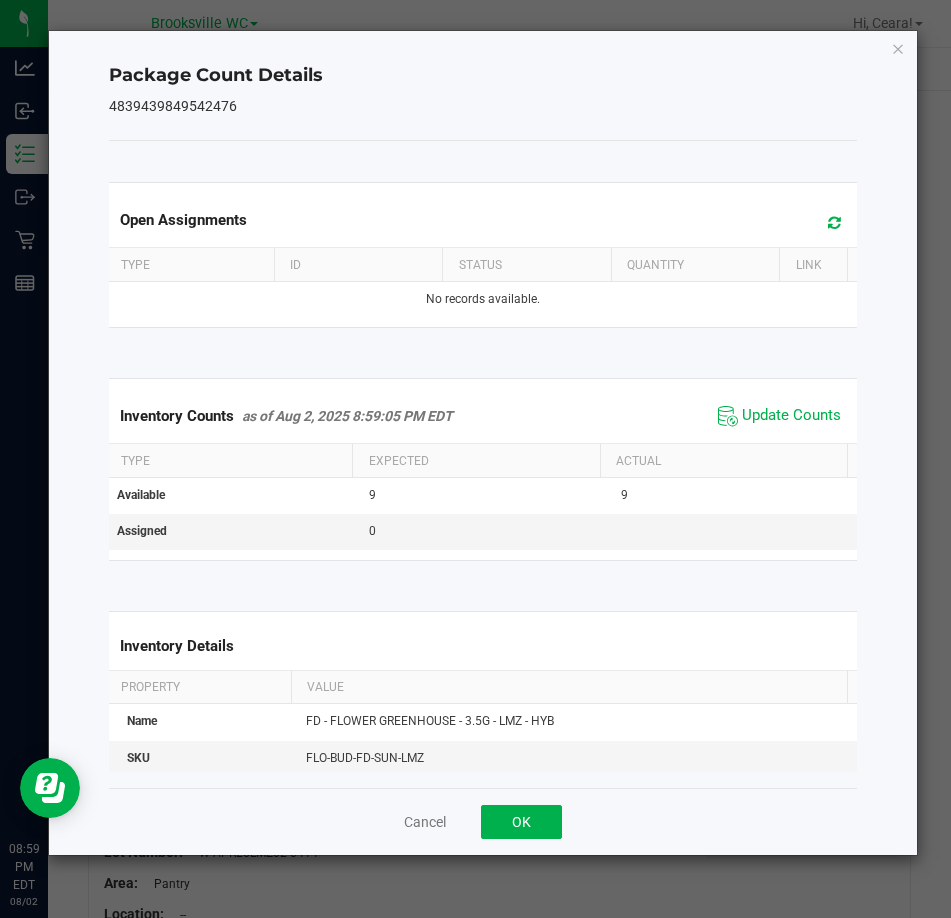drag, startPoint x: 894, startPoint y: 46, endPoint x: 790, endPoint y: 162, distance: 155.79474 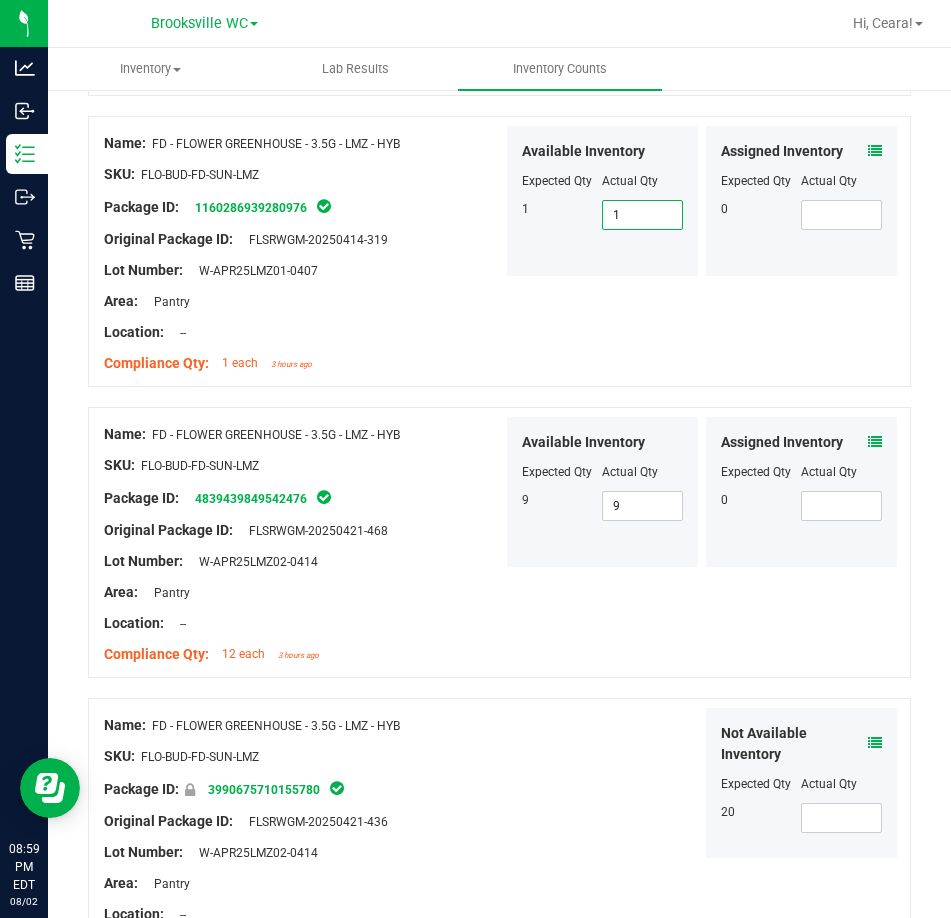 drag, startPoint x: 643, startPoint y: 220, endPoint x: 487, endPoint y: 266, distance: 162.6407 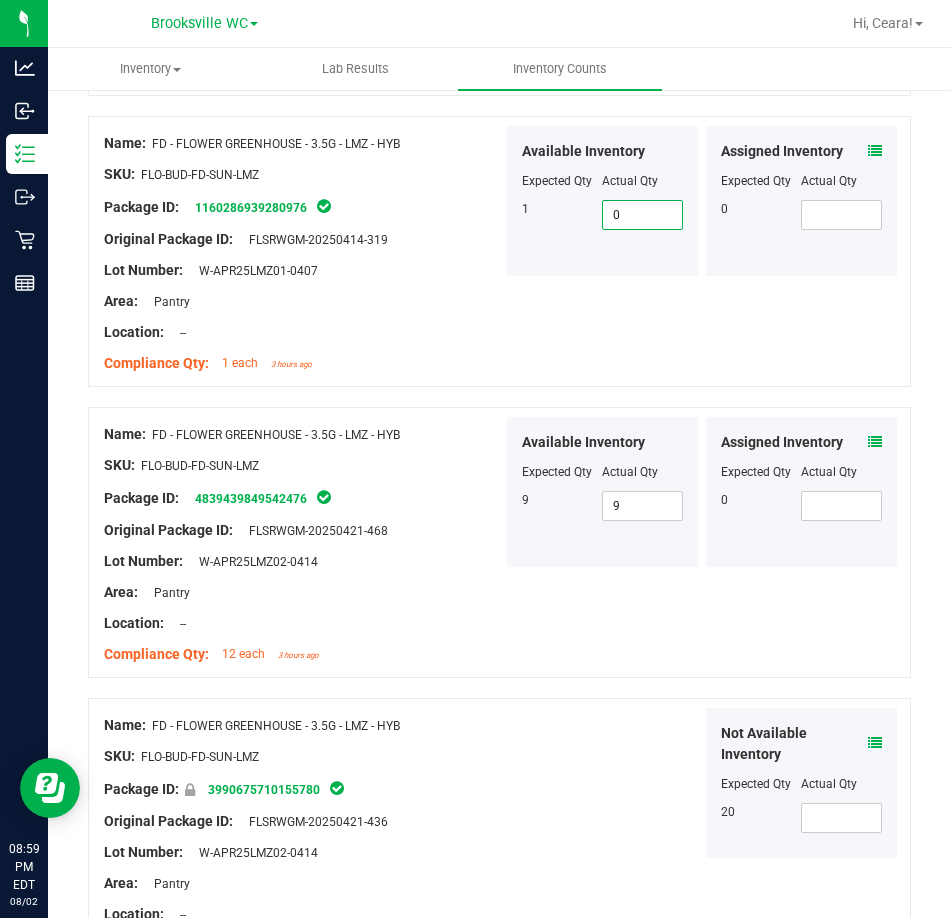 type on "0" 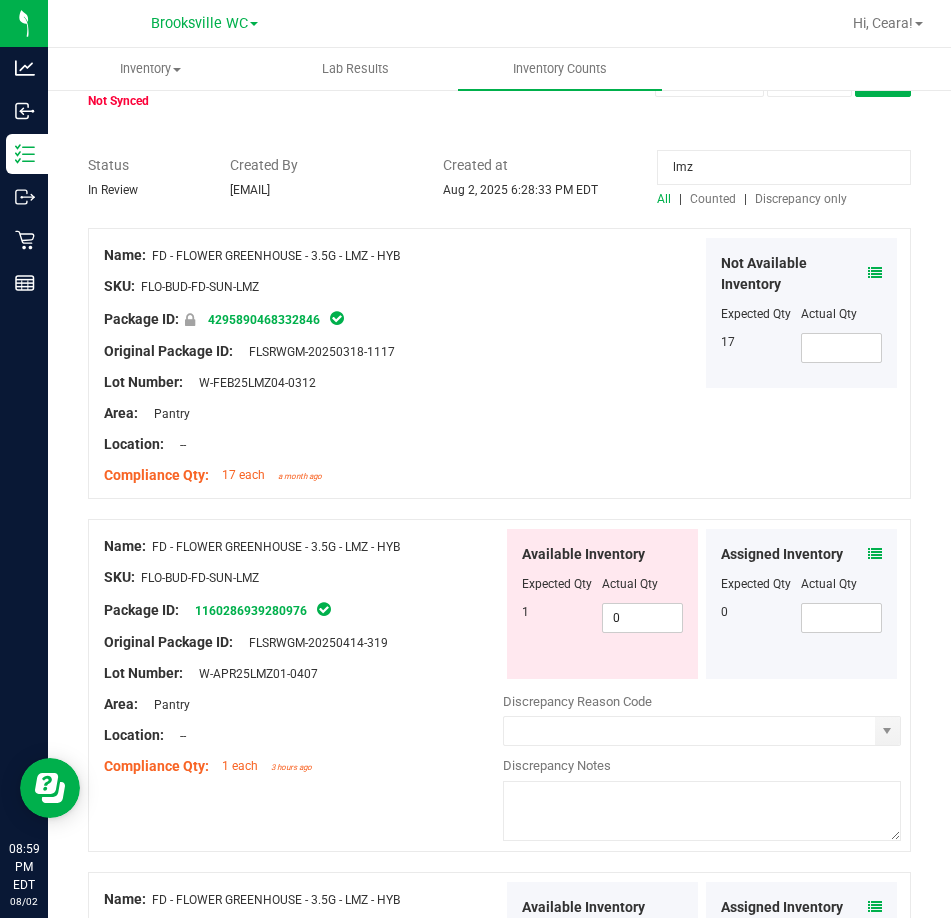 scroll, scrollTop: 0, scrollLeft: 0, axis: both 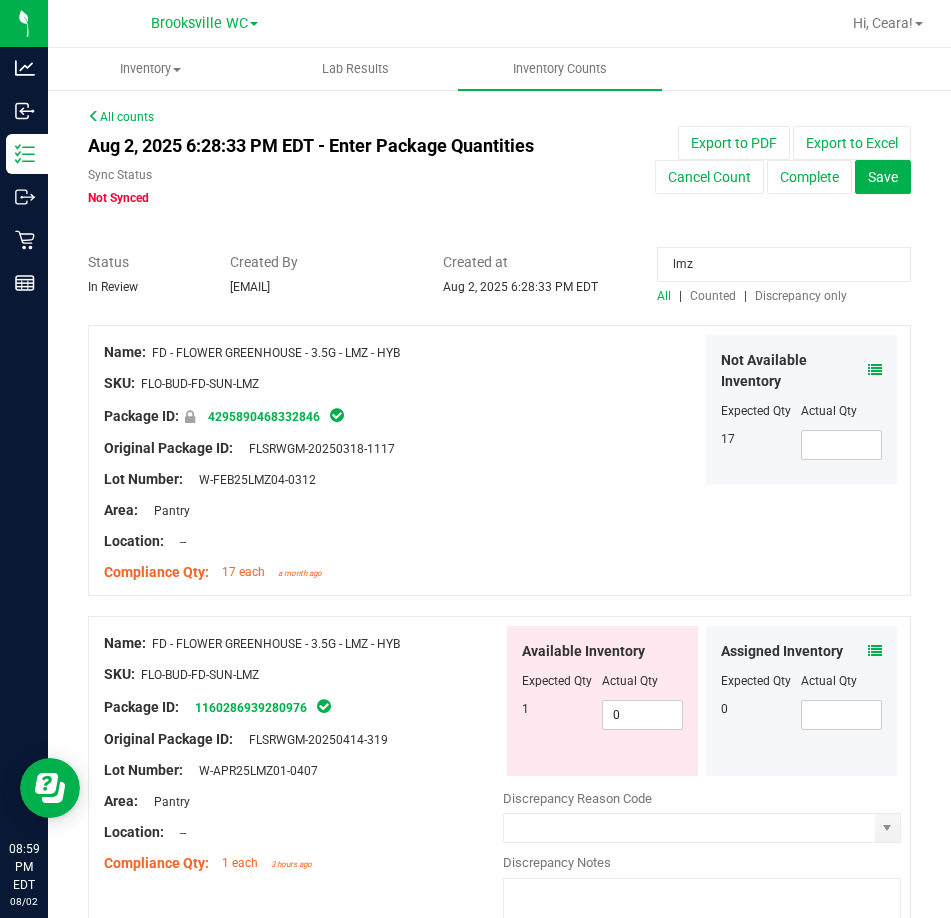 click on "Discrepancy only" at bounding box center [801, 296] 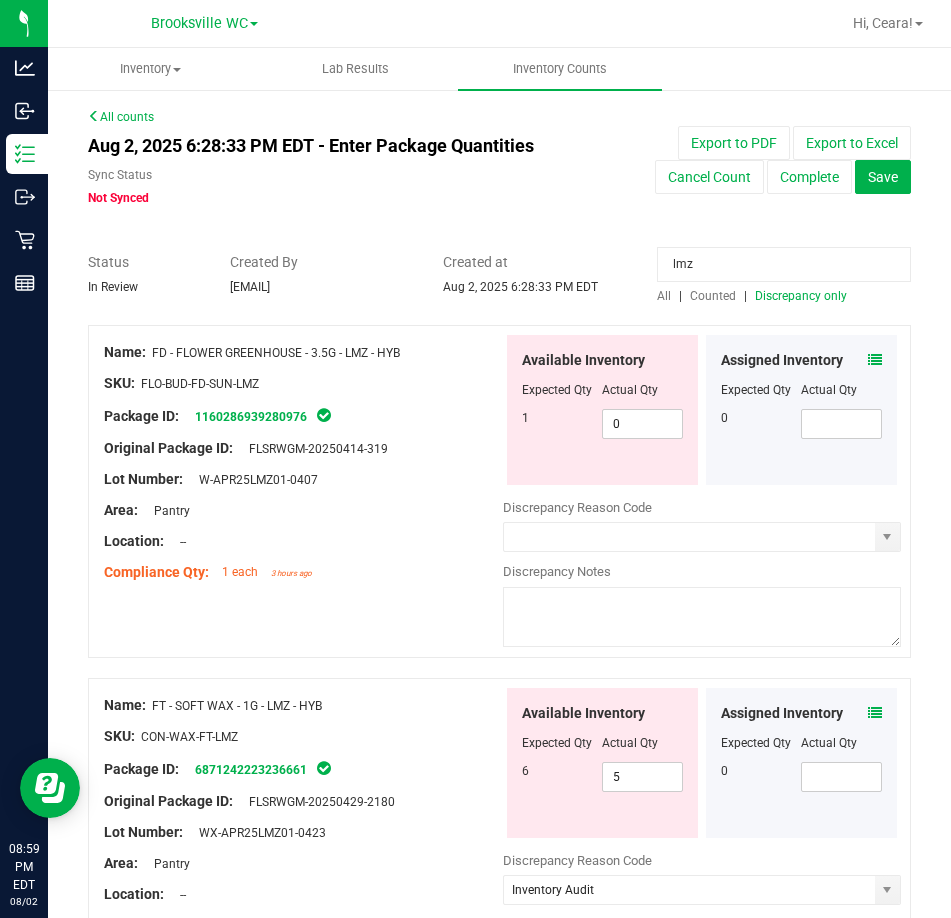 drag, startPoint x: 716, startPoint y: 247, endPoint x: 384, endPoint y: 286, distance: 334.2828 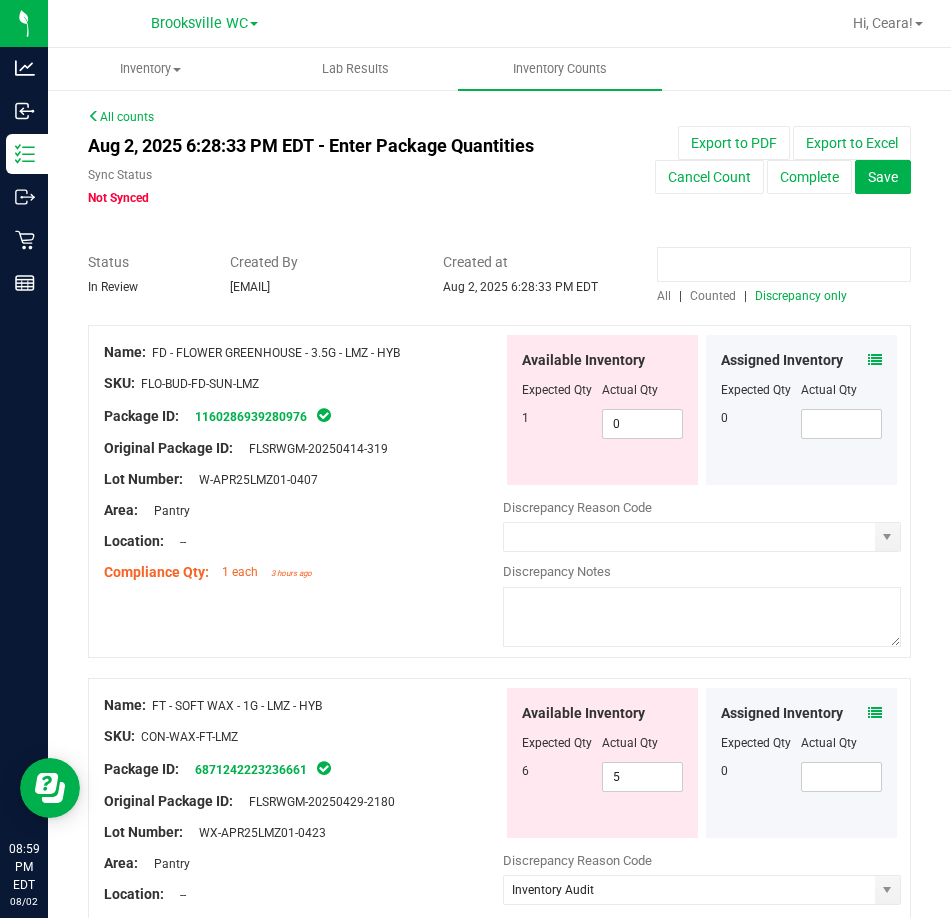 type 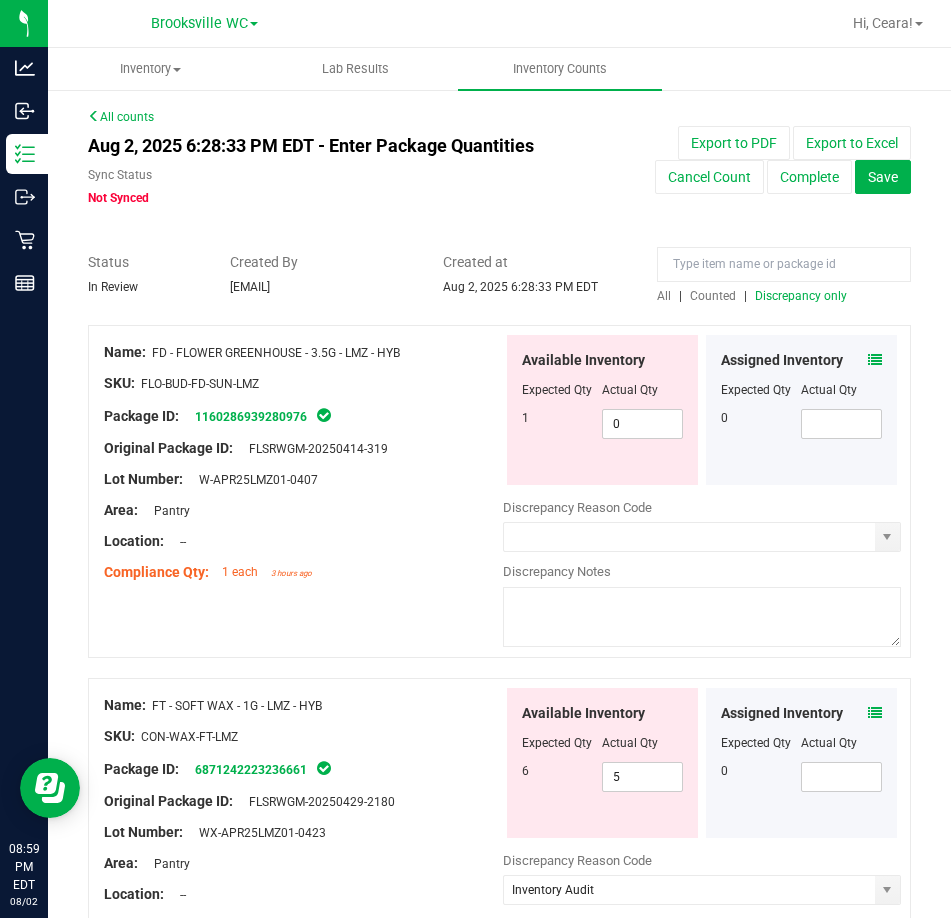 click on "Discrepancy only" at bounding box center (801, 296) 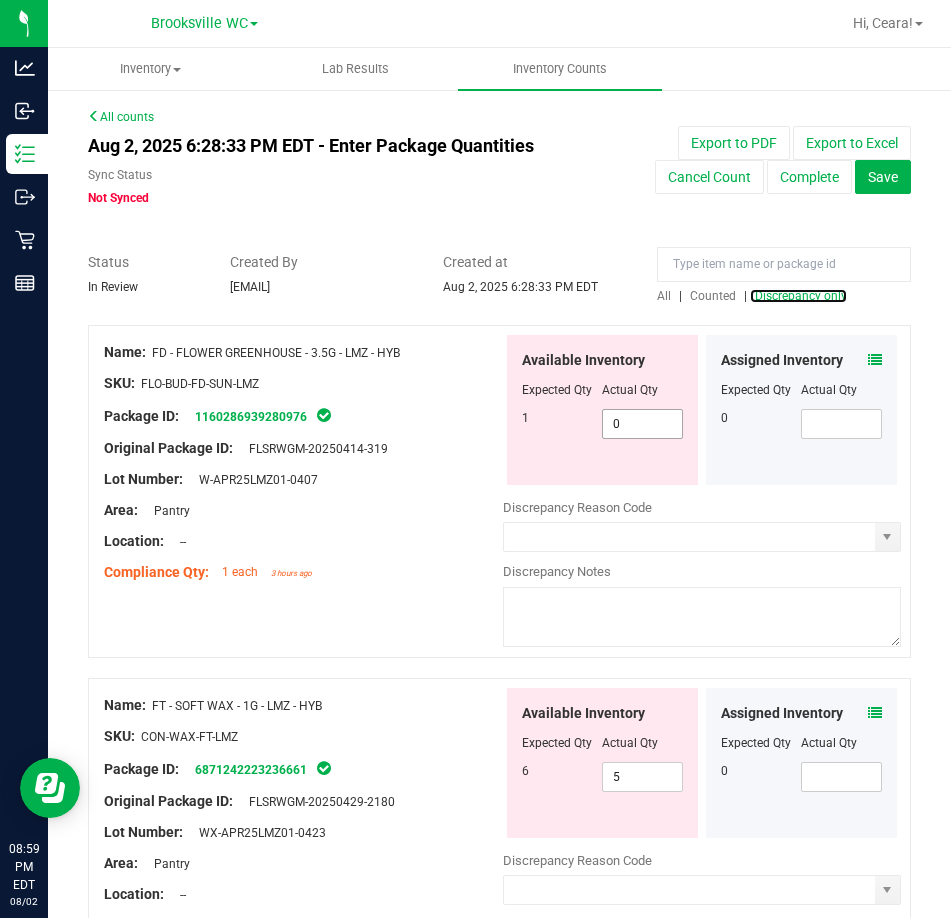 type on "Inventory Audit" 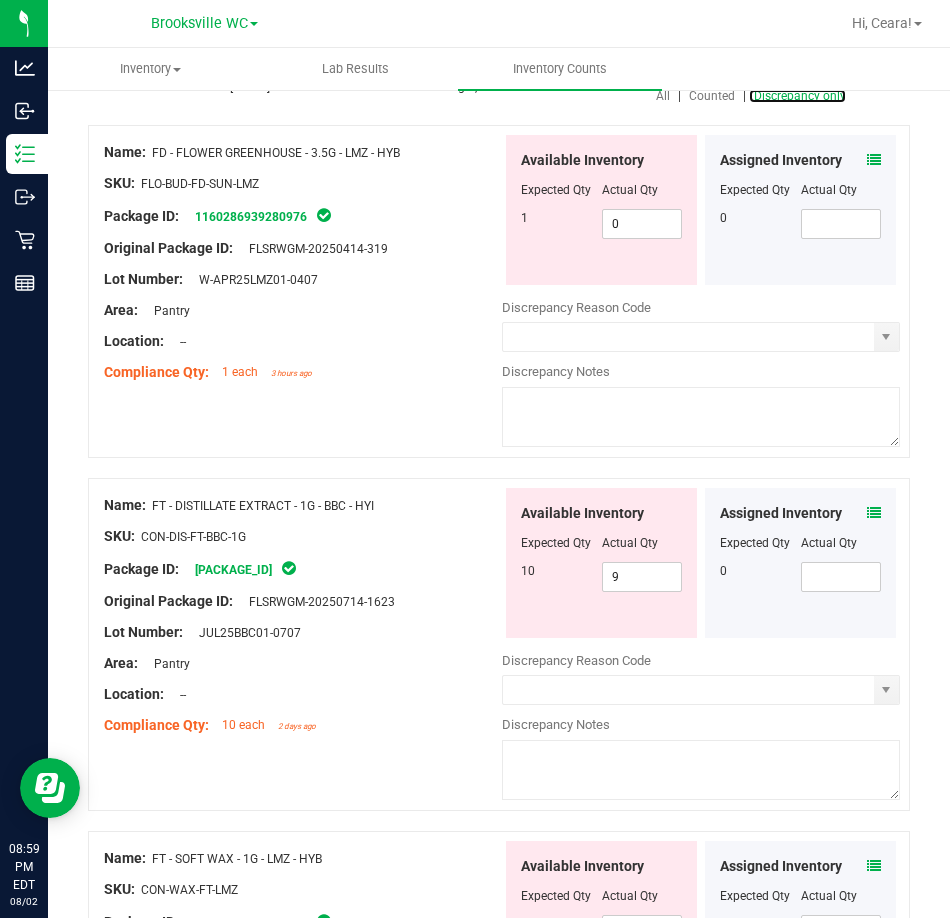scroll, scrollTop: 0, scrollLeft: 0, axis: both 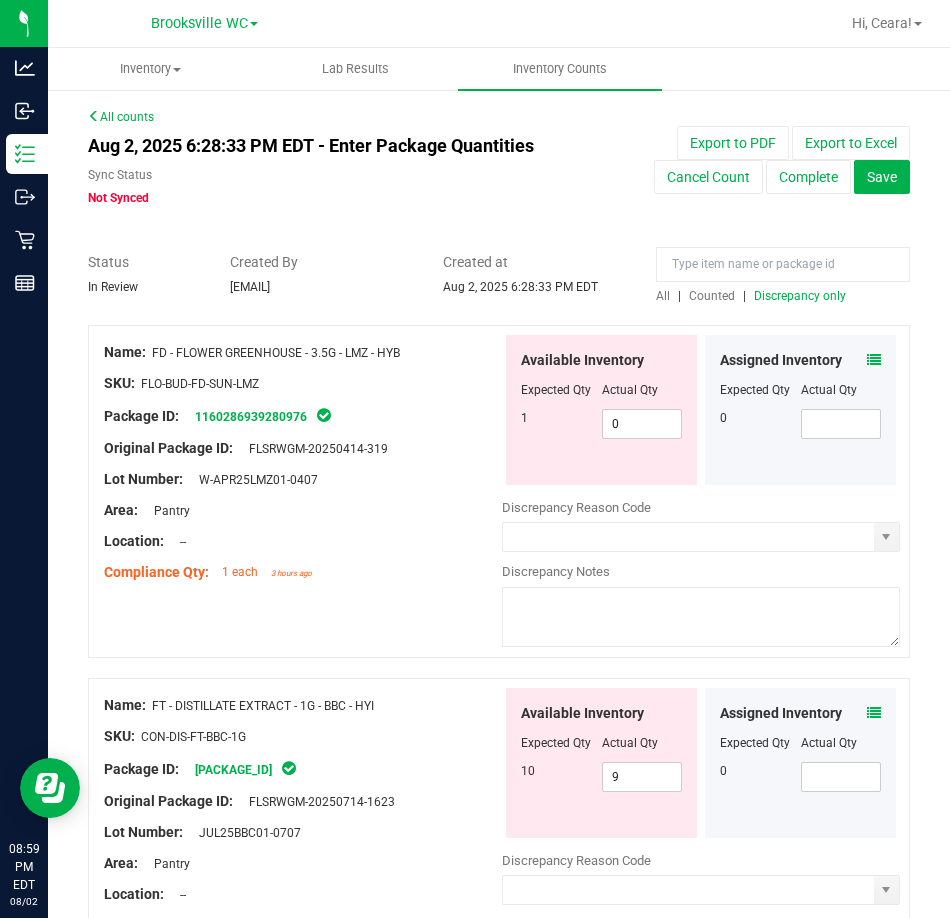 click on "Discrepancy only" at bounding box center [800, 296] 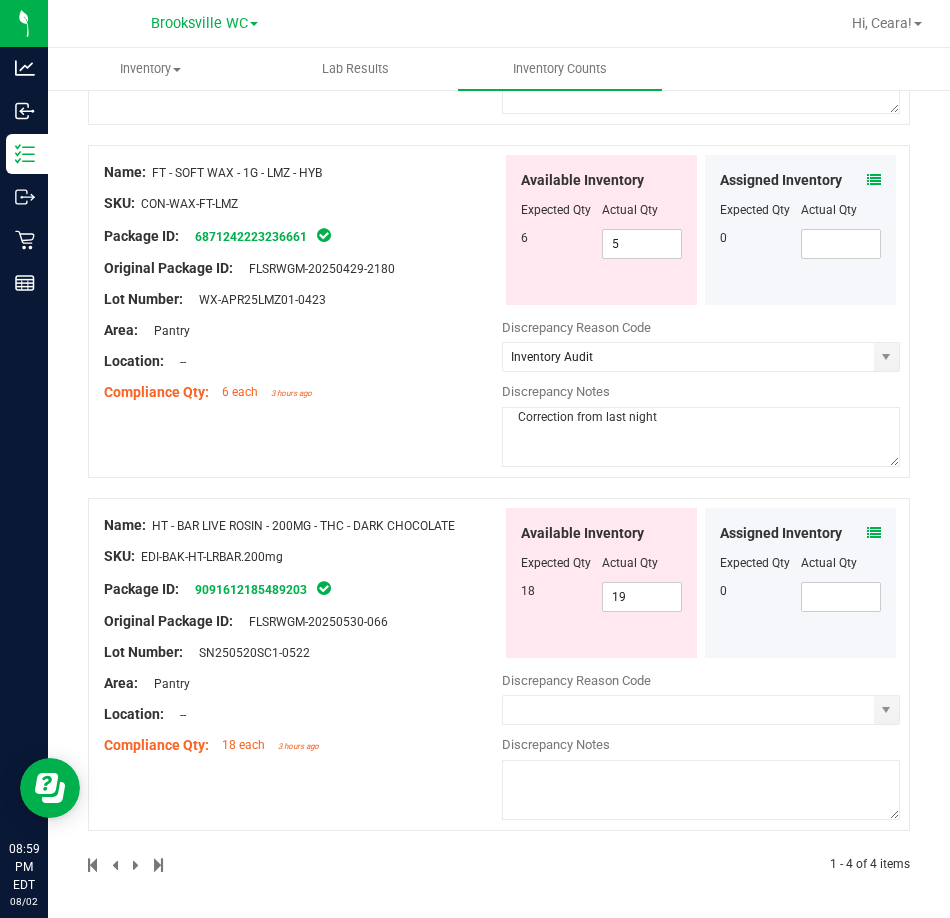 scroll, scrollTop: 887, scrollLeft: 0, axis: vertical 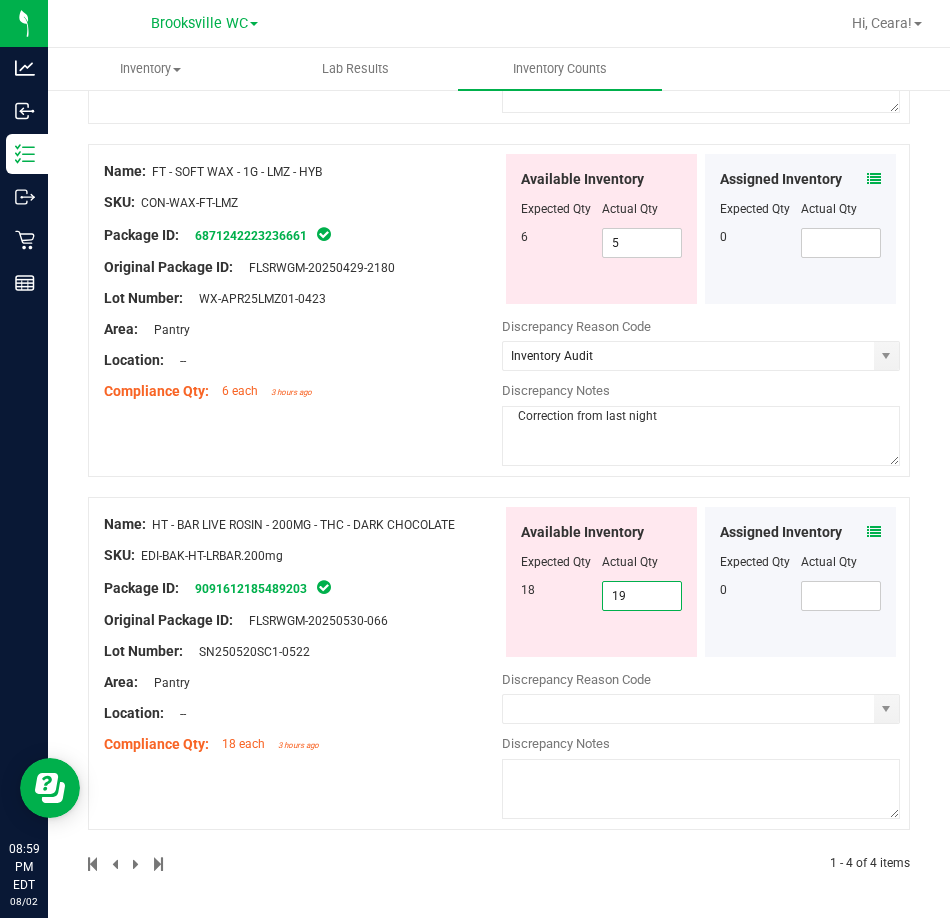 drag, startPoint x: 625, startPoint y: 598, endPoint x: 526, endPoint y: 603, distance: 99.12618 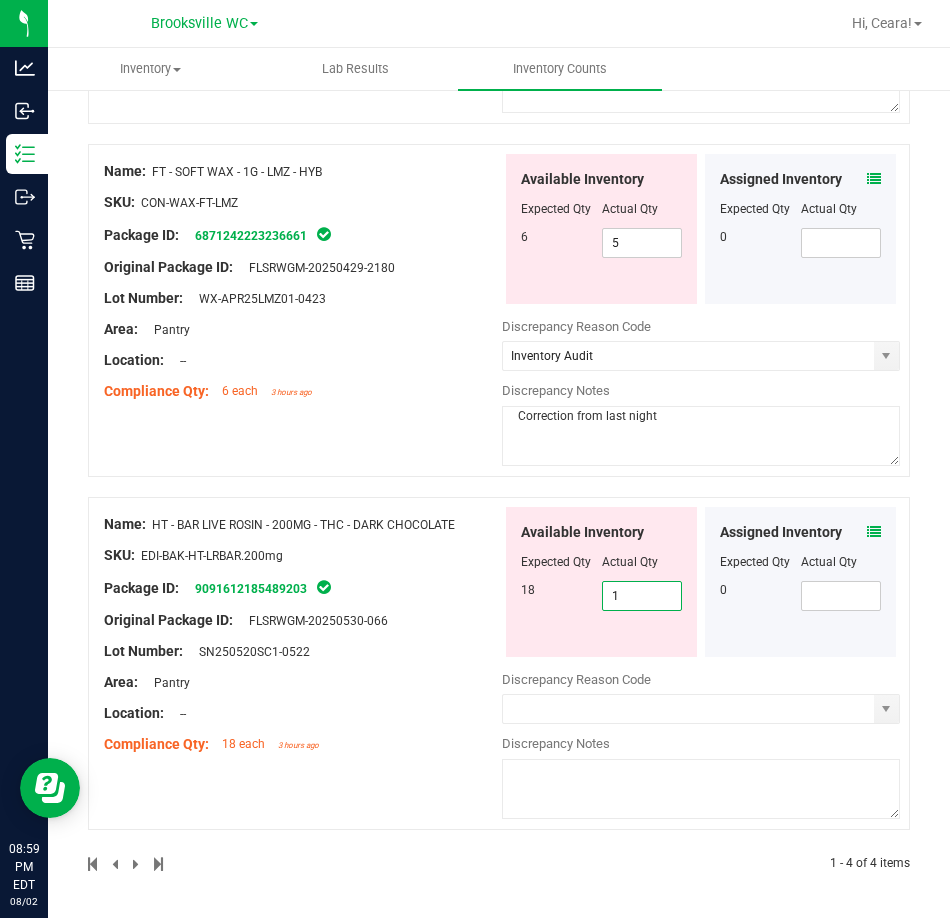 type on "18" 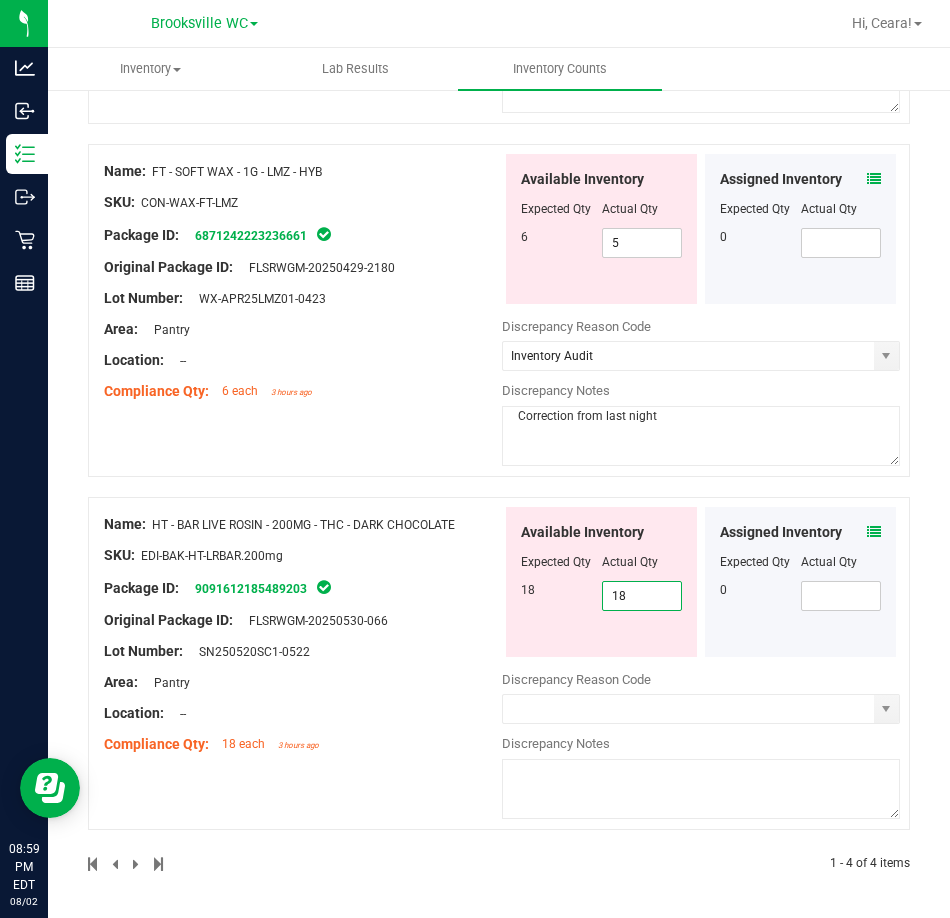 type on "18" 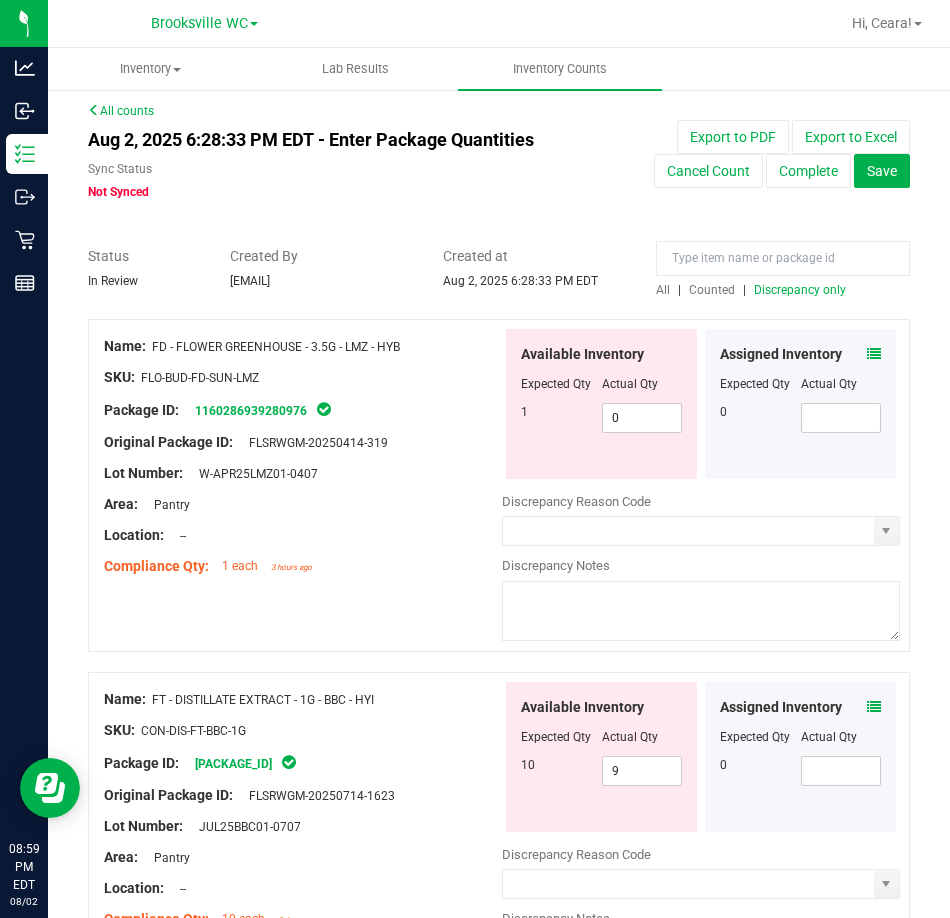 scroll, scrollTop: 0, scrollLeft: 0, axis: both 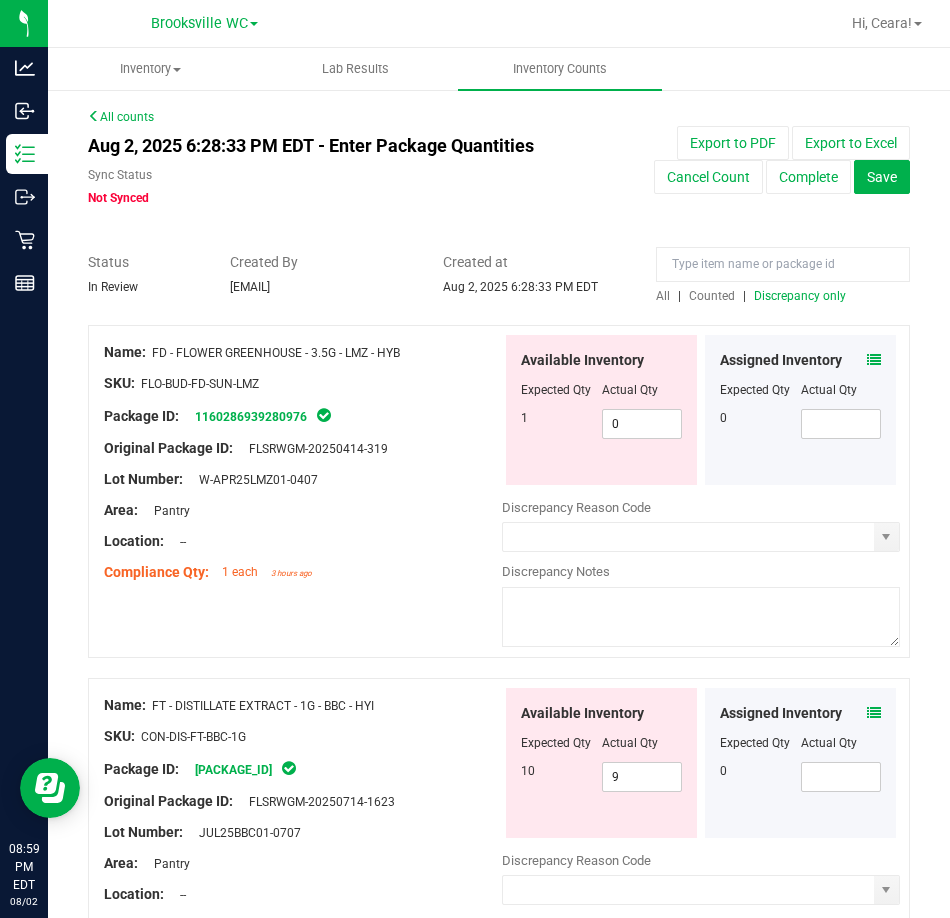 click on "Discrepancy only" at bounding box center (800, 296) 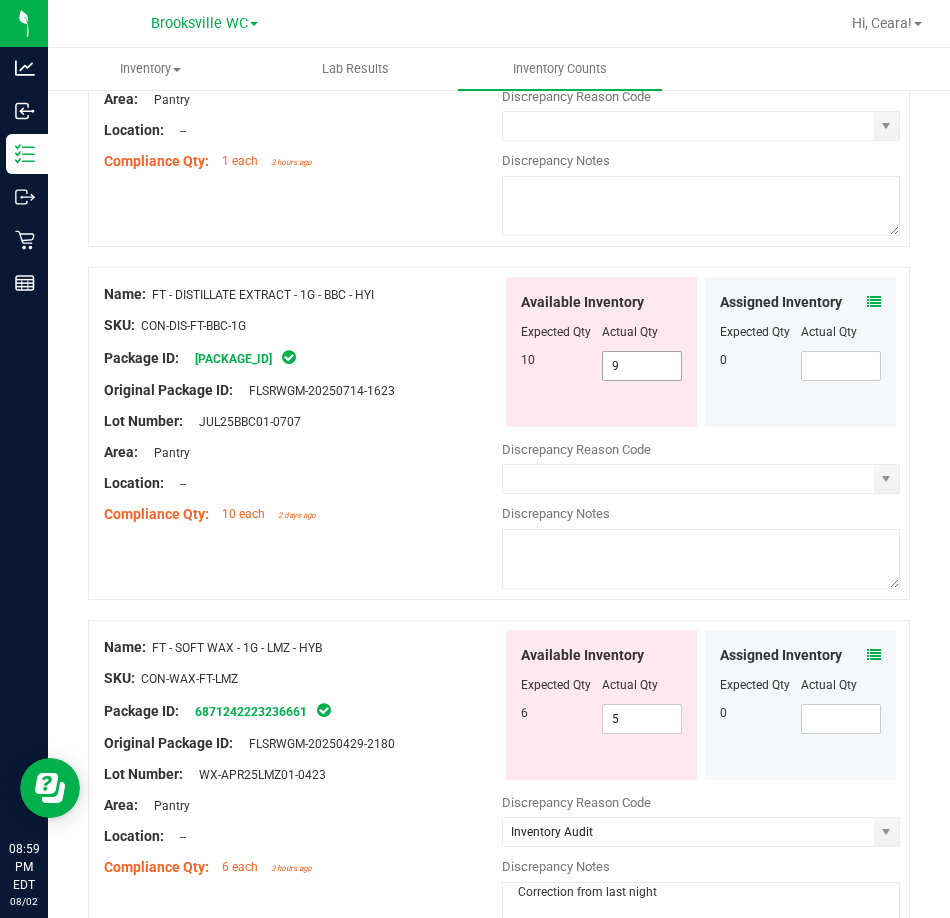 scroll, scrollTop: 234, scrollLeft: 0, axis: vertical 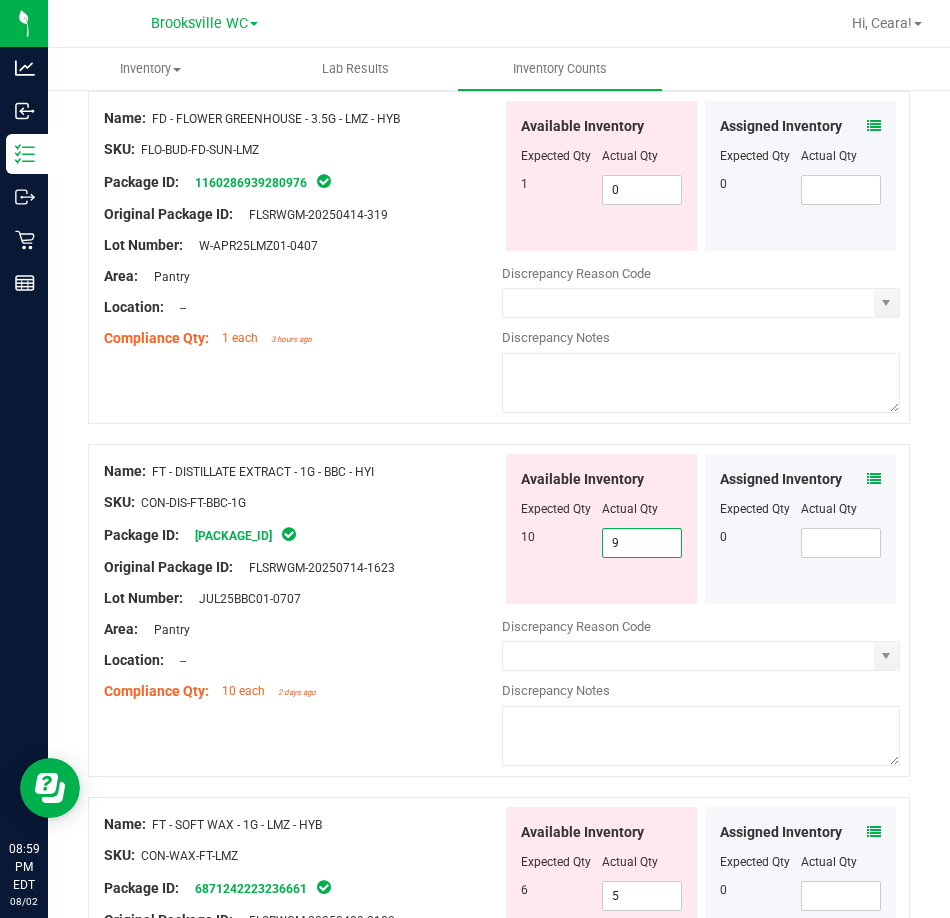 drag, startPoint x: 626, startPoint y: 532, endPoint x: 448, endPoint y: 521, distance: 178.33957 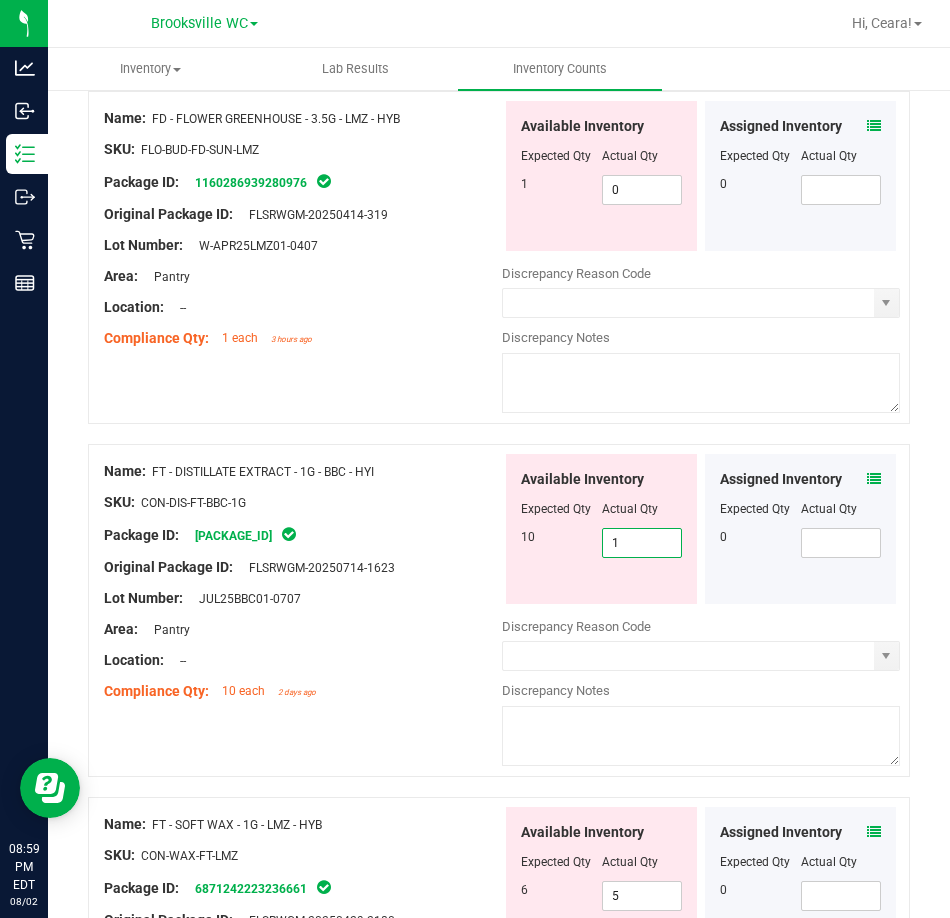type on "10" 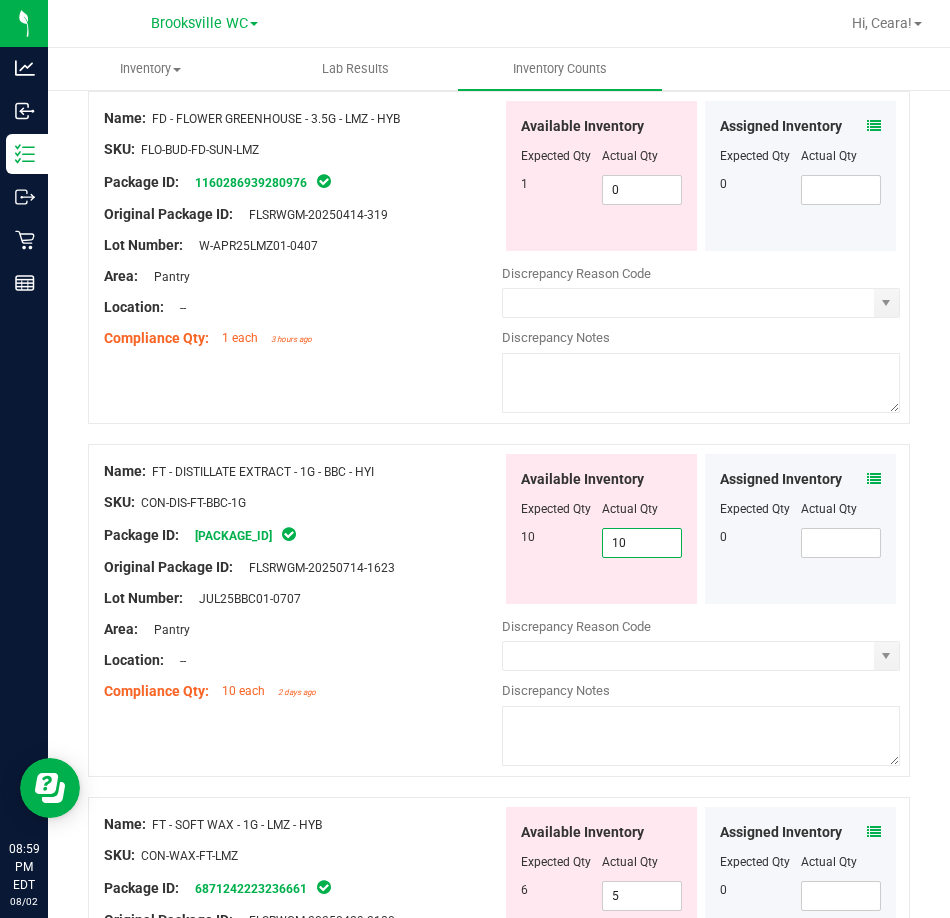 type on "10" 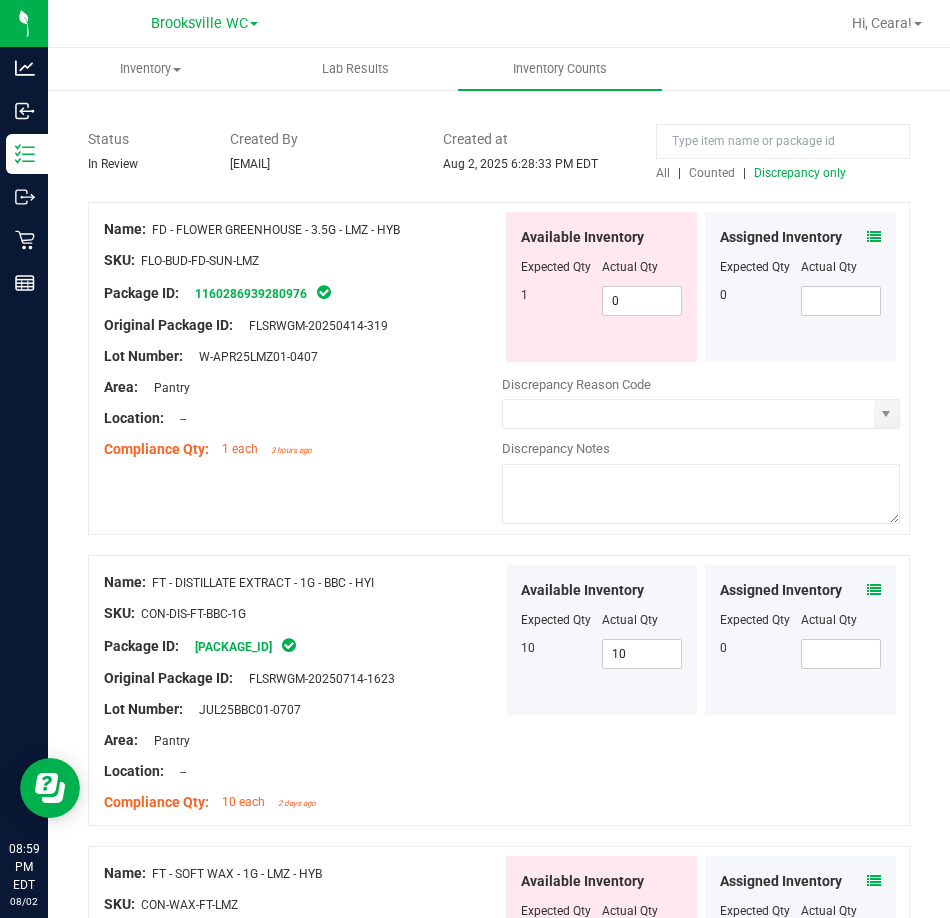 scroll, scrollTop: 0, scrollLeft: 0, axis: both 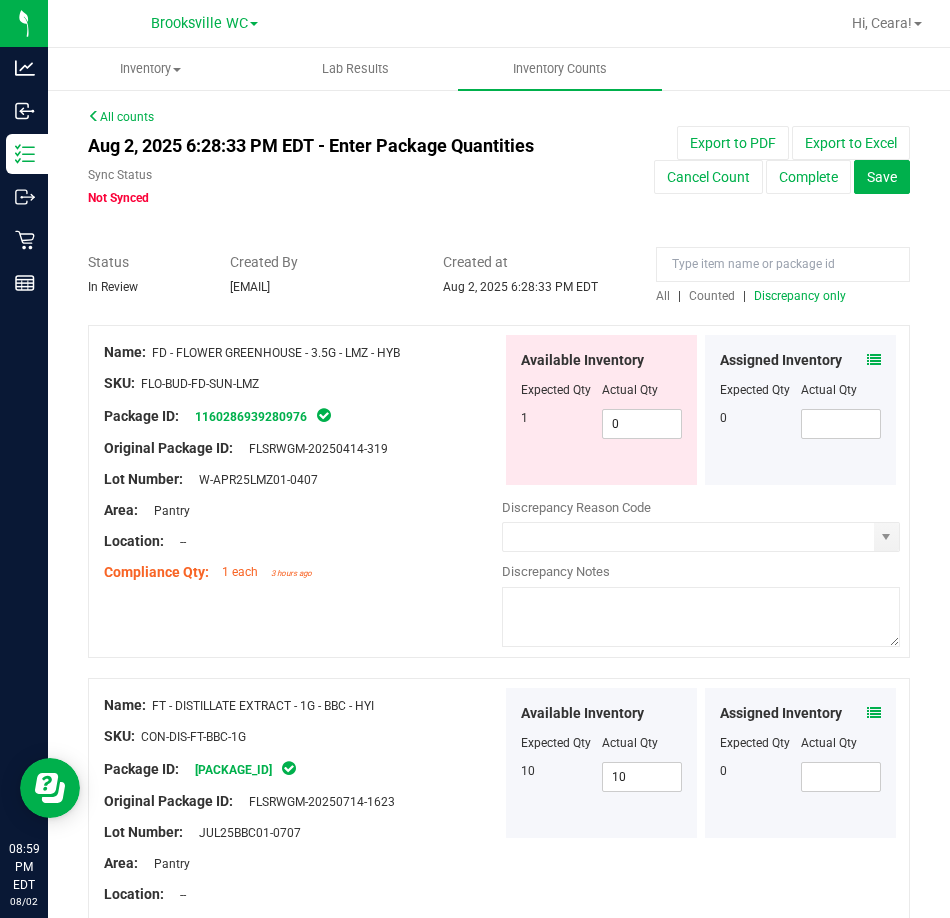 click on "Discrepancy only" at bounding box center (800, 296) 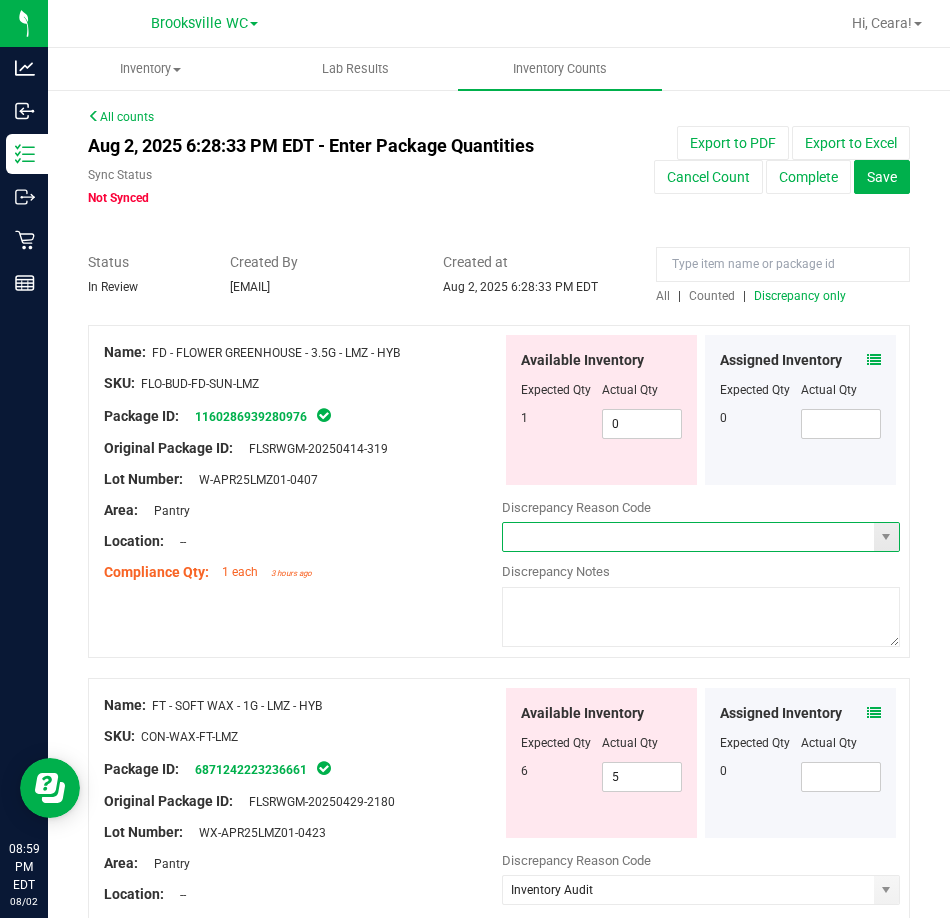 click at bounding box center (701, 537) 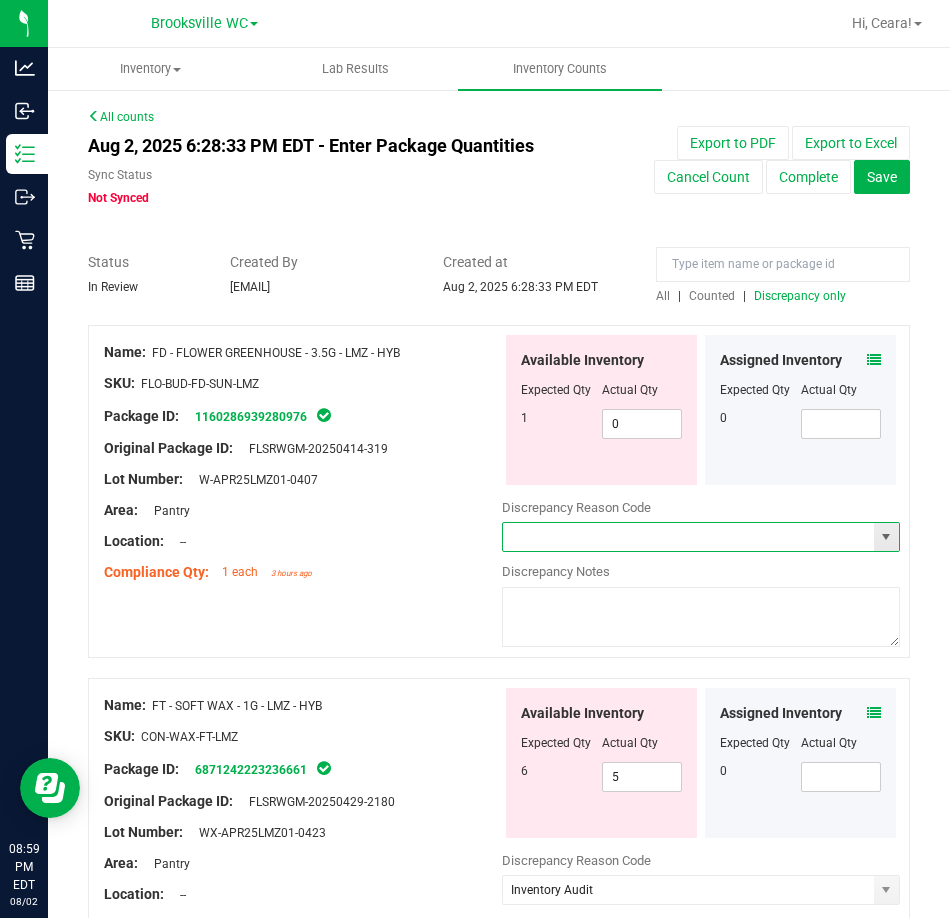 click at bounding box center (701, 537) 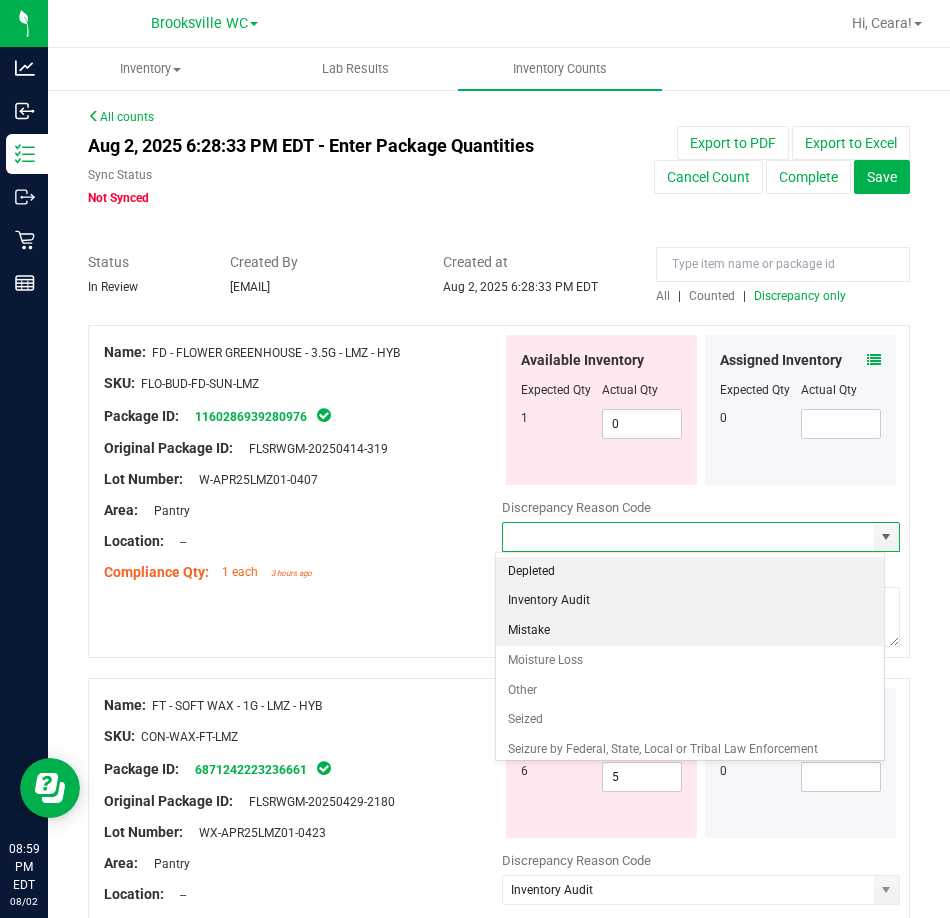 click on "Inventory Audit" at bounding box center [690, 601] 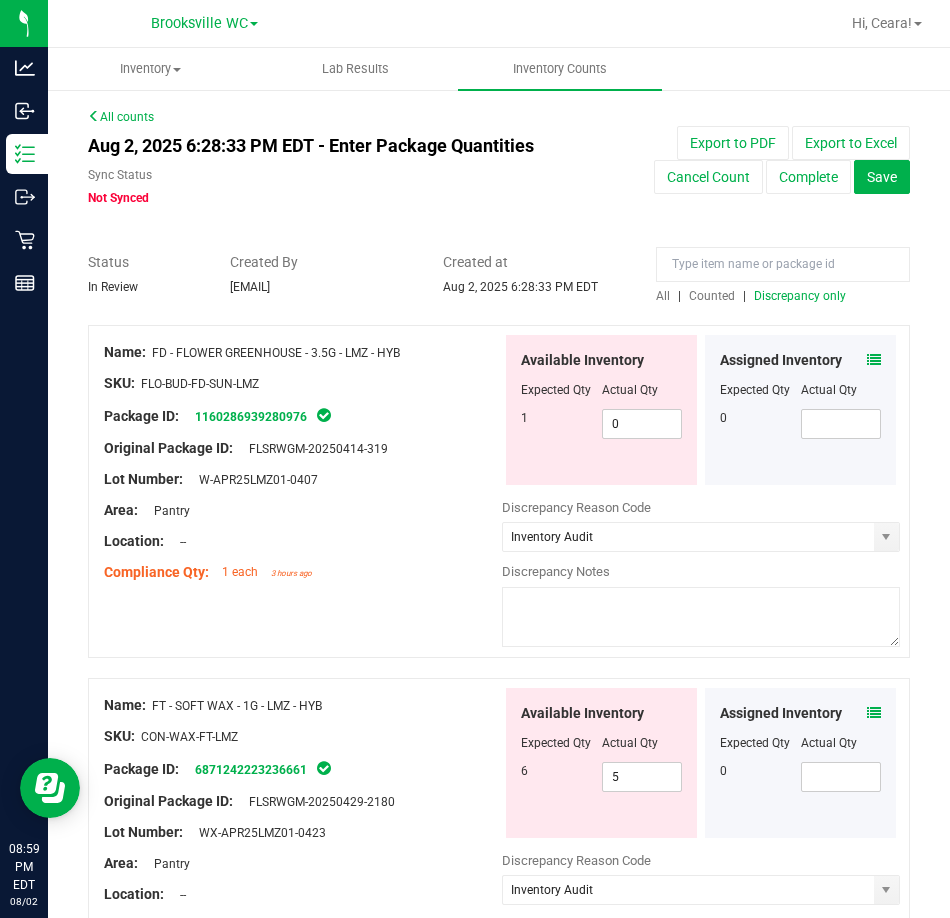 click at bounding box center (701, 617) 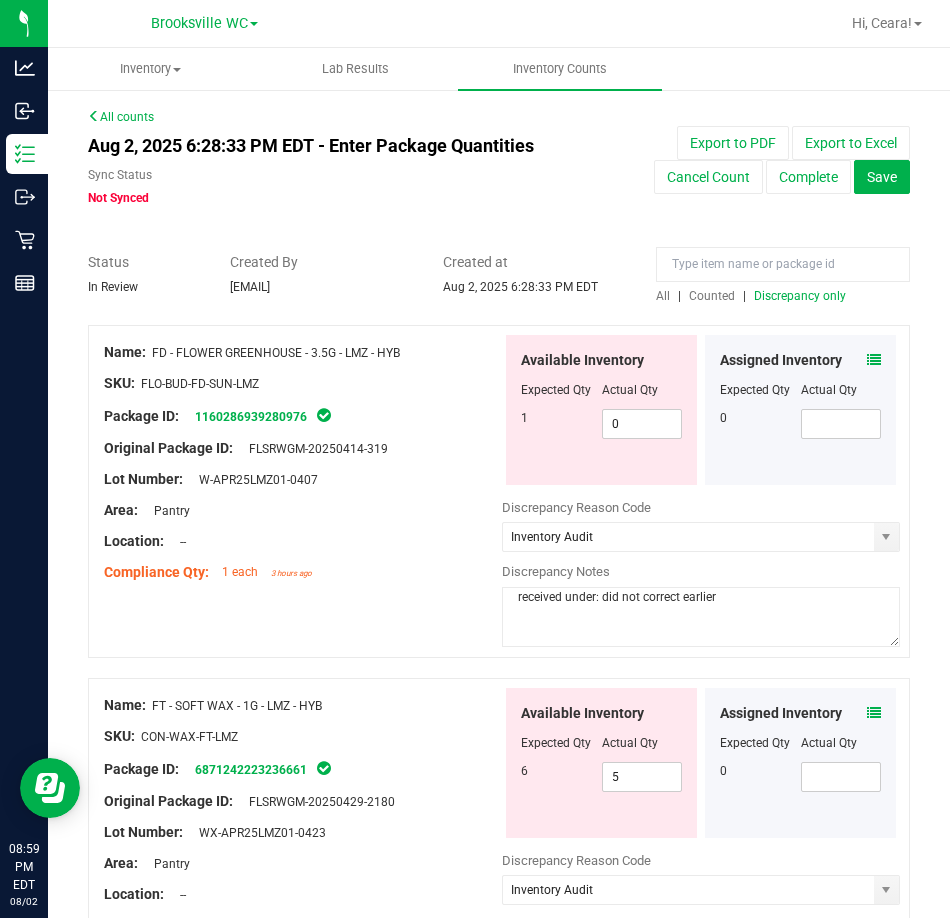type on "received under: did not correct earlier" 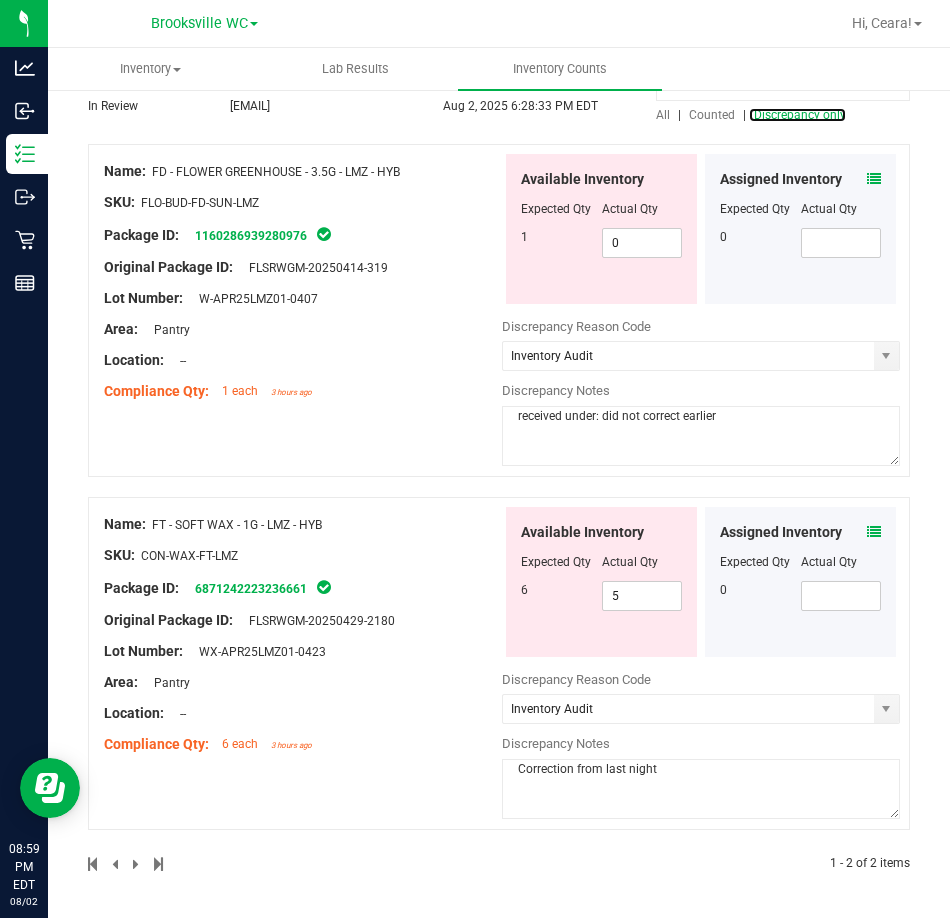 scroll, scrollTop: 0, scrollLeft: 0, axis: both 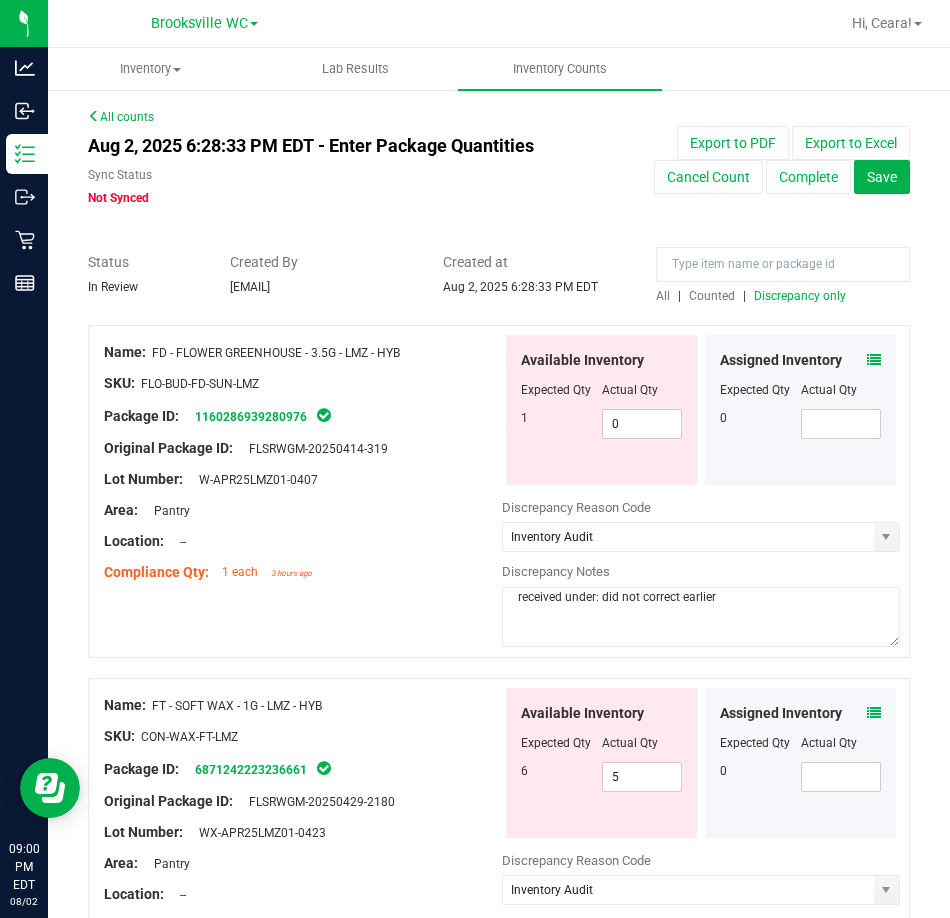 click on "Discrepancy only" at bounding box center (800, 296) 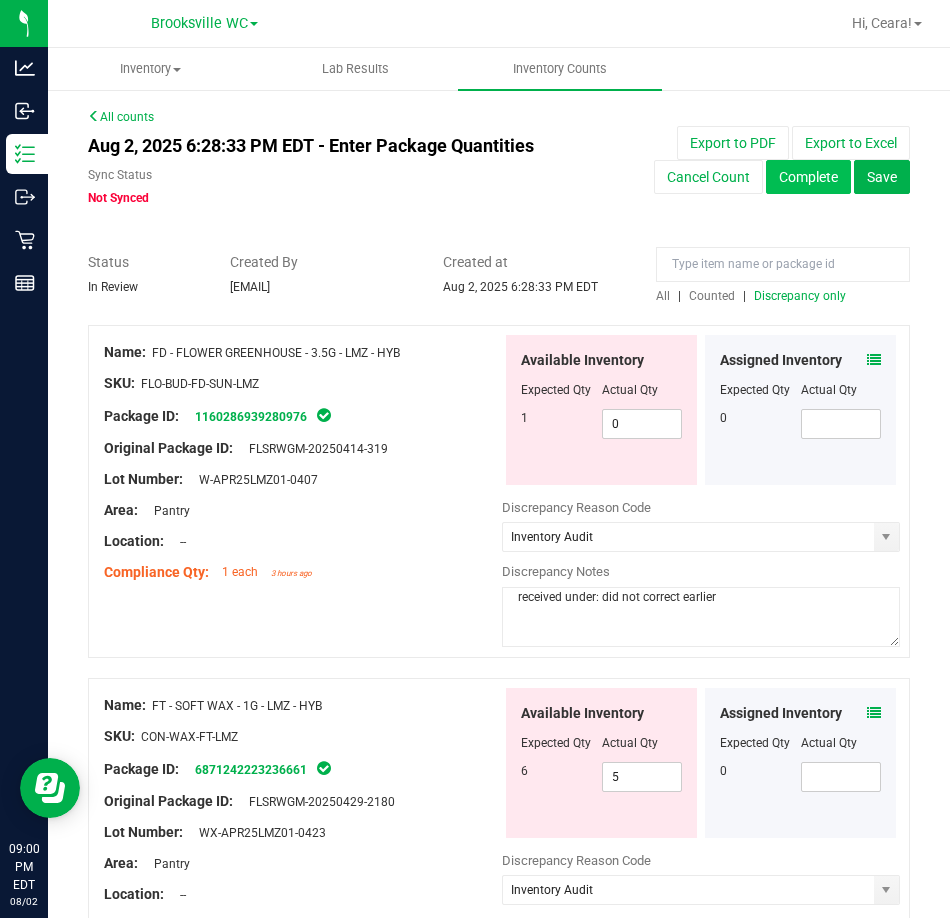 click on "Complete" at bounding box center (808, 177) 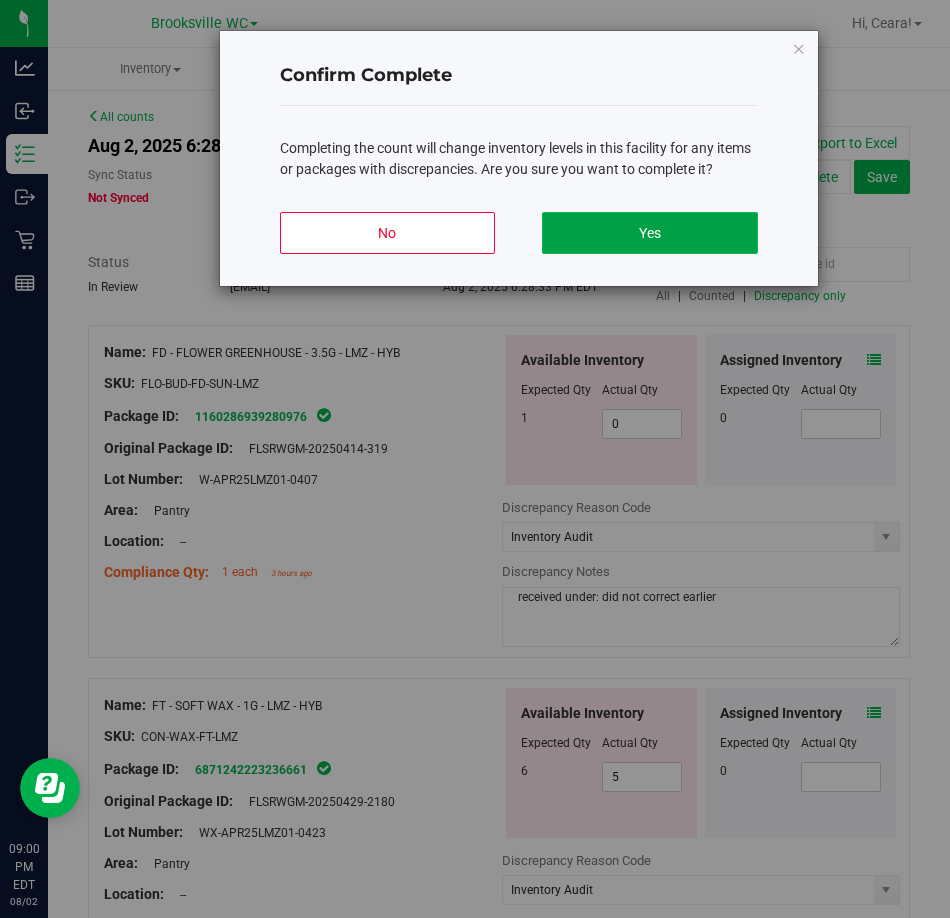 click on "Yes" at bounding box center [649, 233] 